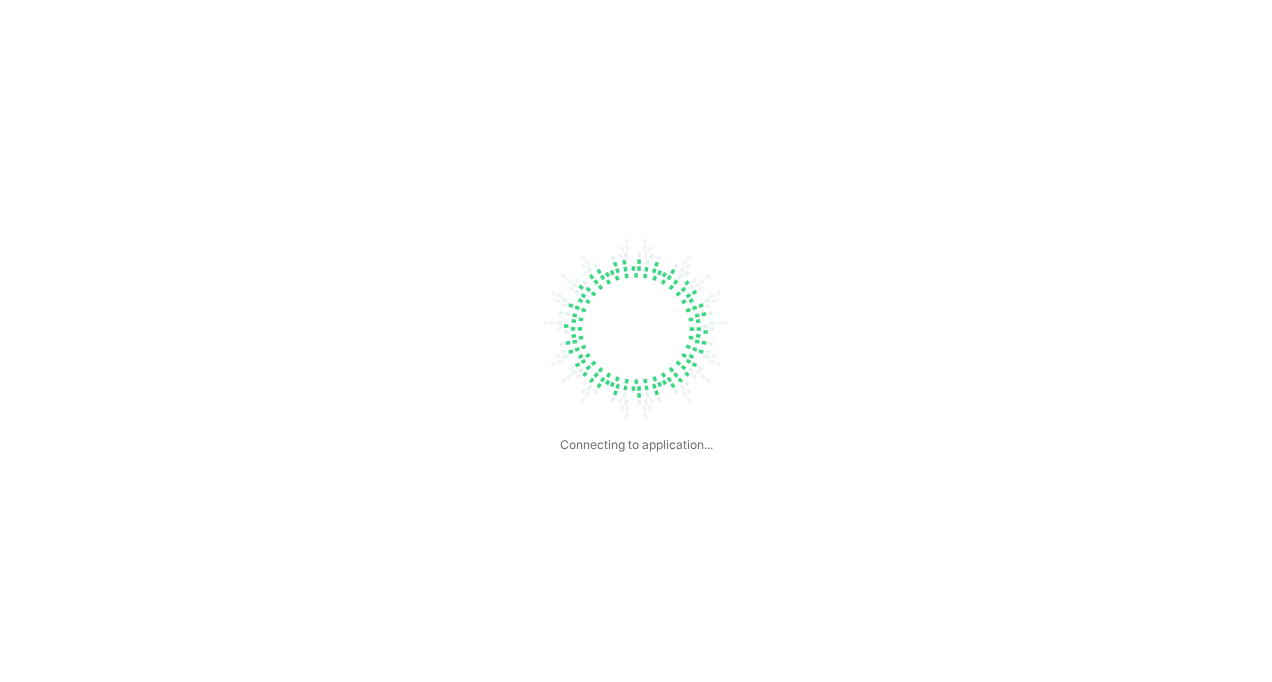 scroll, scrollTop: 0, scrollLeft: 0, axis: both 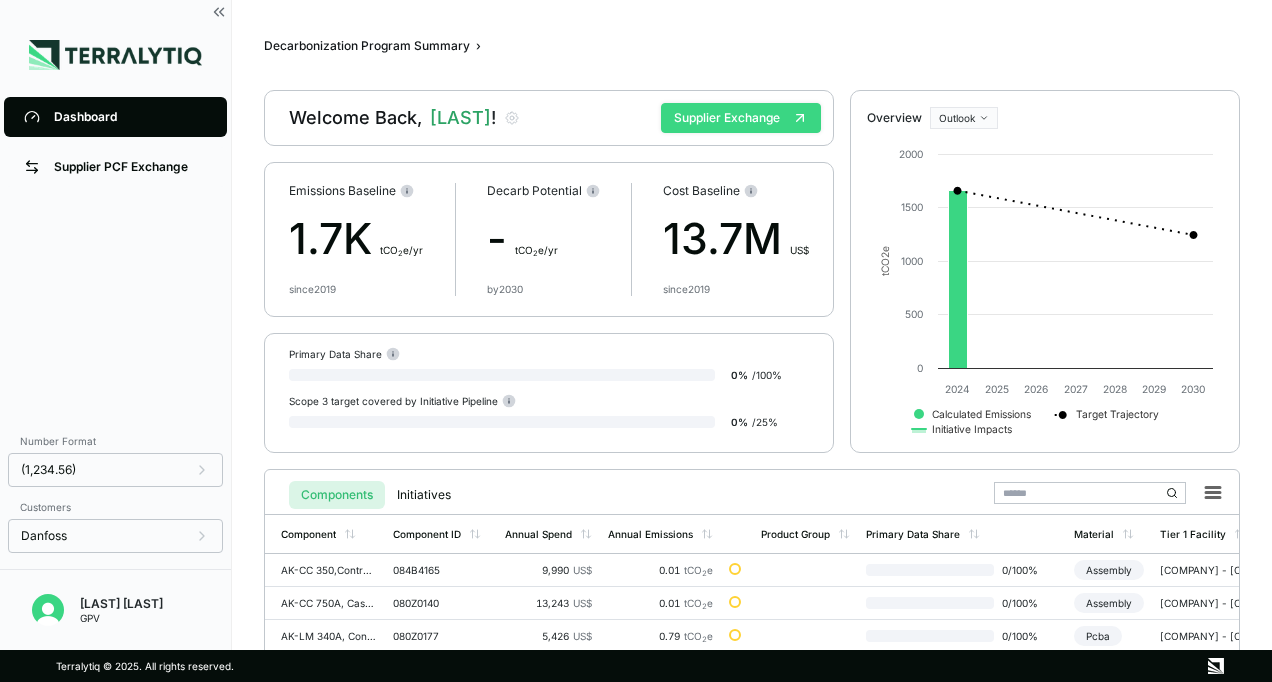 click on "Supplier Exchange" at bounding box center [741, 118] 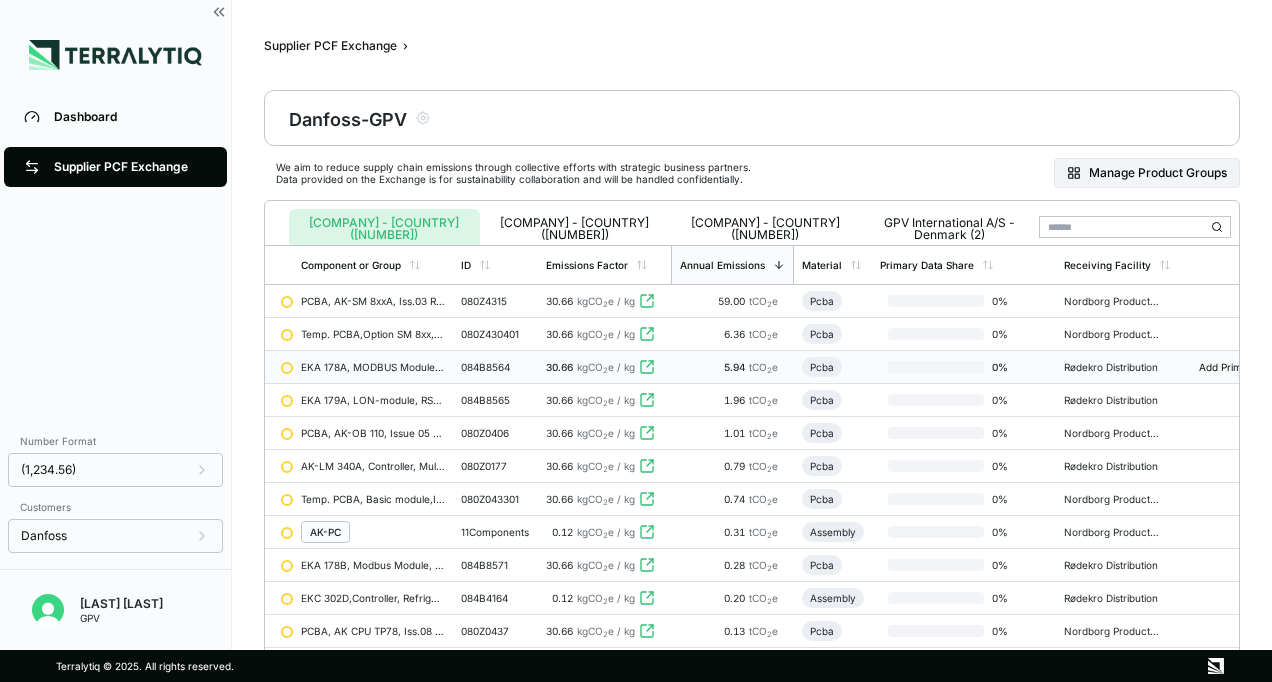 click on "084B8564" at bounding box center (495, 367) 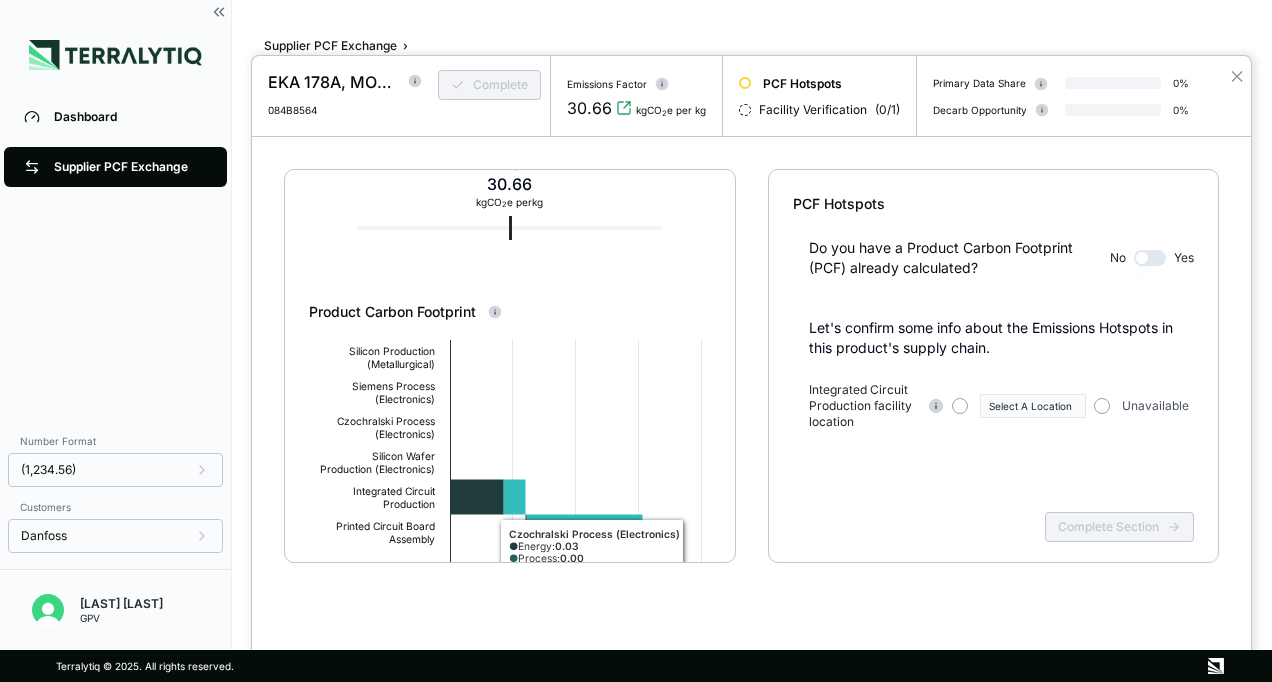 scroll, scrollTop: 0, scrollLeft: 0, axis: both 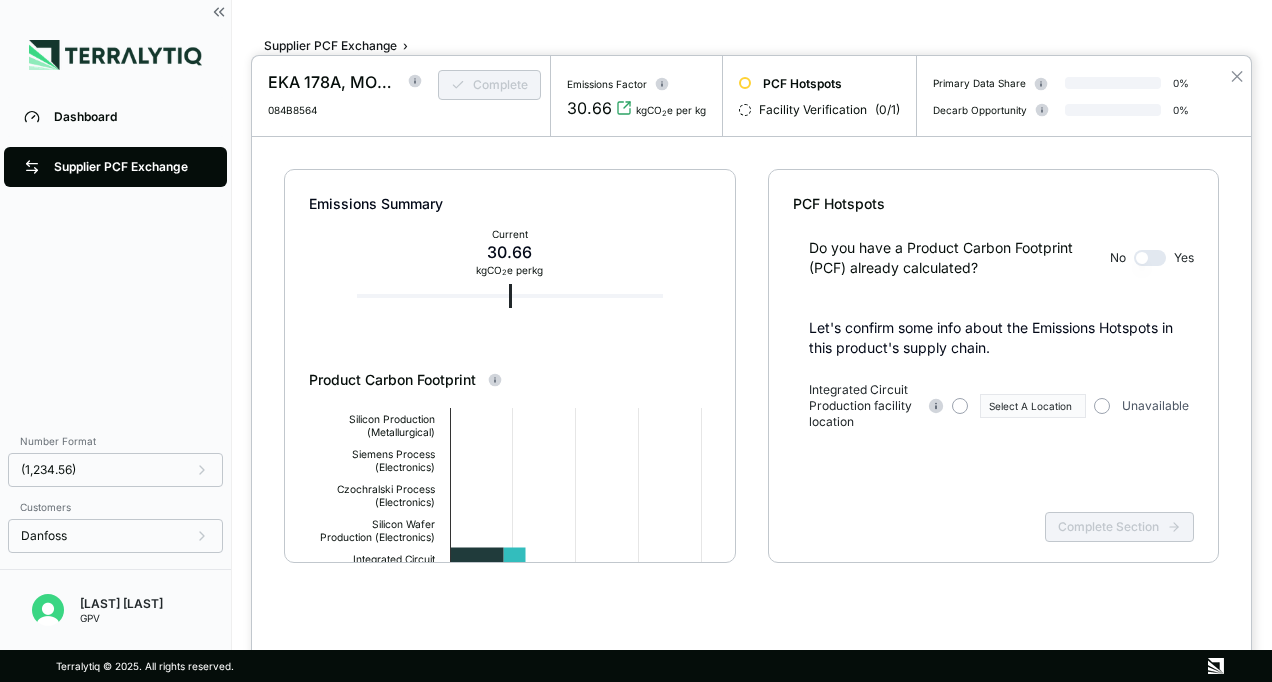 click on "Complete" at bounding box center [478, 93] 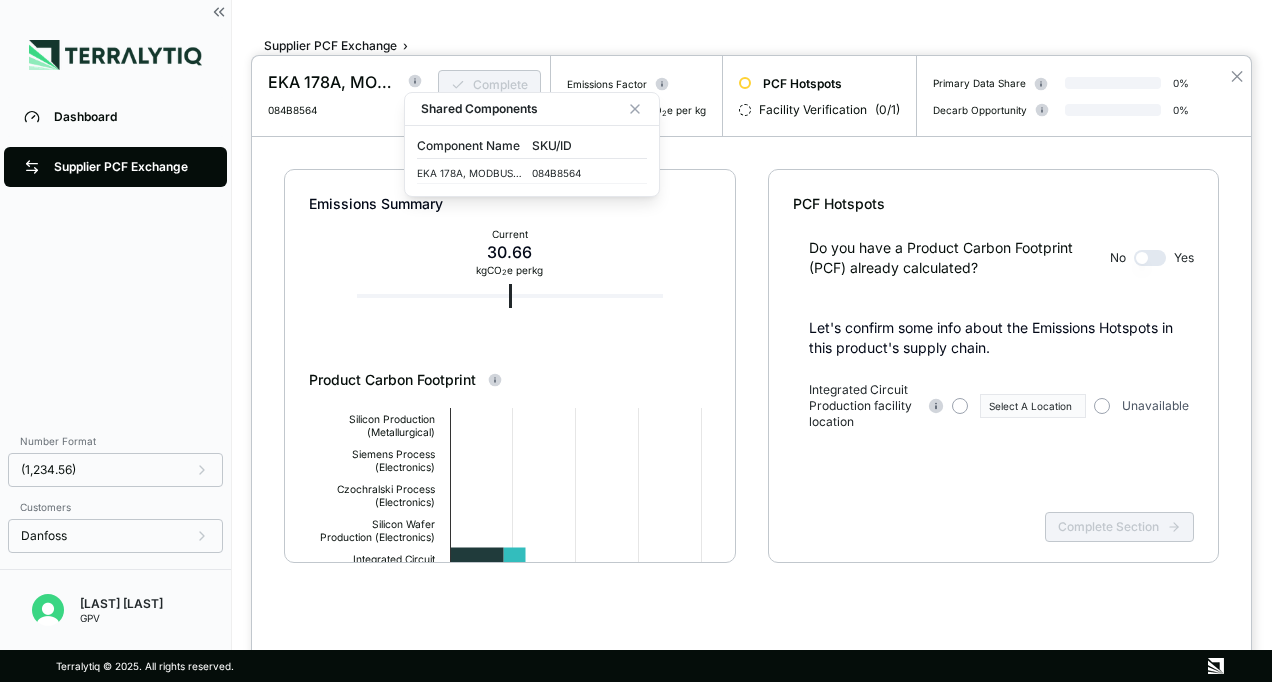 click at bounding box center (401, 126) 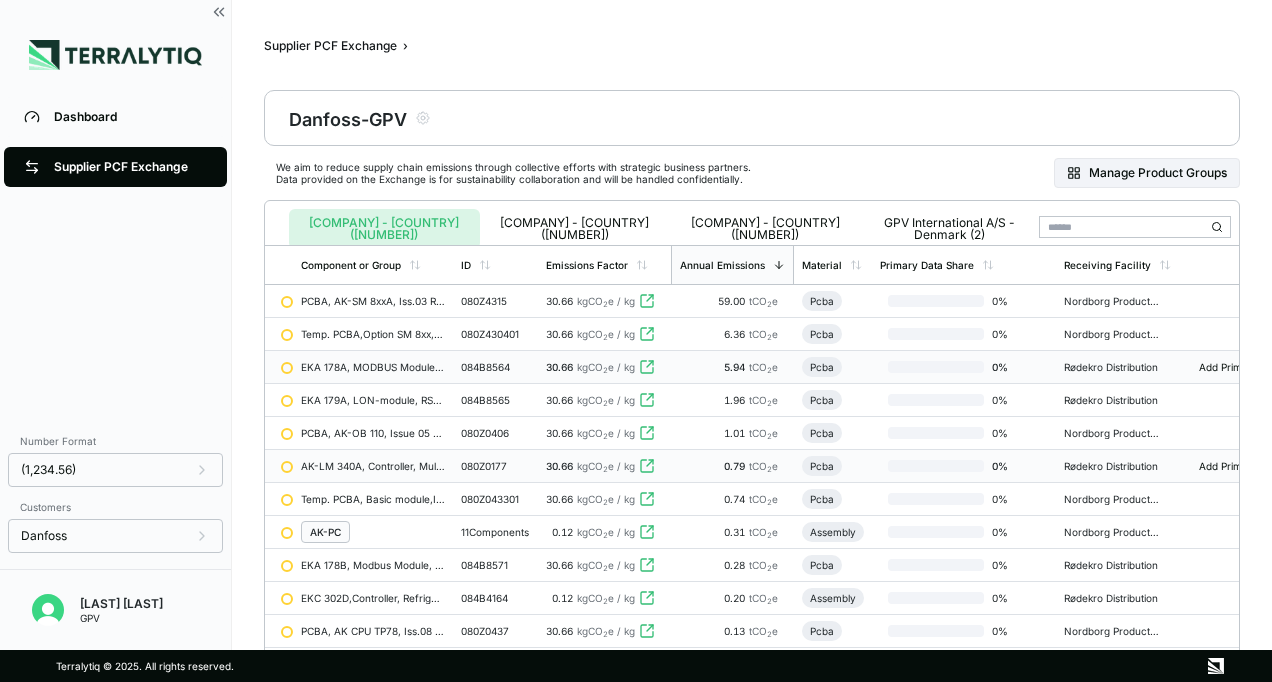 scroll, scrollTop: 0, scrollLeft: 0, axis: both 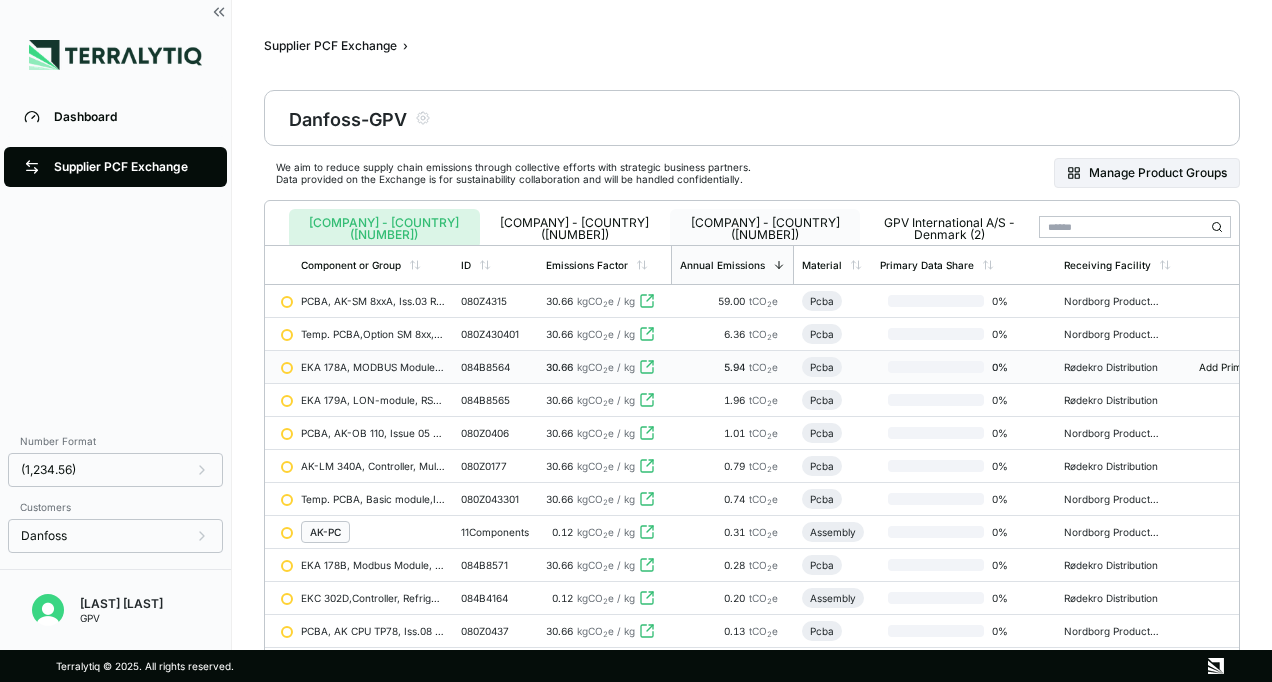 click on "[COMPANY] - [COUNTRY] ([NUMBER])" at bounding box center (765, 229) 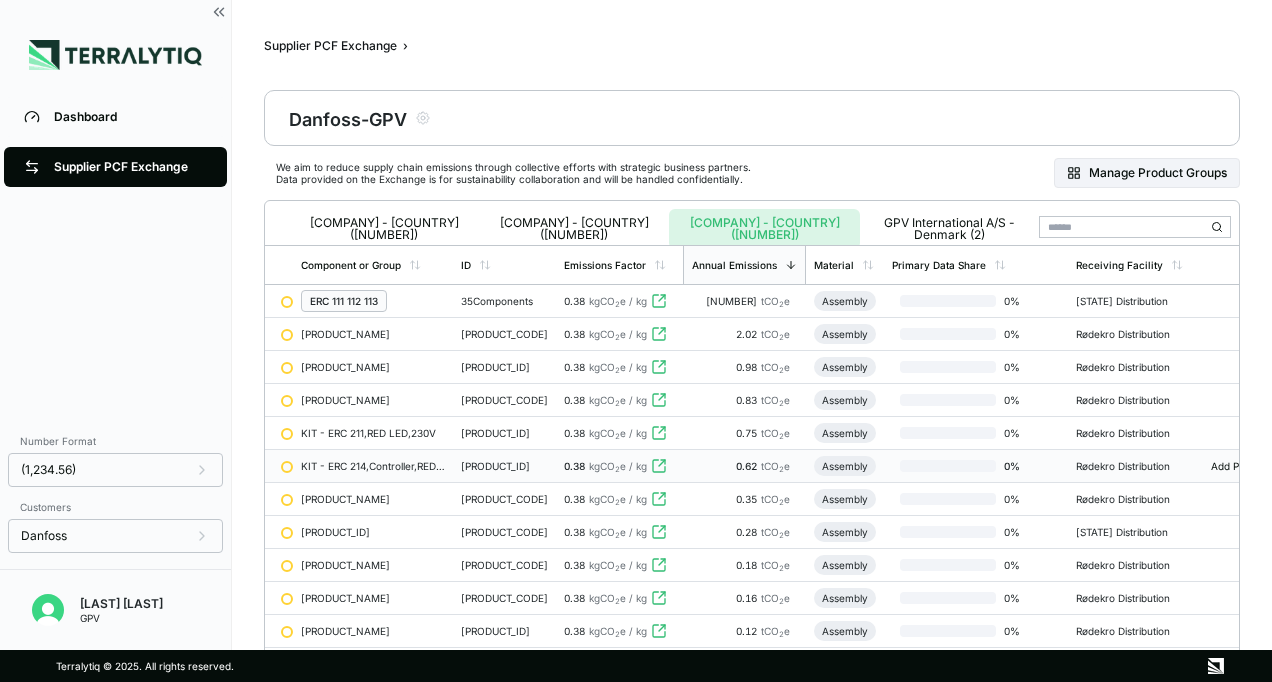 scroll, scrollTop: 0, scrollLeft: 0, axis: both 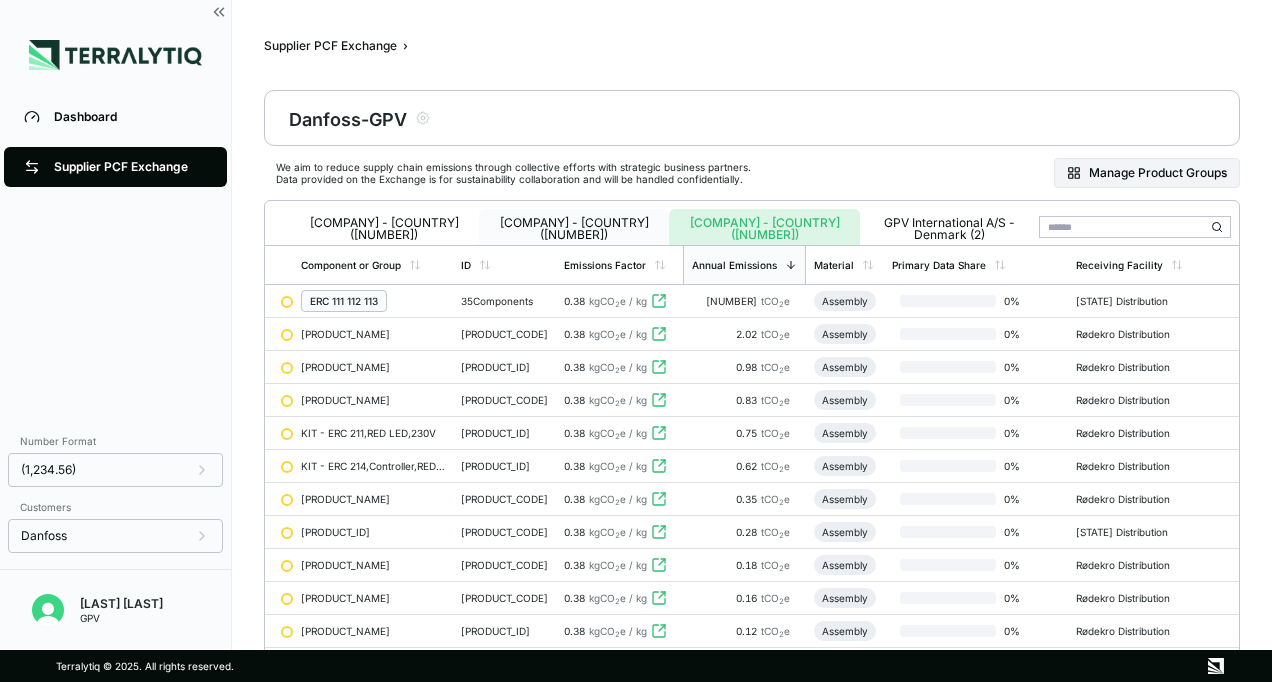 click on "[COMPANY] - [COUNTRY] ([NUMBER])" at bounding box center [574, 229] 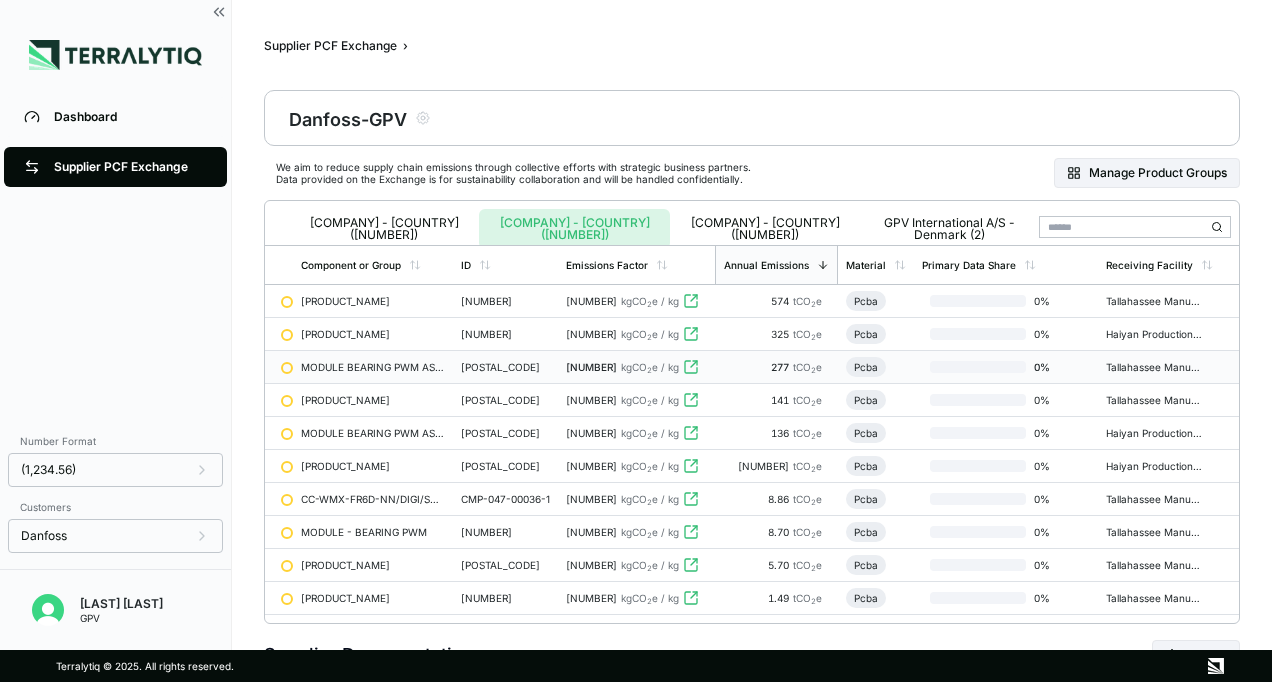 scroll, scrollTop: 0, scrollLeft: 0, axis: both 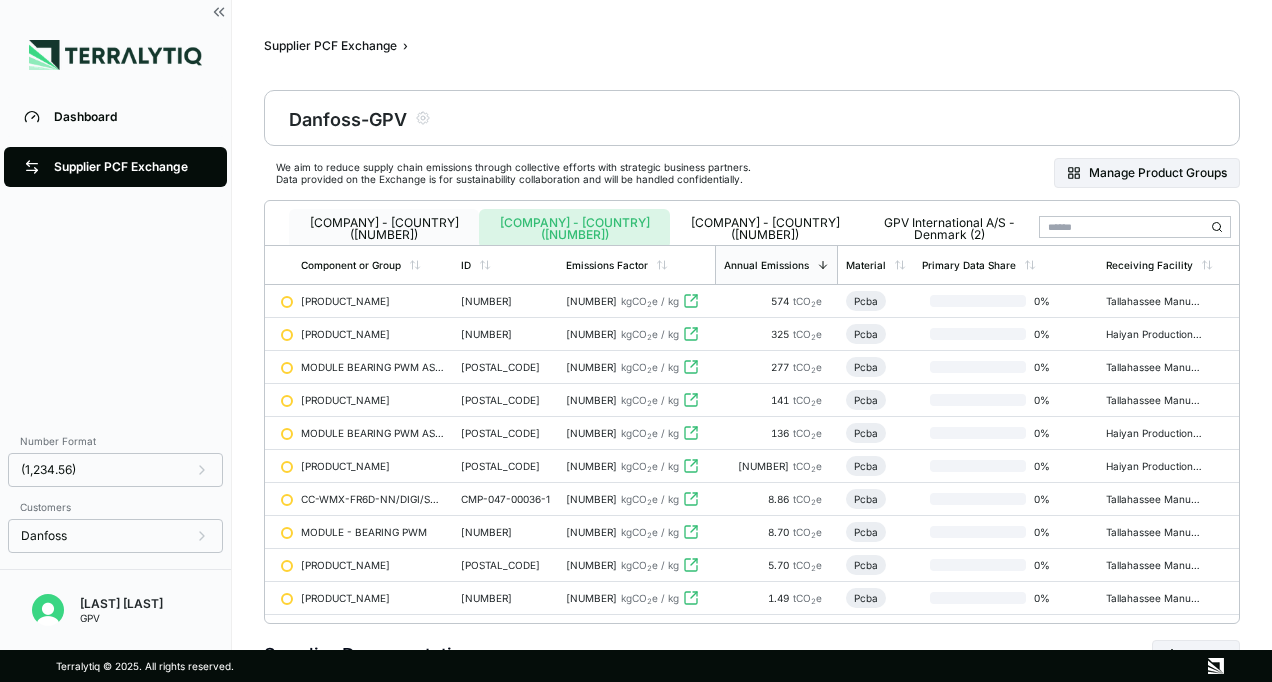 click on "[COMPANY] - [COUNTRY] ([NUMBER])" at bounding box center (384, 229) 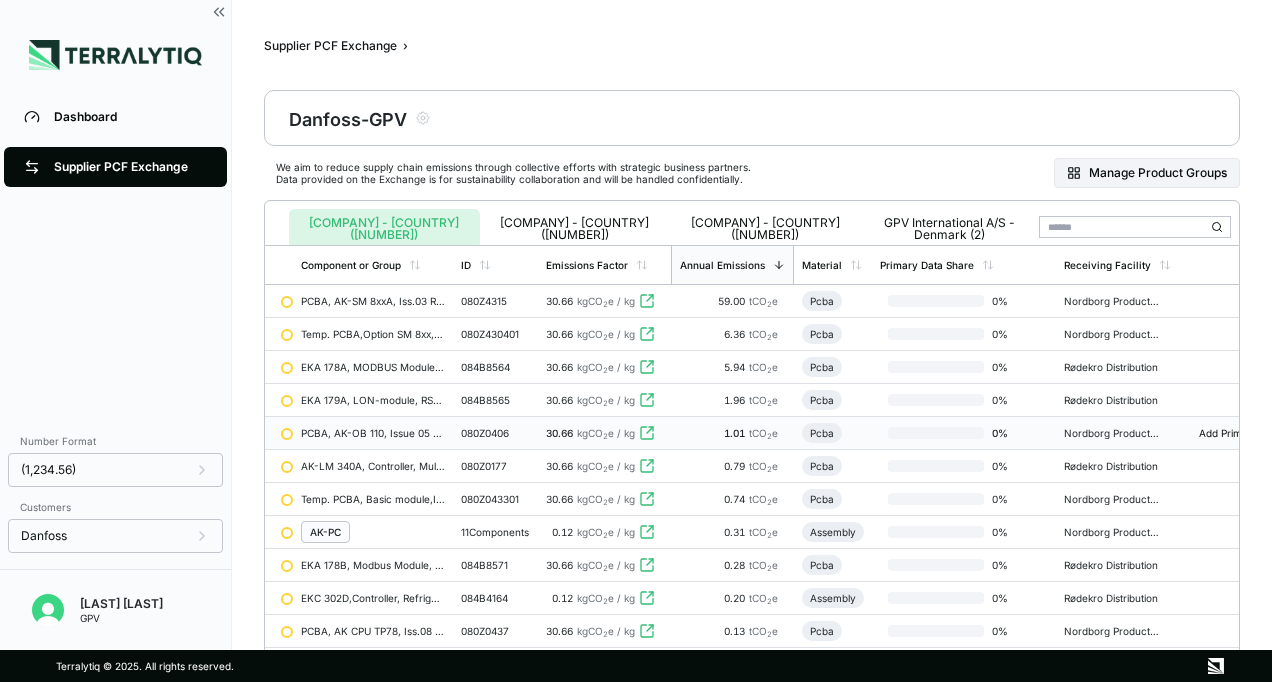 scroll, scrollTop: 0, scrollLeft: 0, axis: both 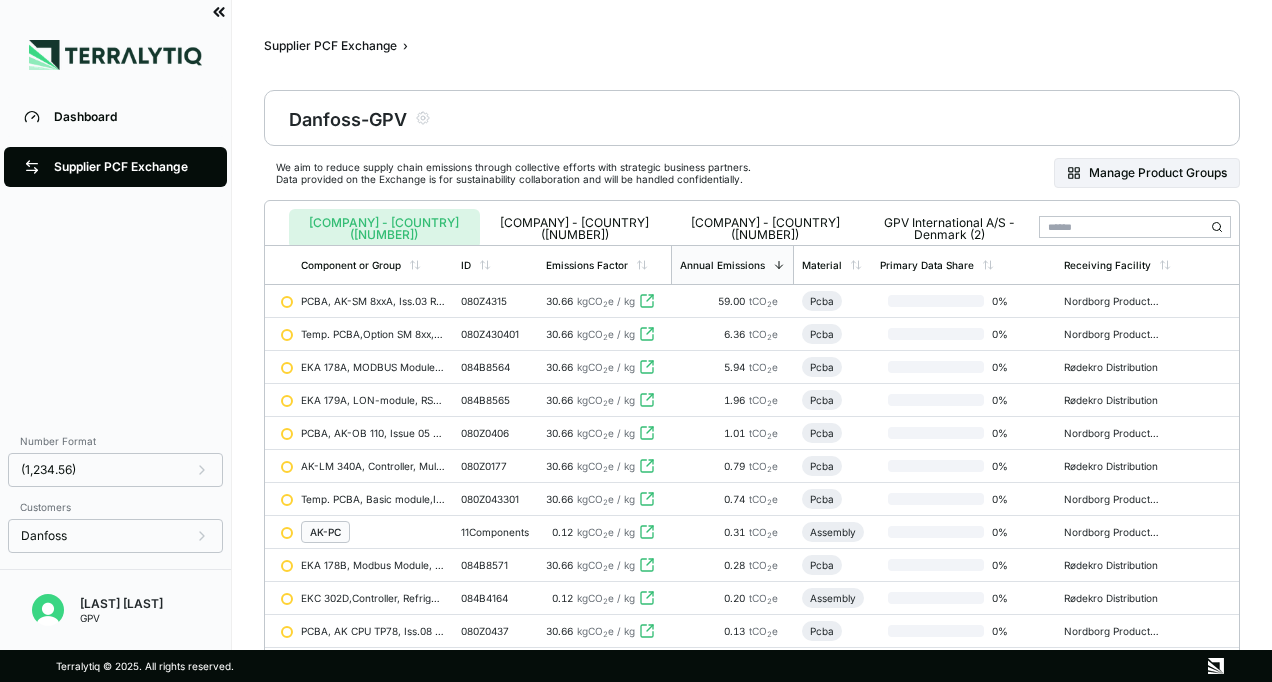 click 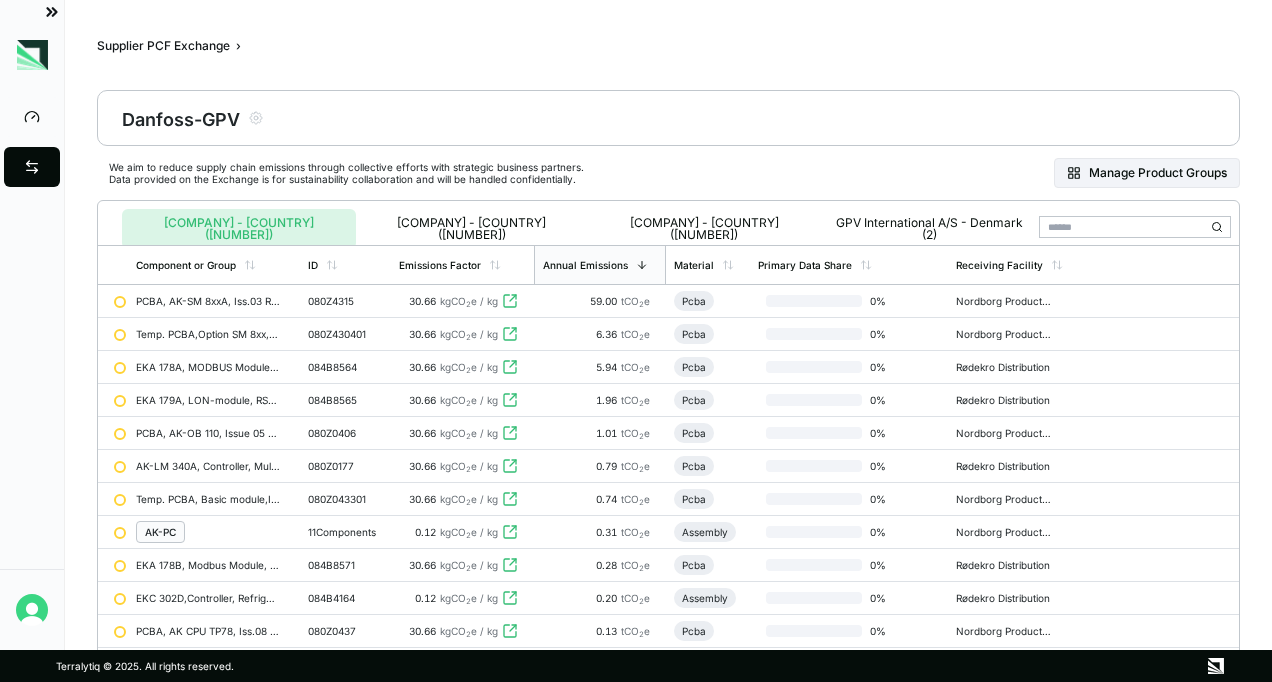 click 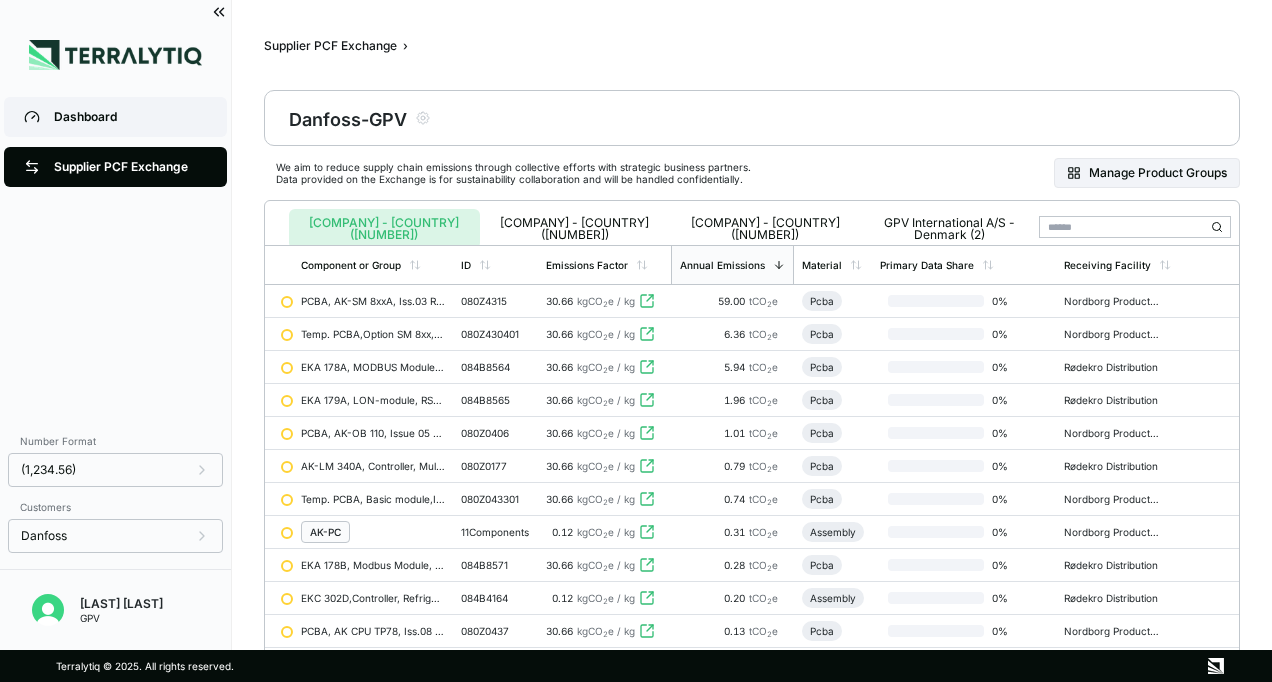 click on "Dashboard" at bounding box center [130, 117] 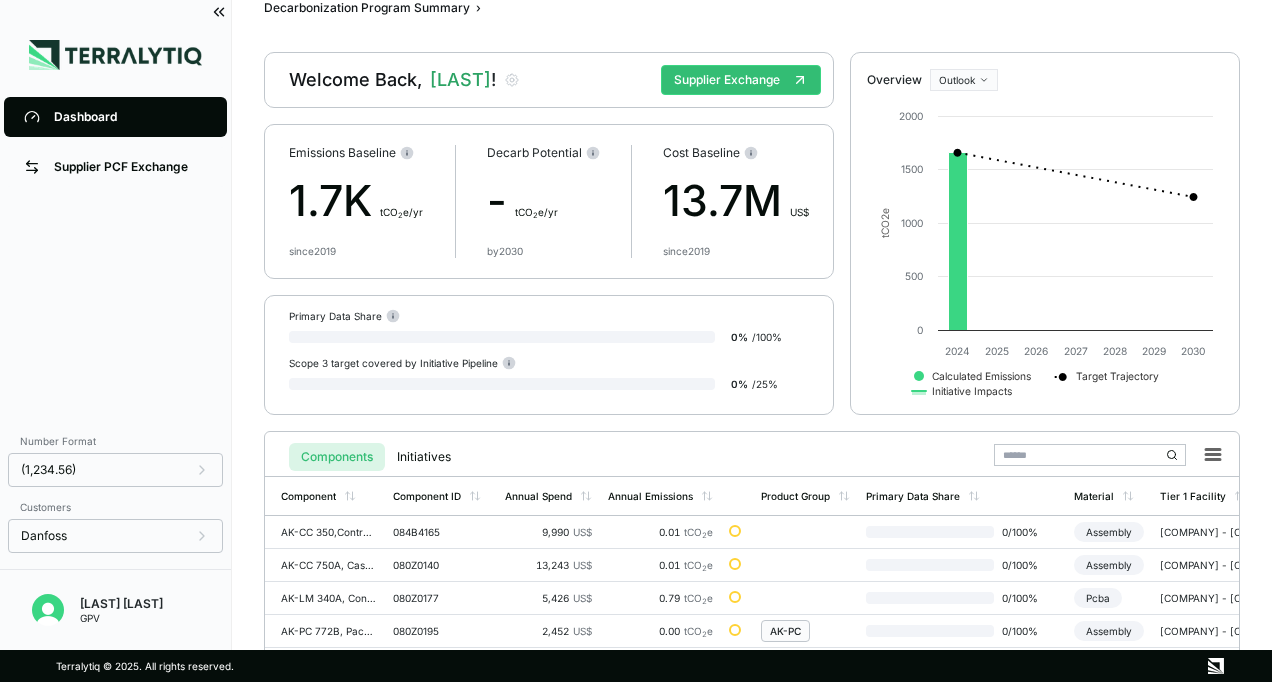 scroll, scrollTop: 738, scrollLeft: 0, axis: vertical 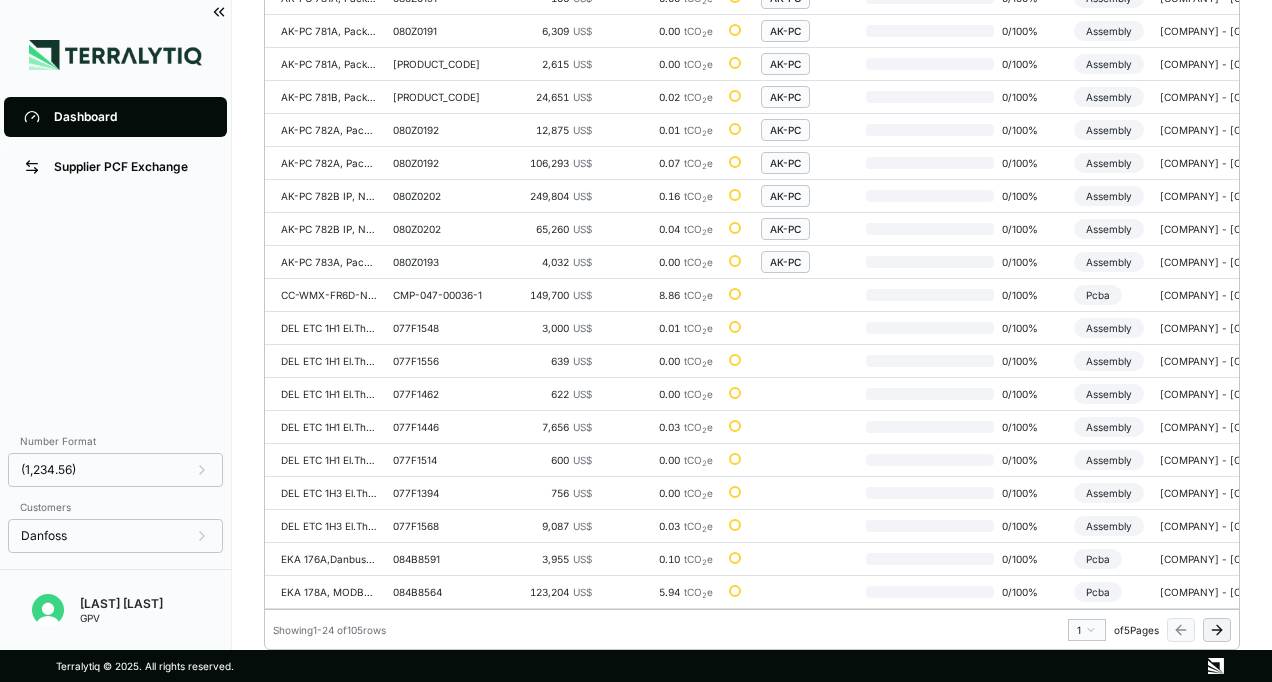 click 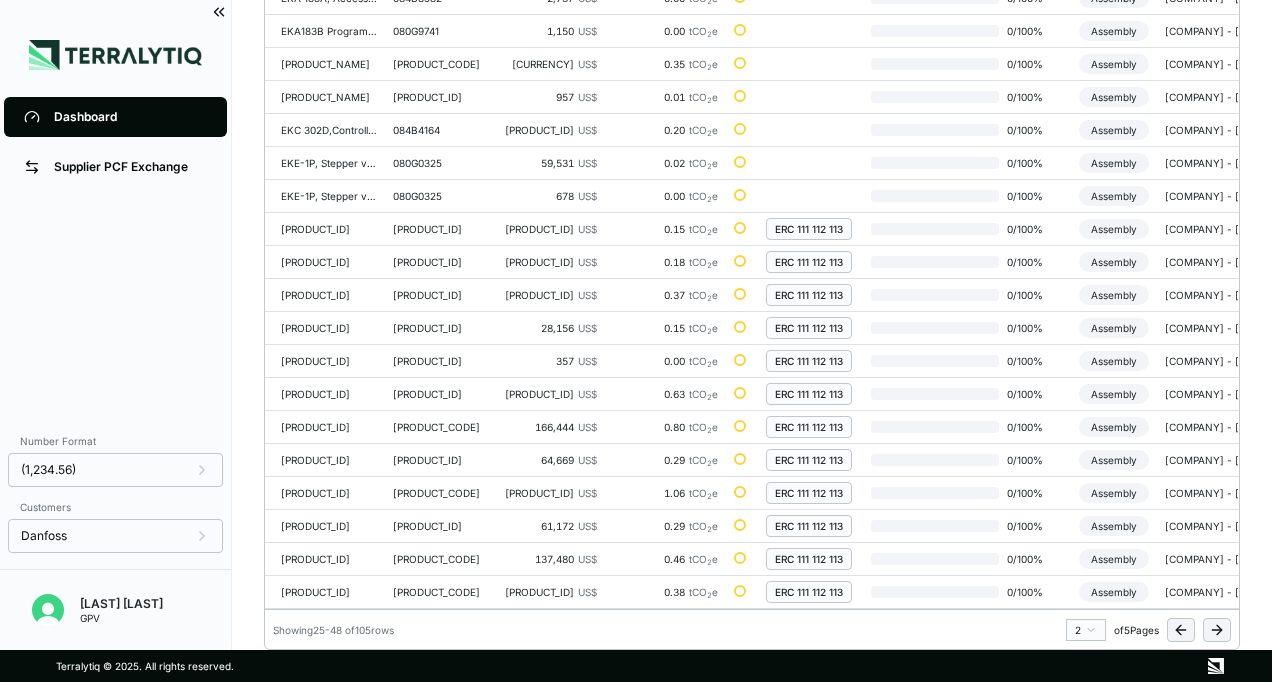 click 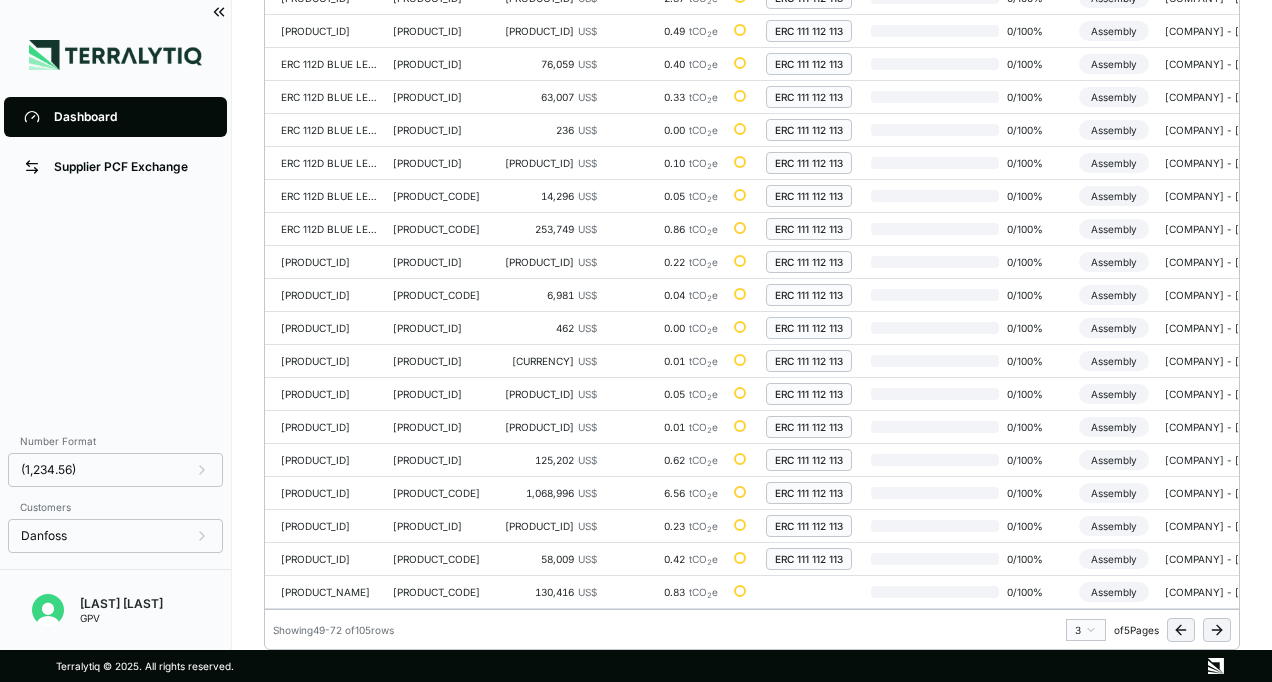 click 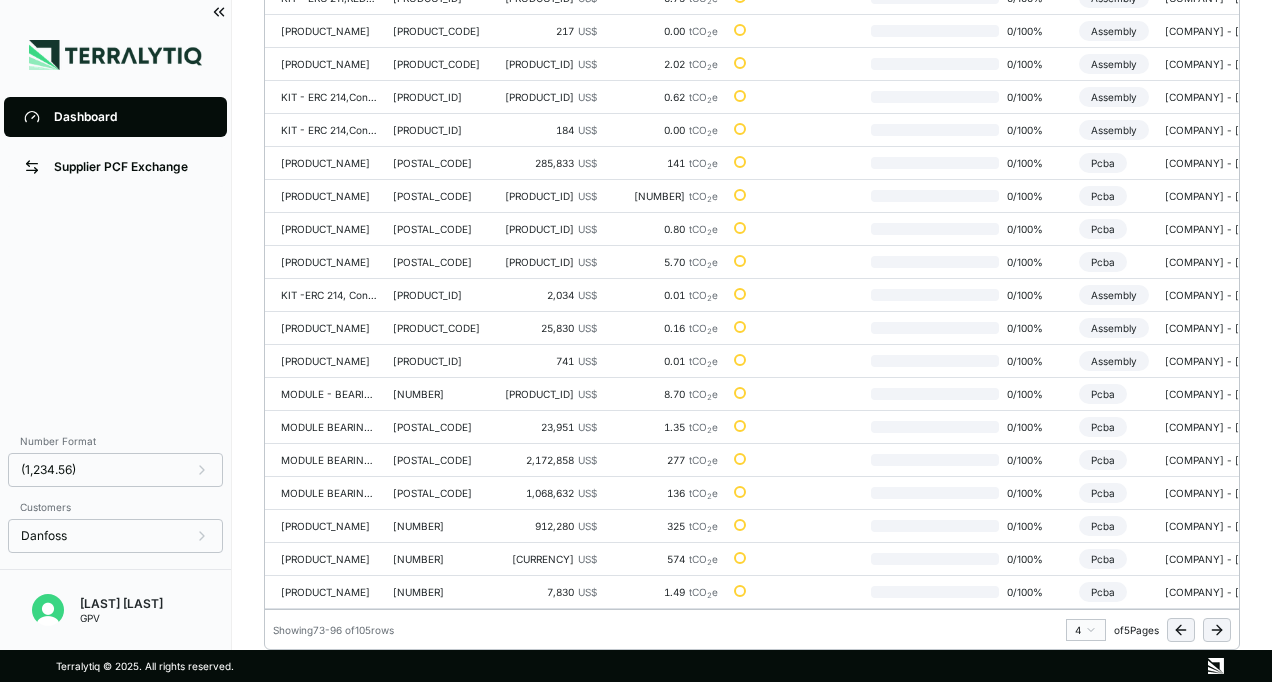 click 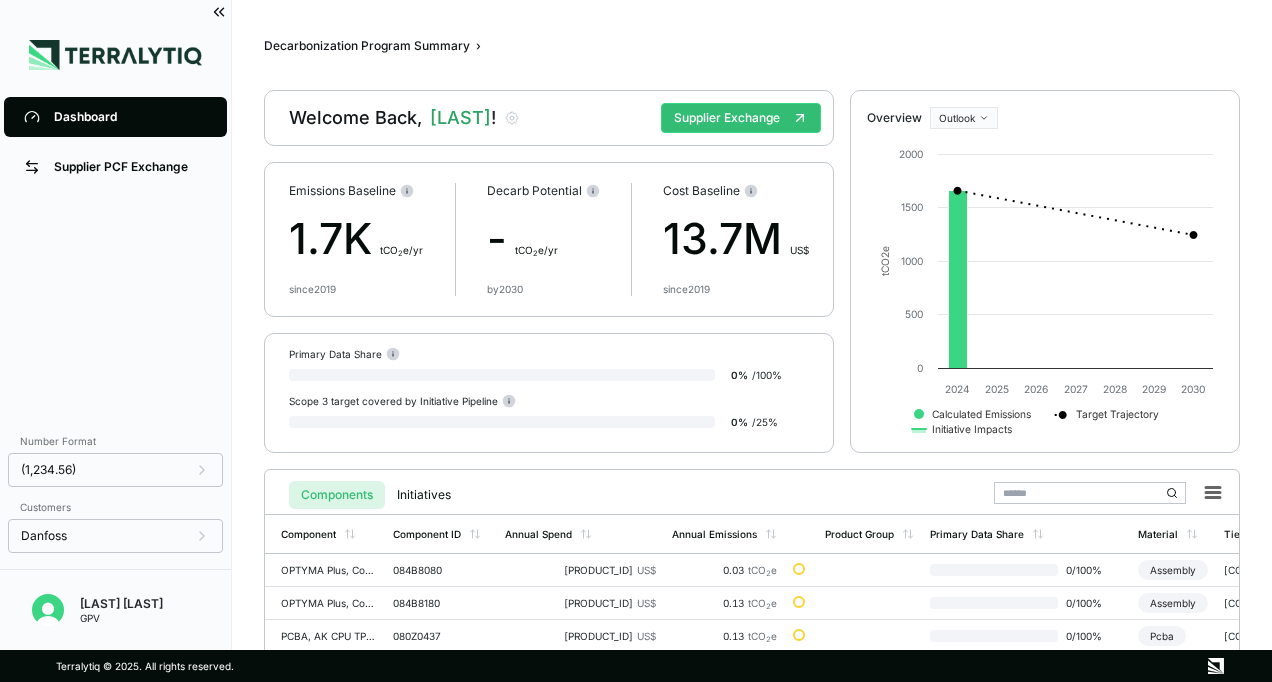 scroll, scrollTop: 248, scrollLeft: 0, axis: vertical 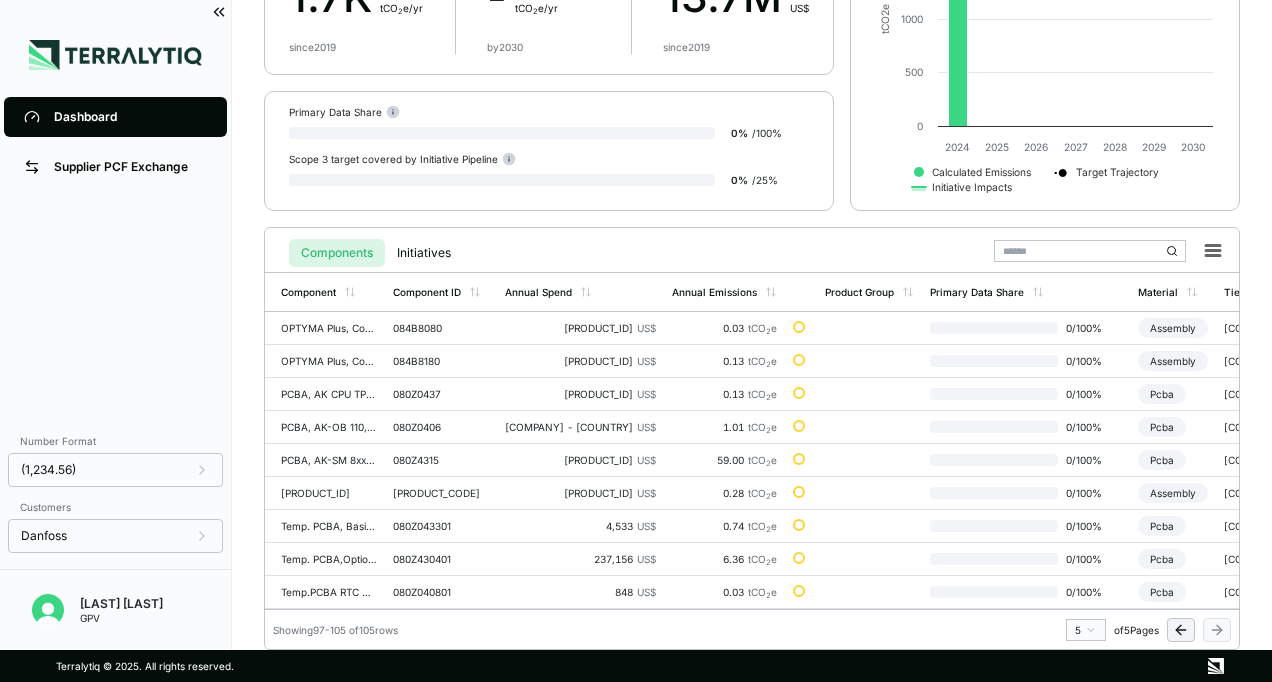 click 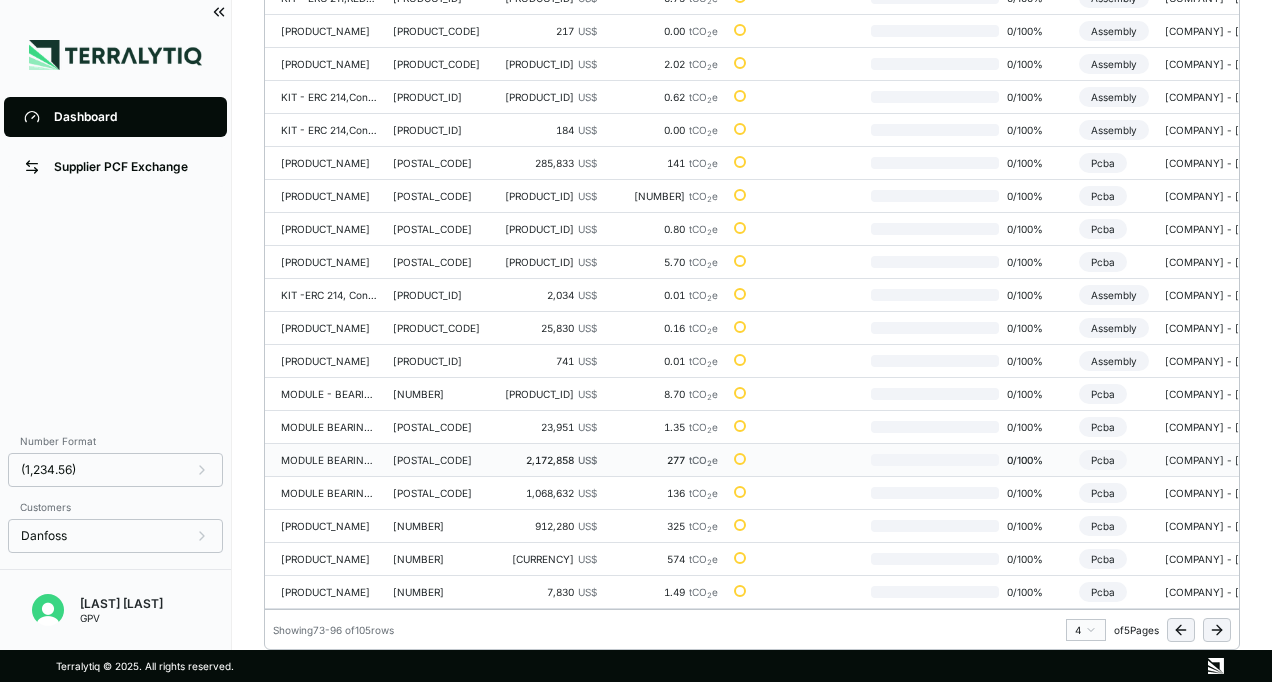 scroll, scrollTop: 272, scrollLeft: 0, axis: vertical 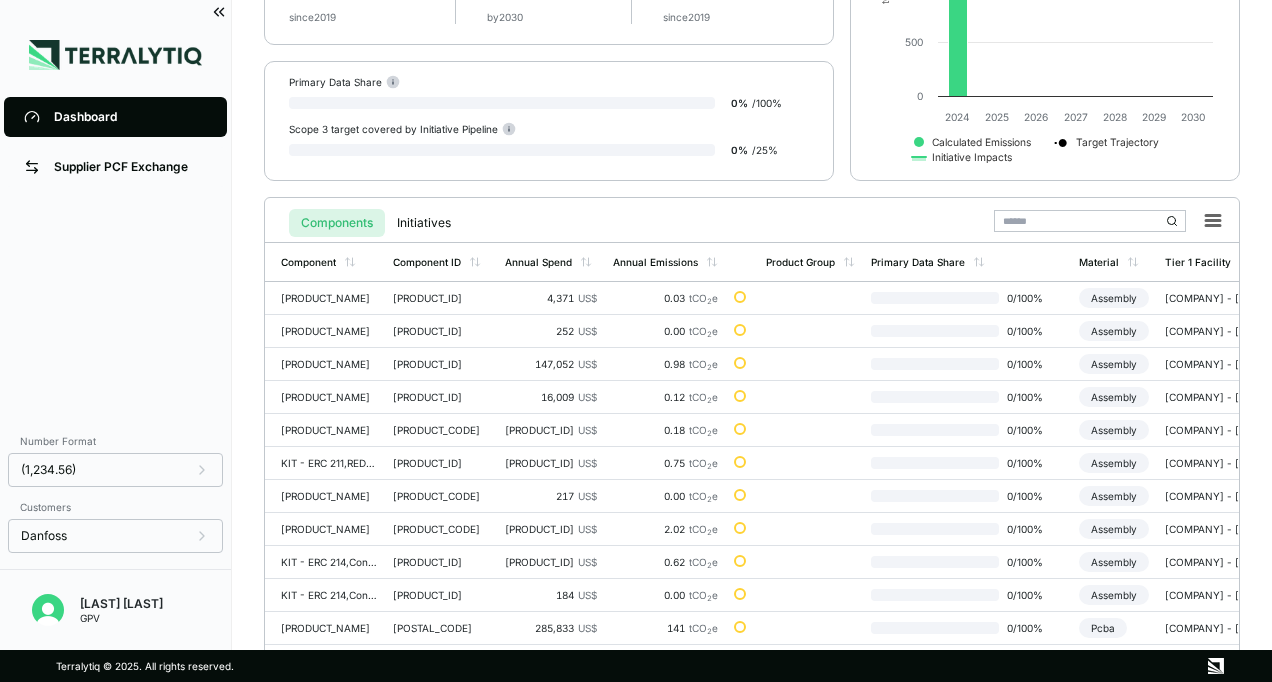 type 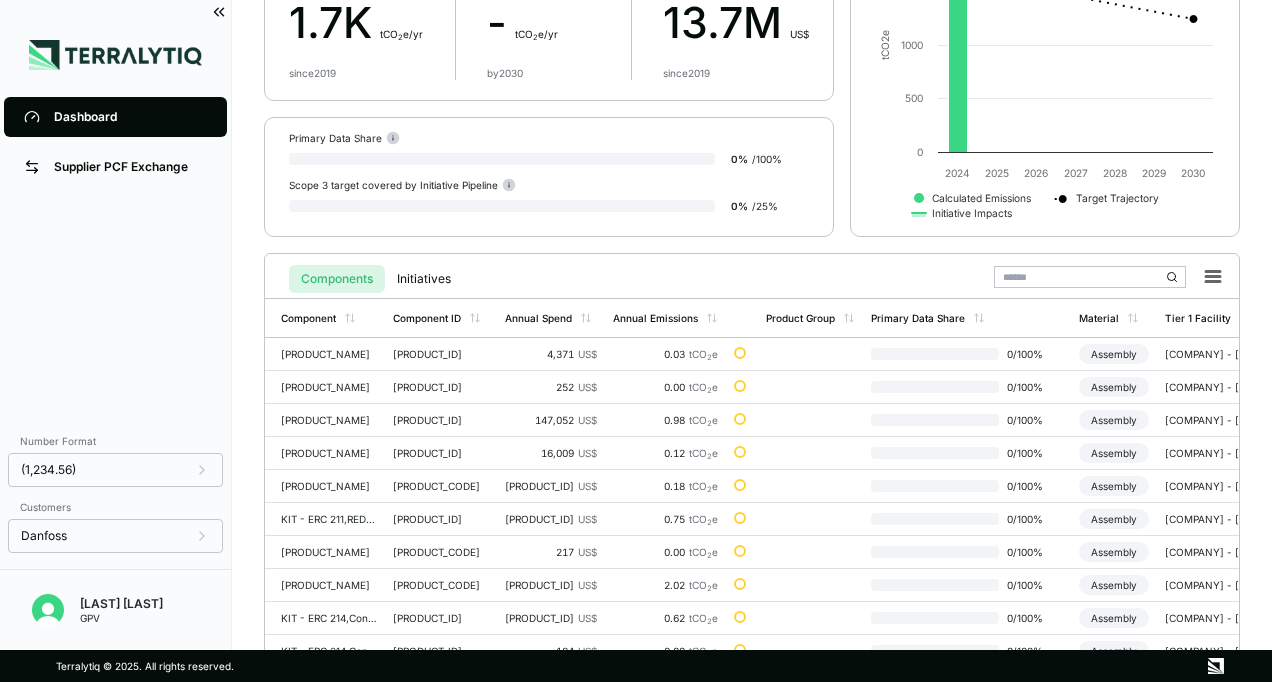 scroll, scrollTop: 466, scrollLeft: 0, axis: vertical 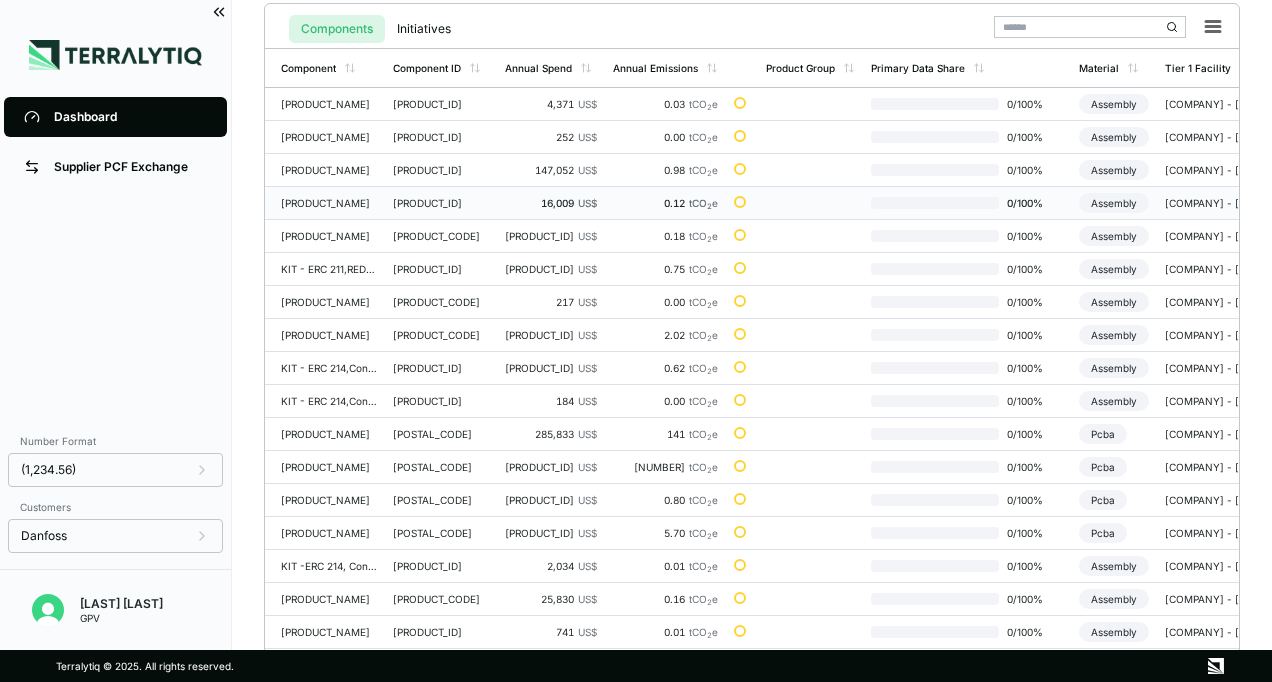 click on "[PRODUCT_ID]" at bounding box center [441, 203] 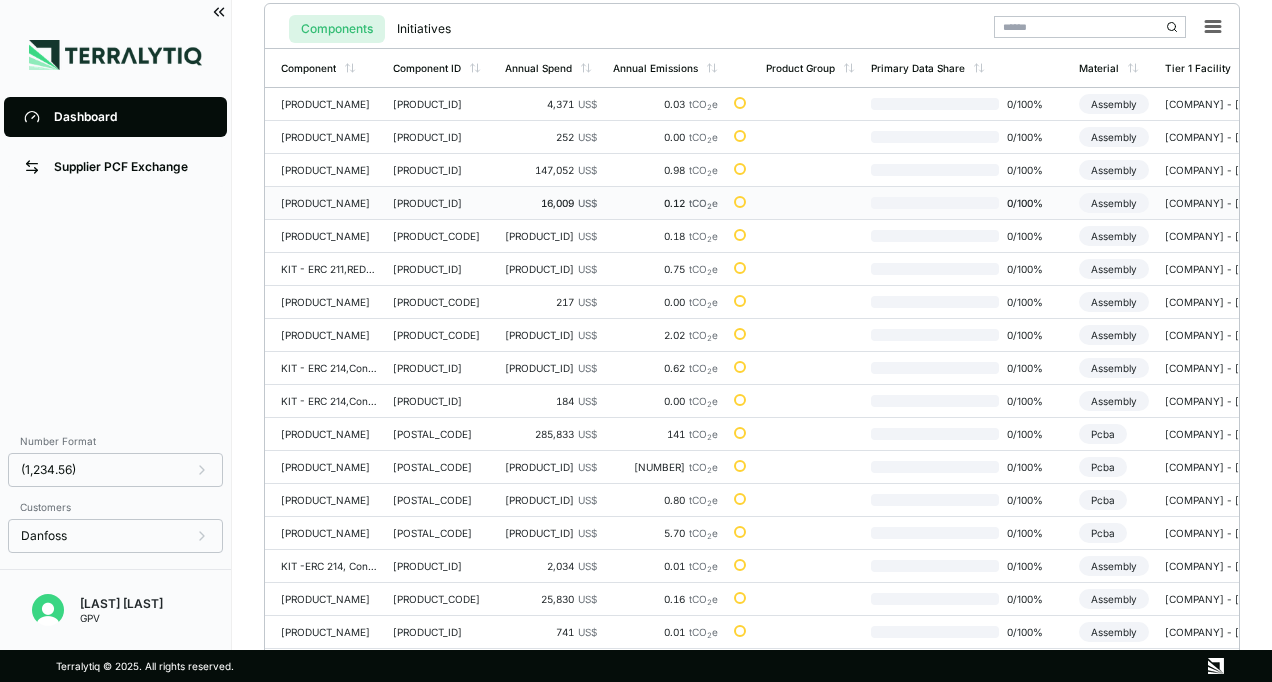 scroll, scrollTop: 0, scrollLeft: 0, axis: both 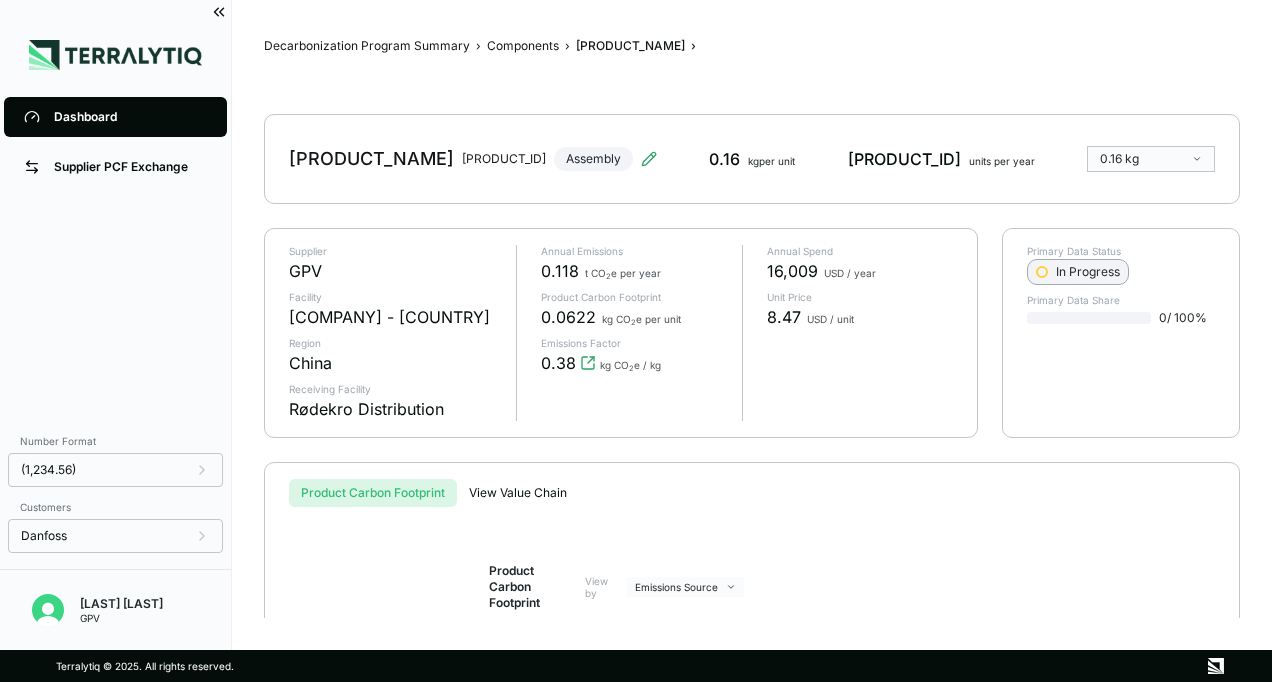 click at bounding box center [1044, 274] 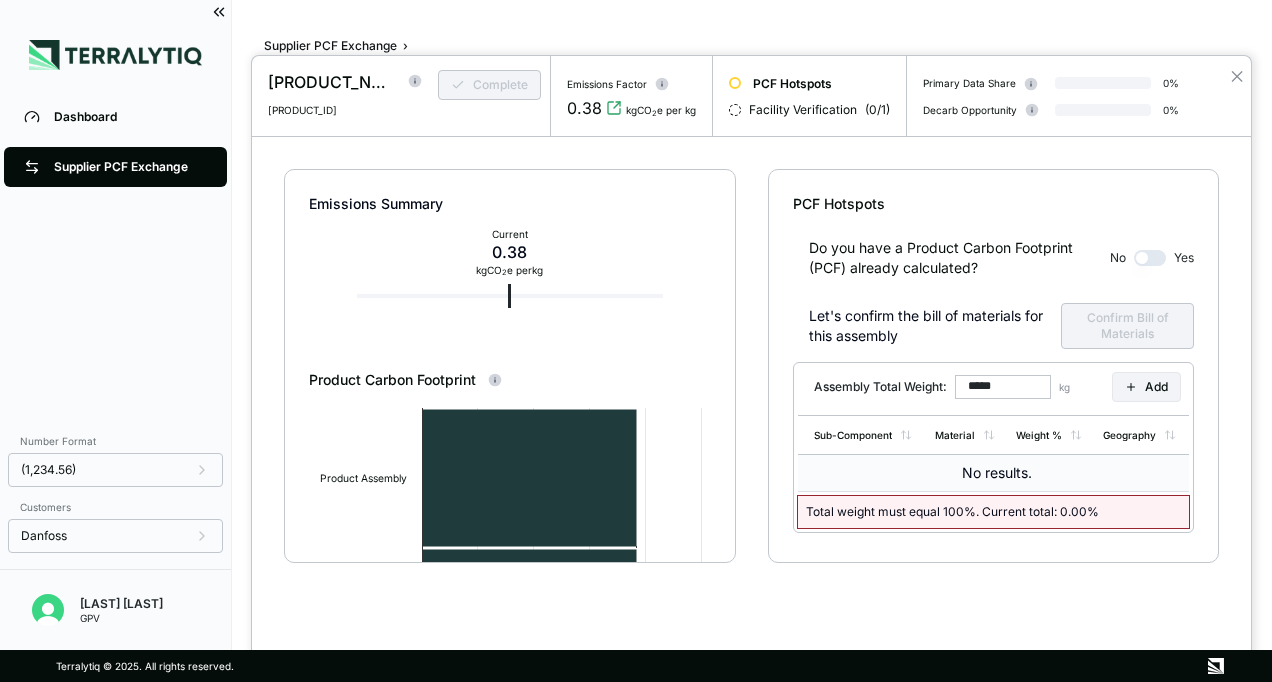 scroll, scrollTop: 70, scrollLeft: 0, axis: vertical 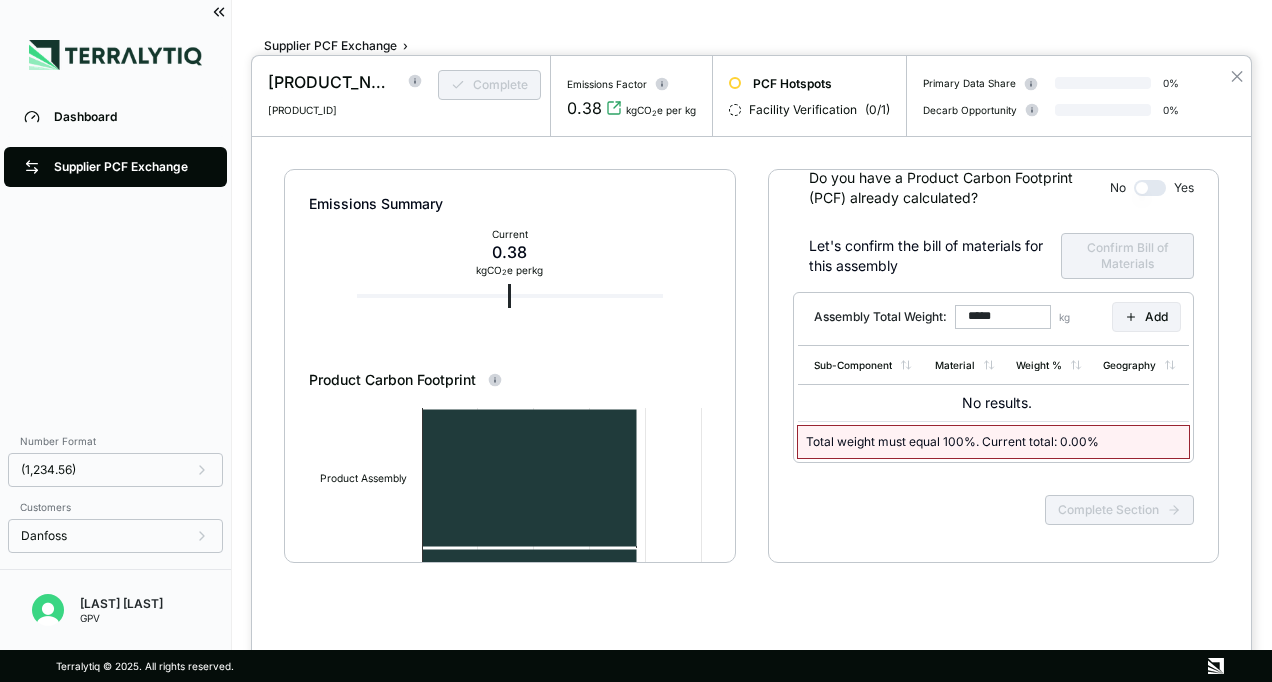 click on "Complete Section" at bounding box center [993, 526] 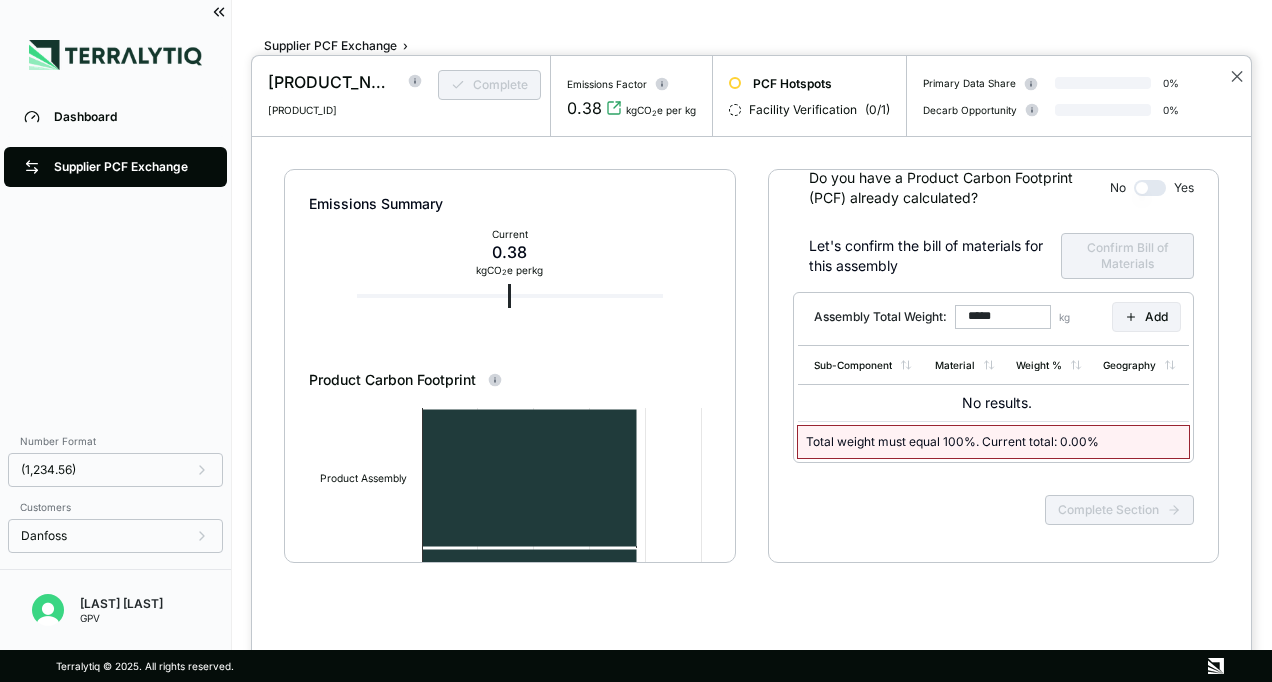click on "✕" at bounding box center [1237, 76] 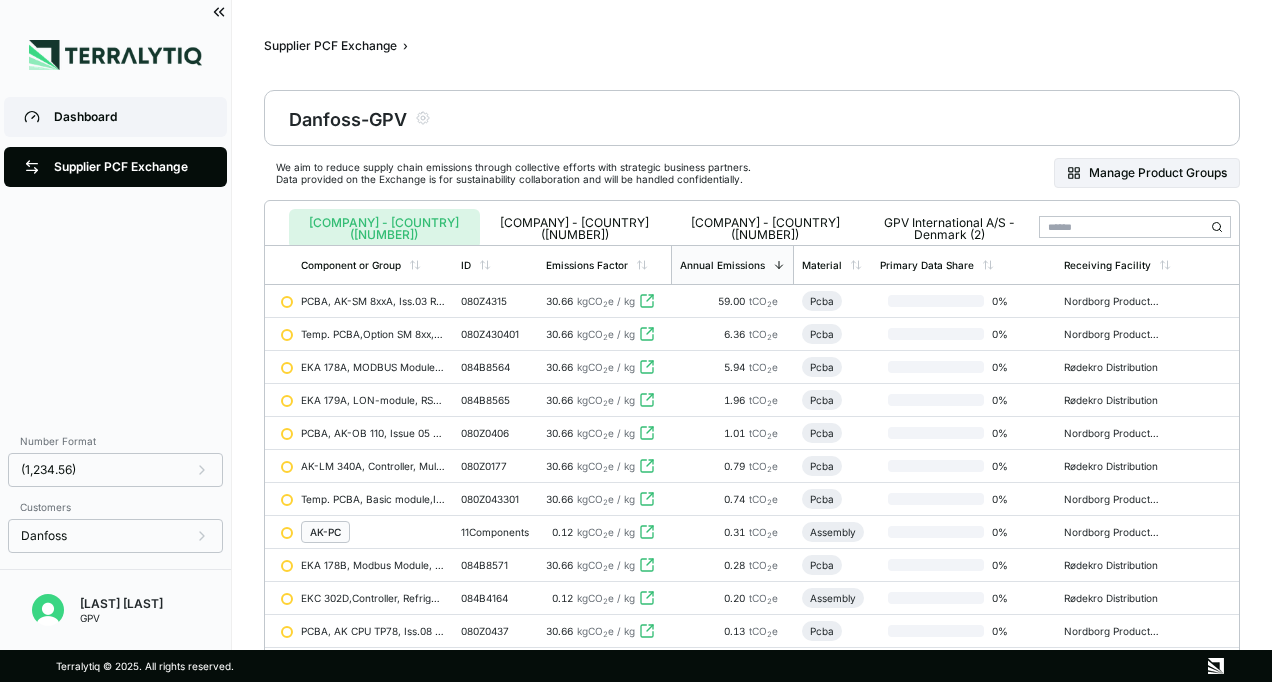 click on "Dashboard" at bounding box center [130, 117] 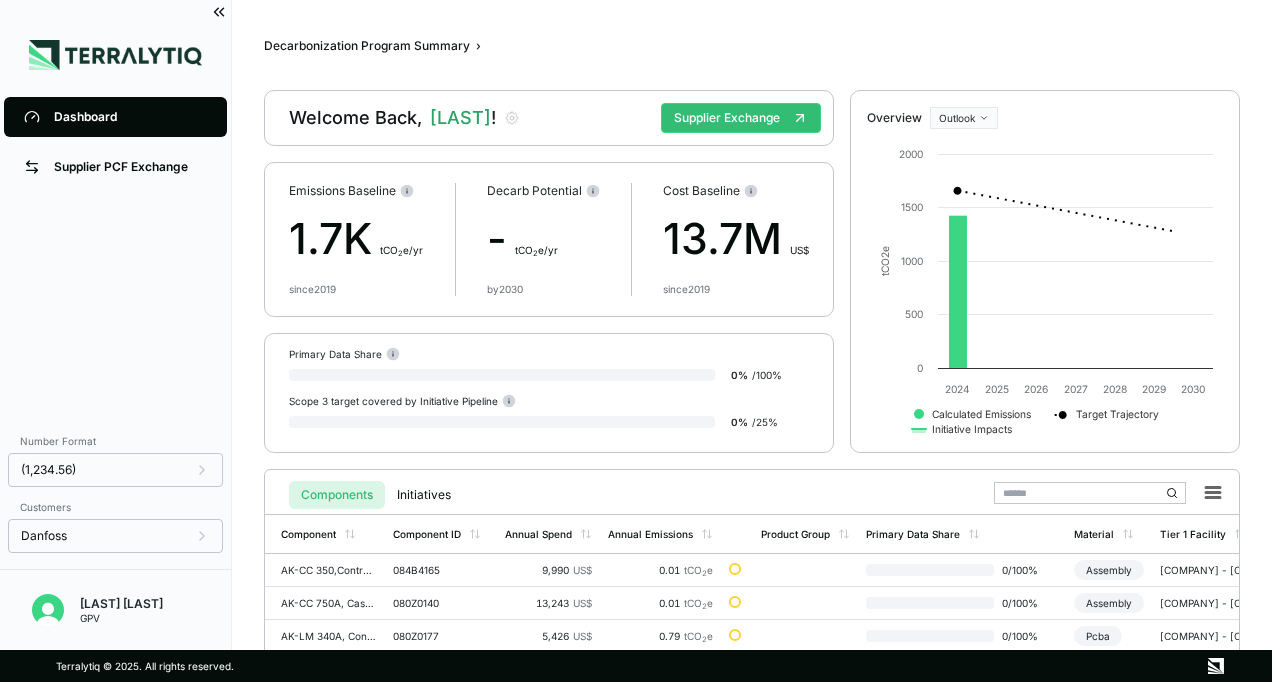 scroll, scrollTop: 233, scrollLeft: 0, axis: vertical 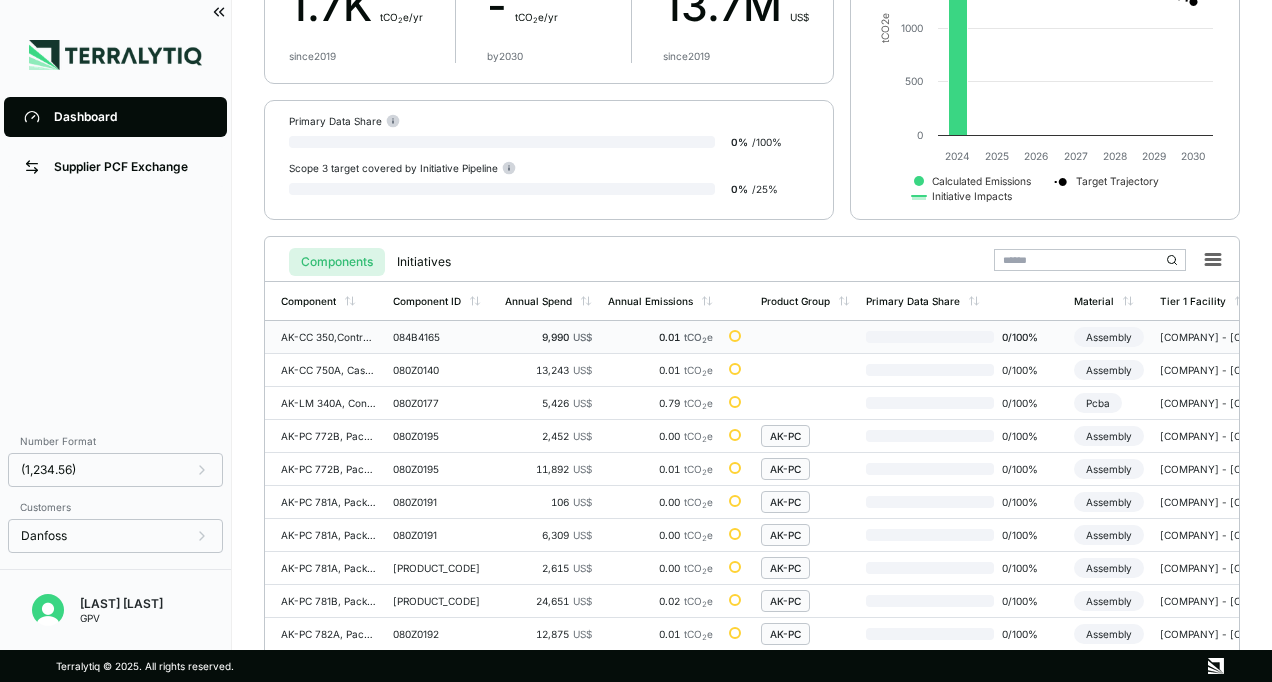 click on "084B4165" at bounding box center [441, 337] 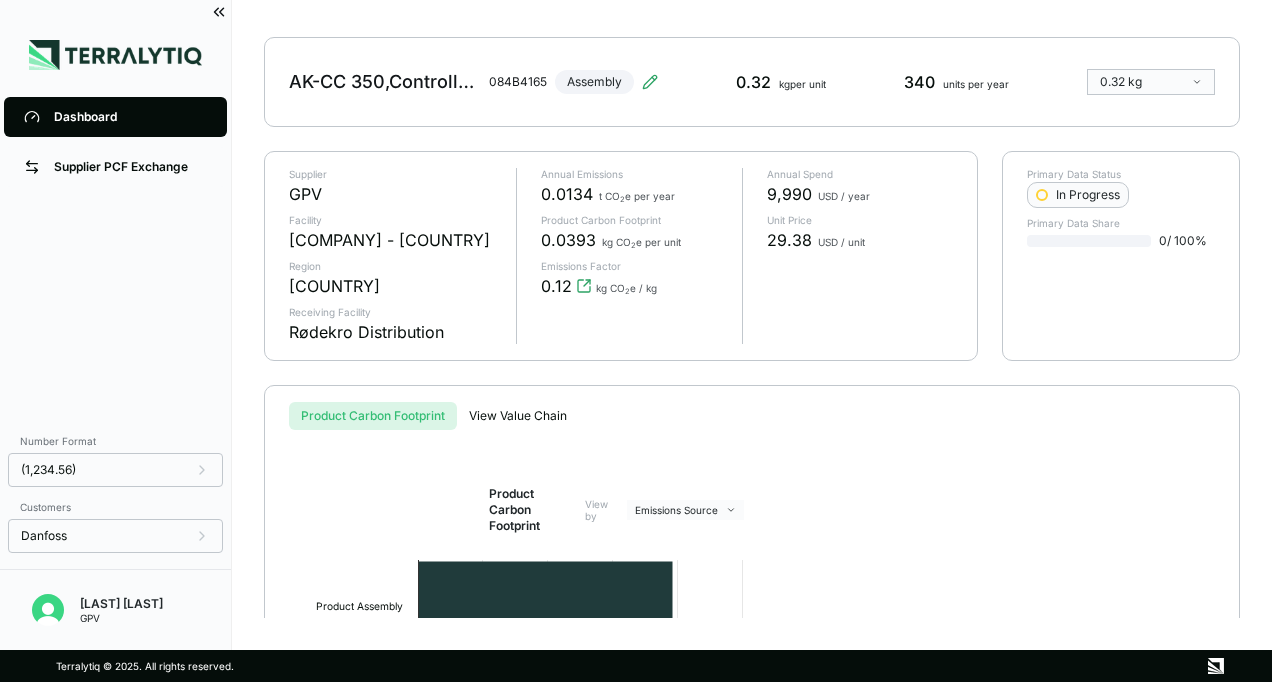 scroll, scrollTop: 0, scrollLeft: 0, axis: both 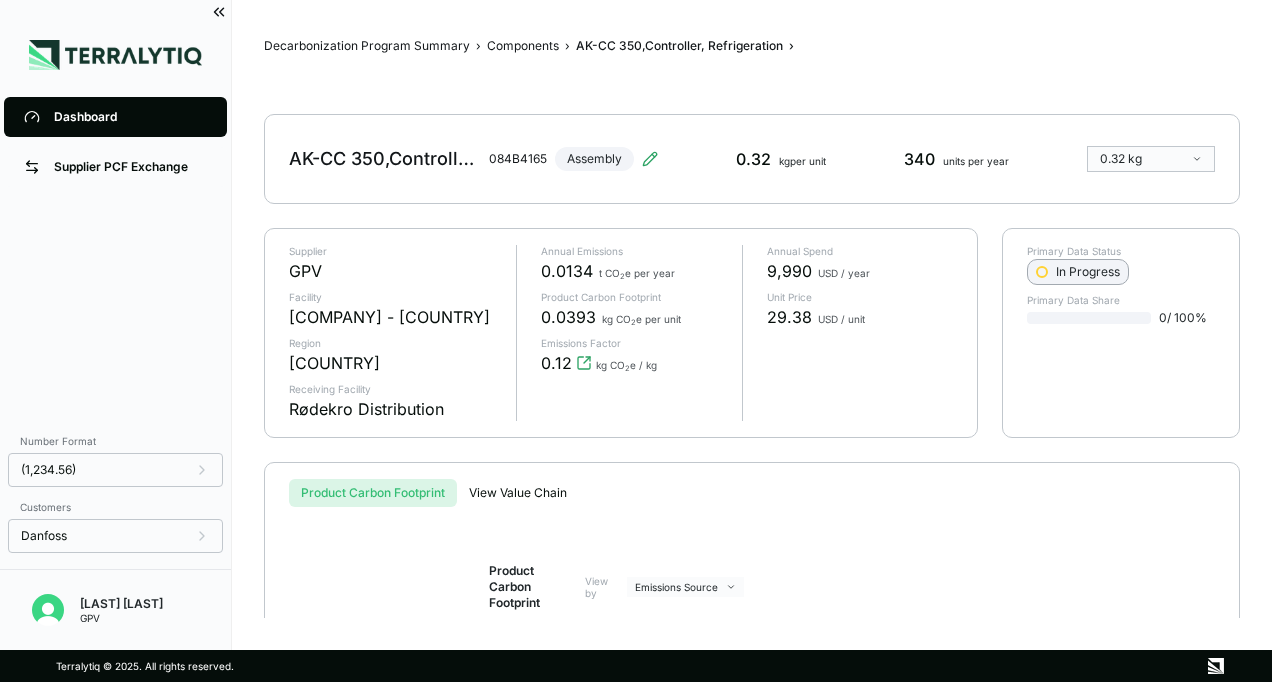 click on "In Progress" at bounding box center [1078, 272] 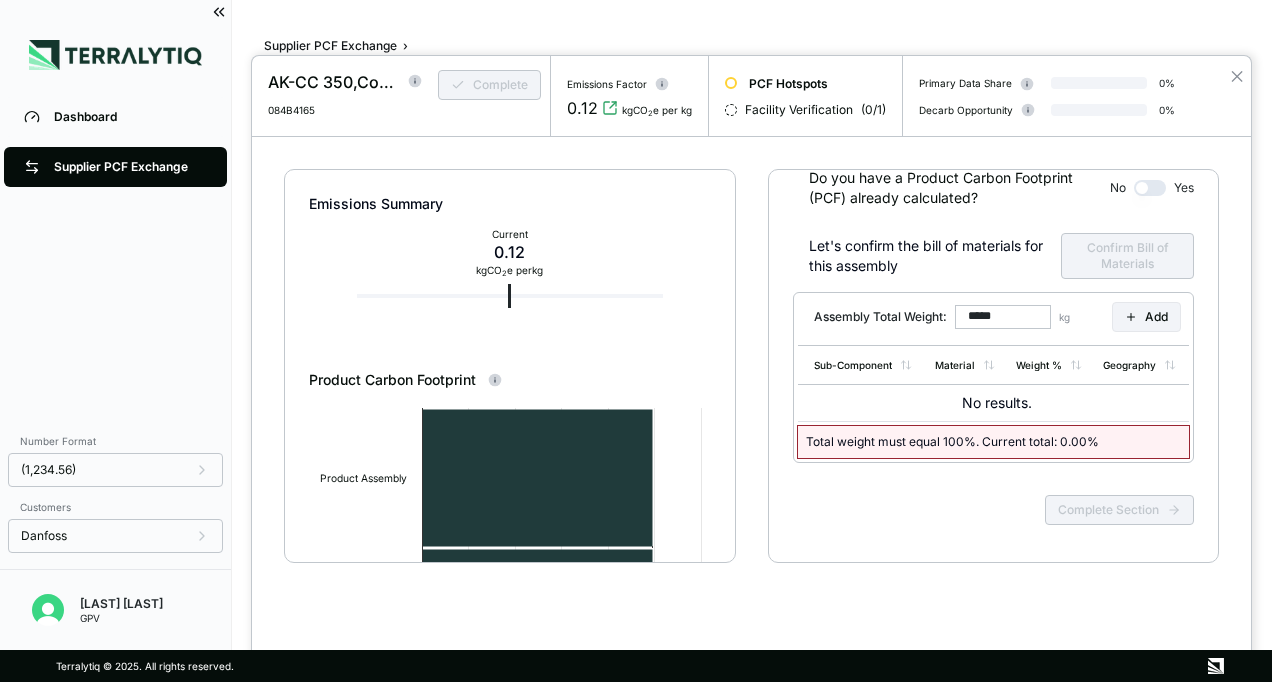 scroll, scrollTop: 0, scrollLeft: 0, axis: both 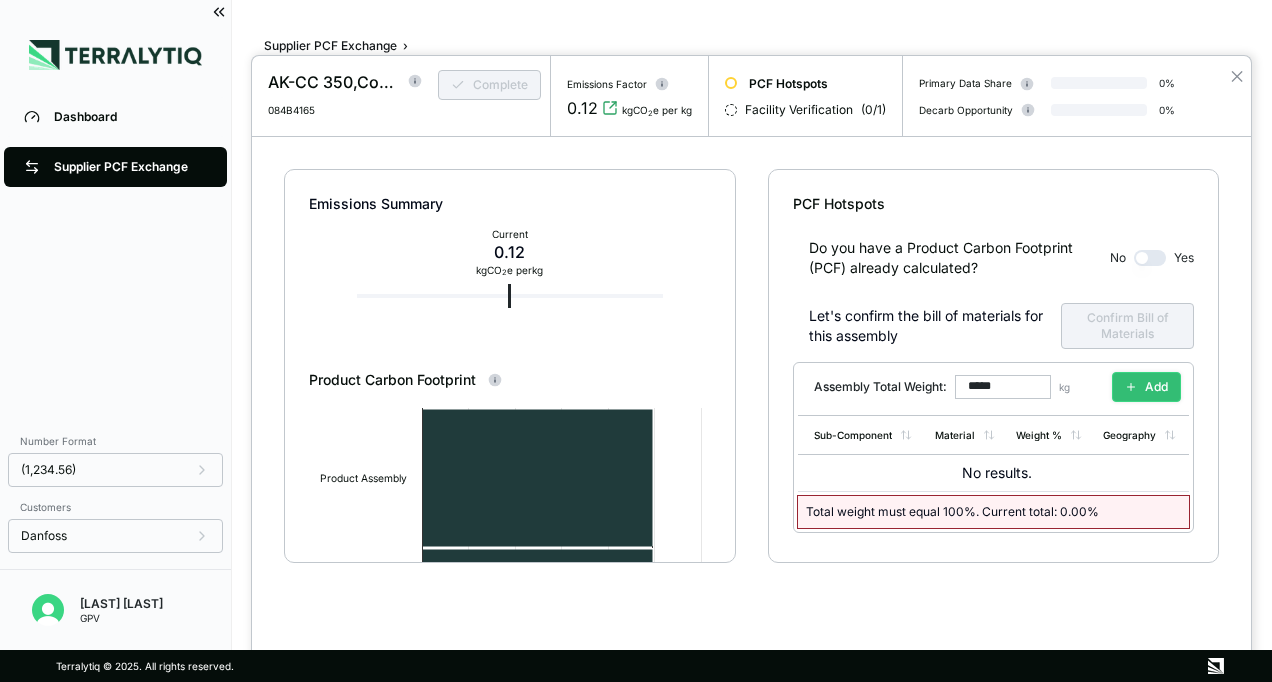 click 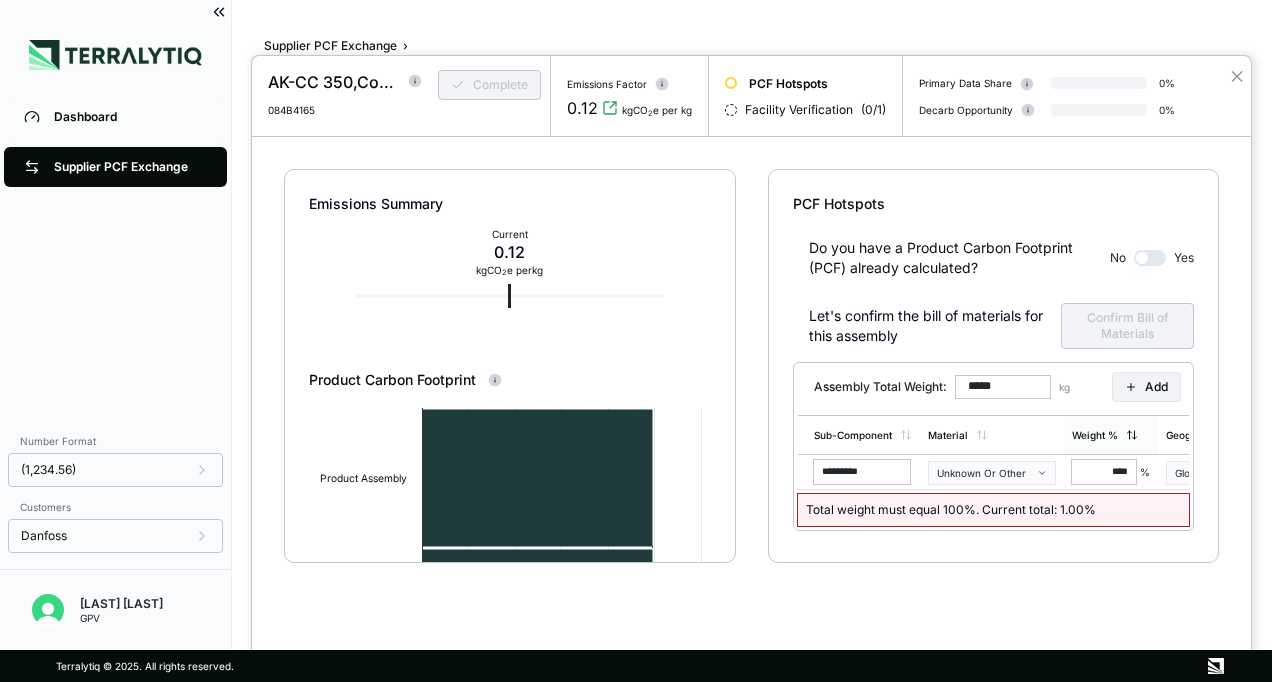 scroll, scrollTop: 78, scrollLeft: 0, axis: vertical 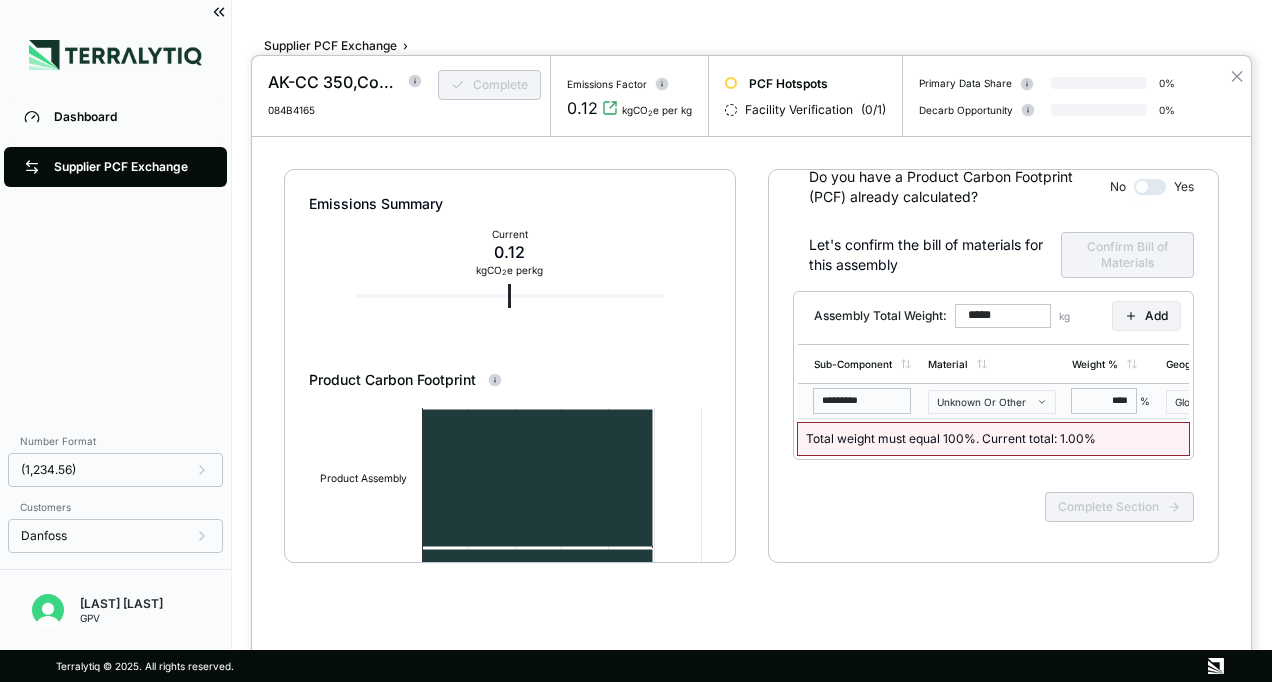 click on "*********" at bounding box center [862, 401] 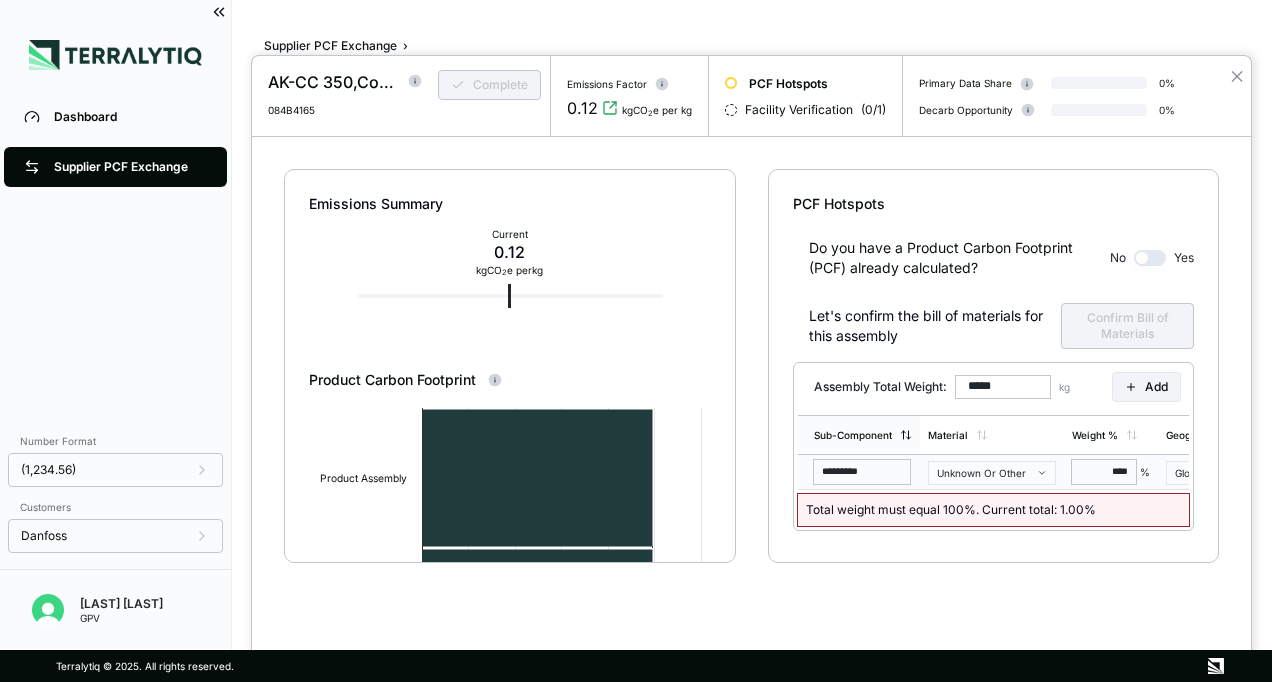 scroll, scrollTop: 78, scrollLeft: 0, axis: vertical 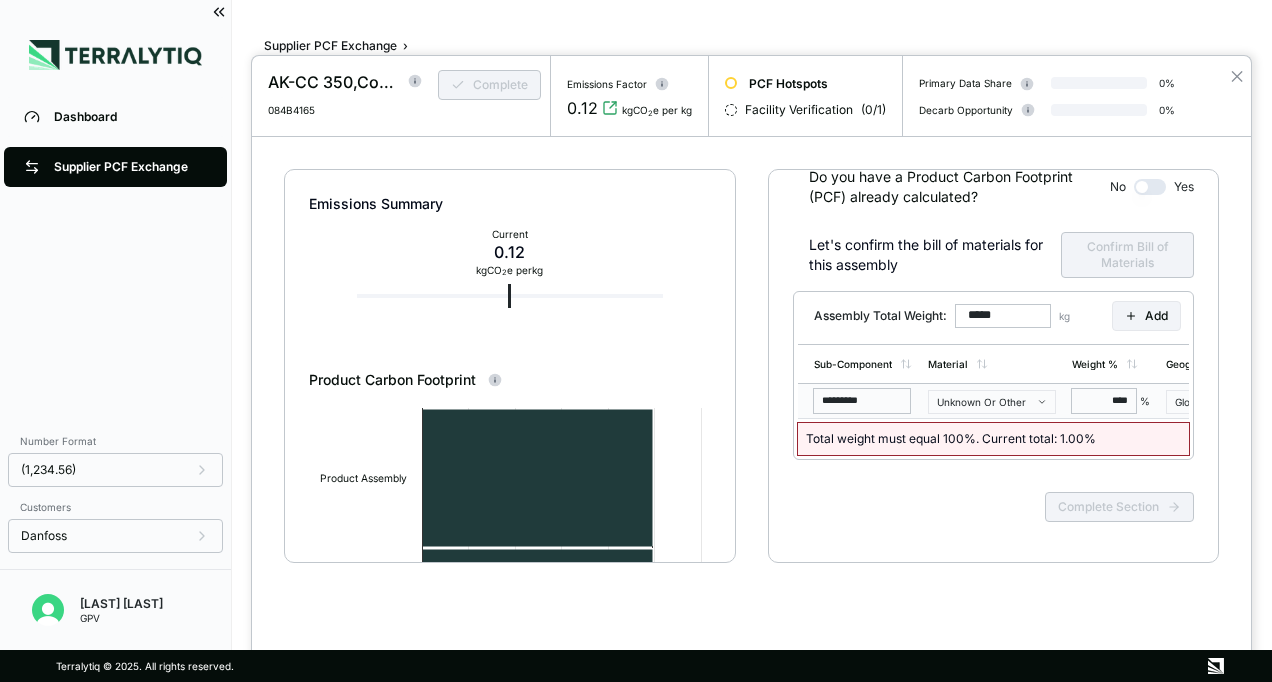 click on "*********" at bounding box center (862, 401) 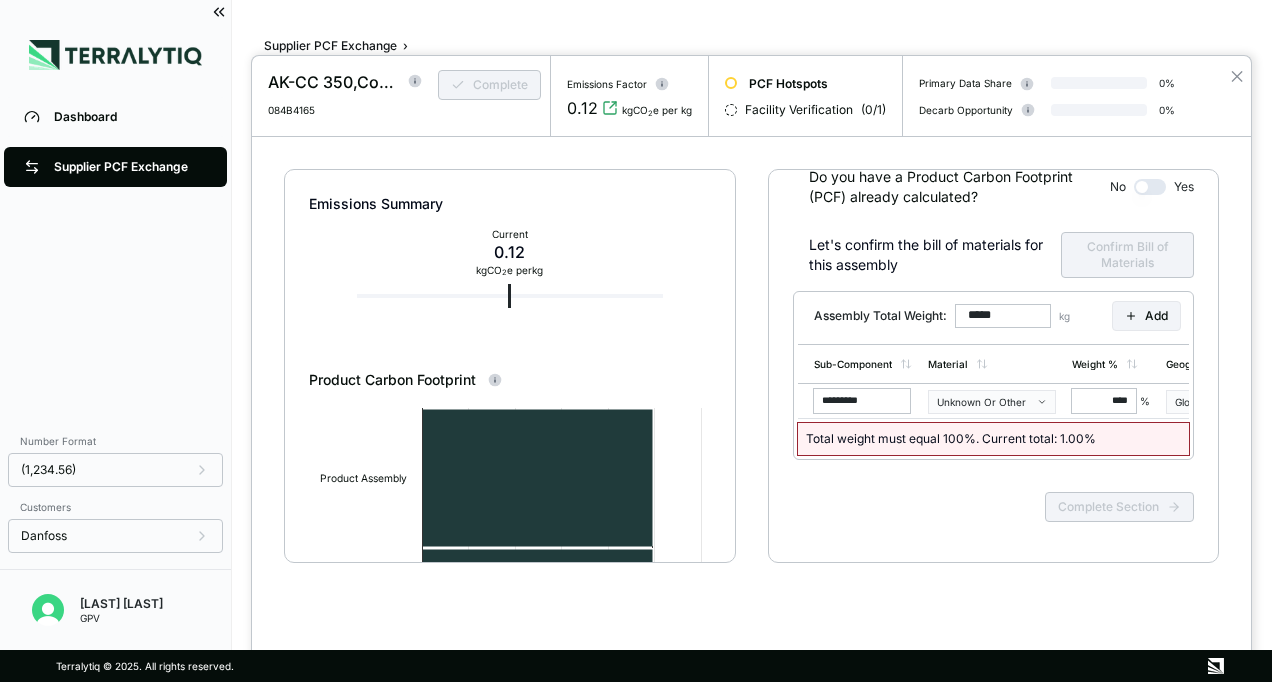drag, startPoint x: 898, startPoint y: 389, endPoint x: 734, endPoint y: 400, distance: 164.36848 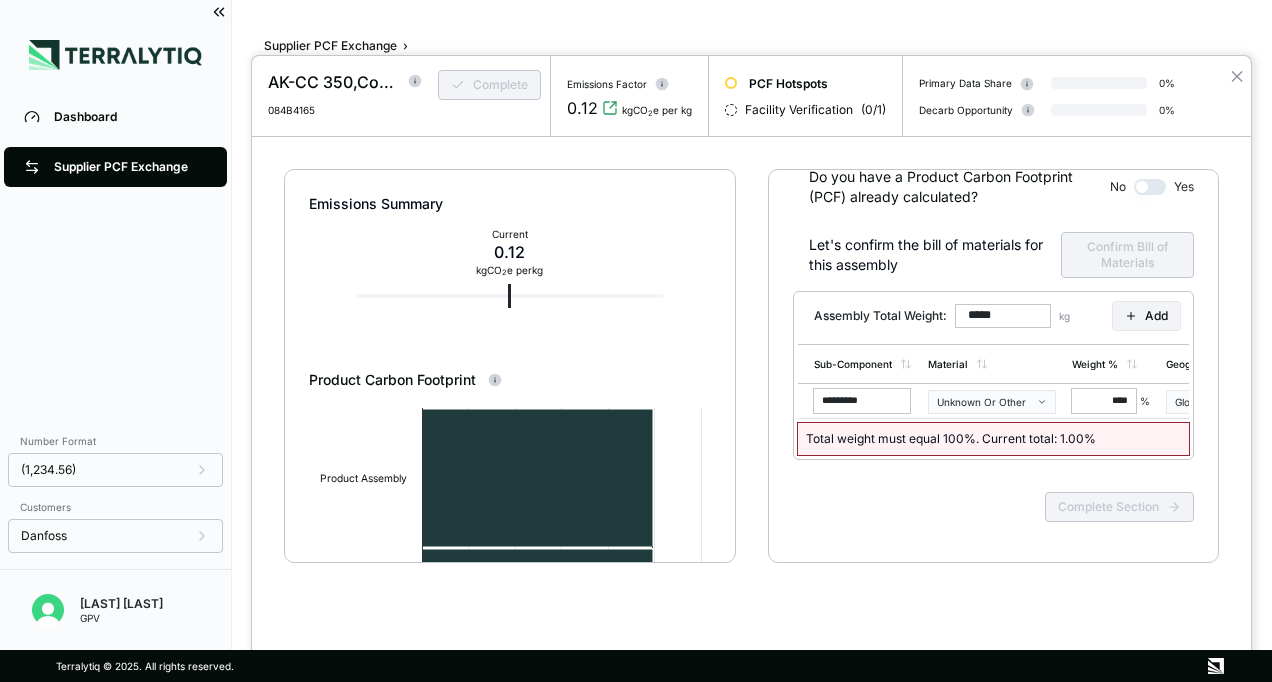 click on "Emissions Summary Current 0.12 kg CO 2 e per  kg Product Carbon Footprint Created with Highcharts 11.4.8 kg CO2e for 1.0 kg of Assembly Energy Process Feedstock Transportation Product Assembly Total 0 0.025 0.05 0.075 0.1 0.125 0.15 Highcharts.com Product Assembly ●  Energy:  0.12 ●  Process:  0.00 ●  Feedstock:  0.00 ●  Transportation:  0.00 Total:  0.12 PCF Hotspots Do you have a Product Carbon Footprint (PCF) already calculated? No Yes Let's confirm the bill of materials for this assembly Confirm Bill of Materials Assembly Total Weight: ***** kg Add Sub-Component Material Weight % Geography ********* Unknown Or Other **** % Global Total weight must equal 100%. Current total:   1.00 % Complete Section" at bounding box center [751, 393] 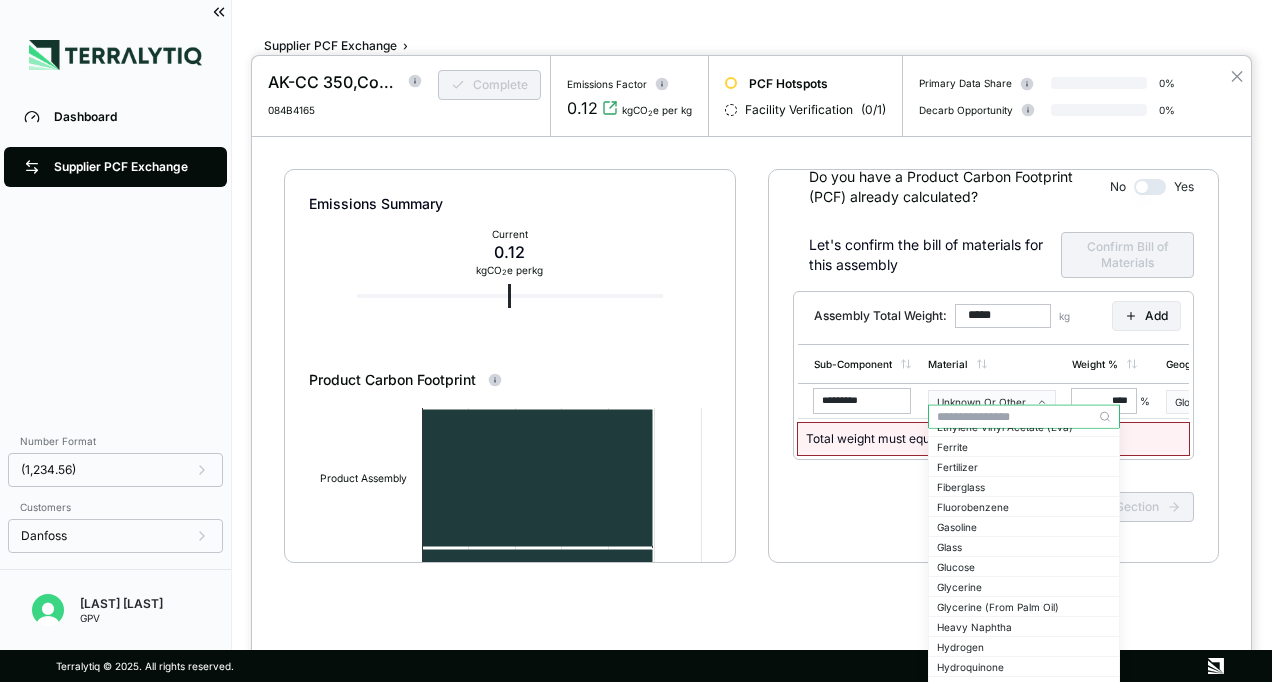scroll, scrollTop: 1166, scrollLeft: 0, axis: vertical 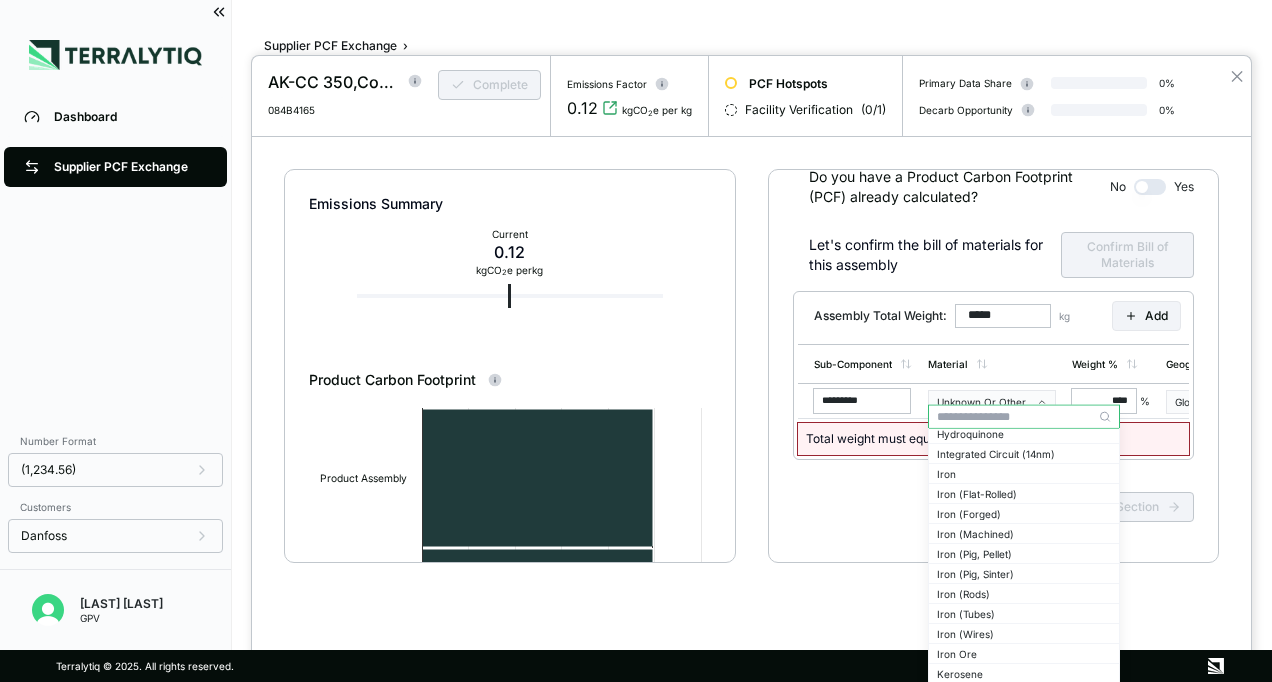 click on "Complete Section" at bounding box center (993, 523) 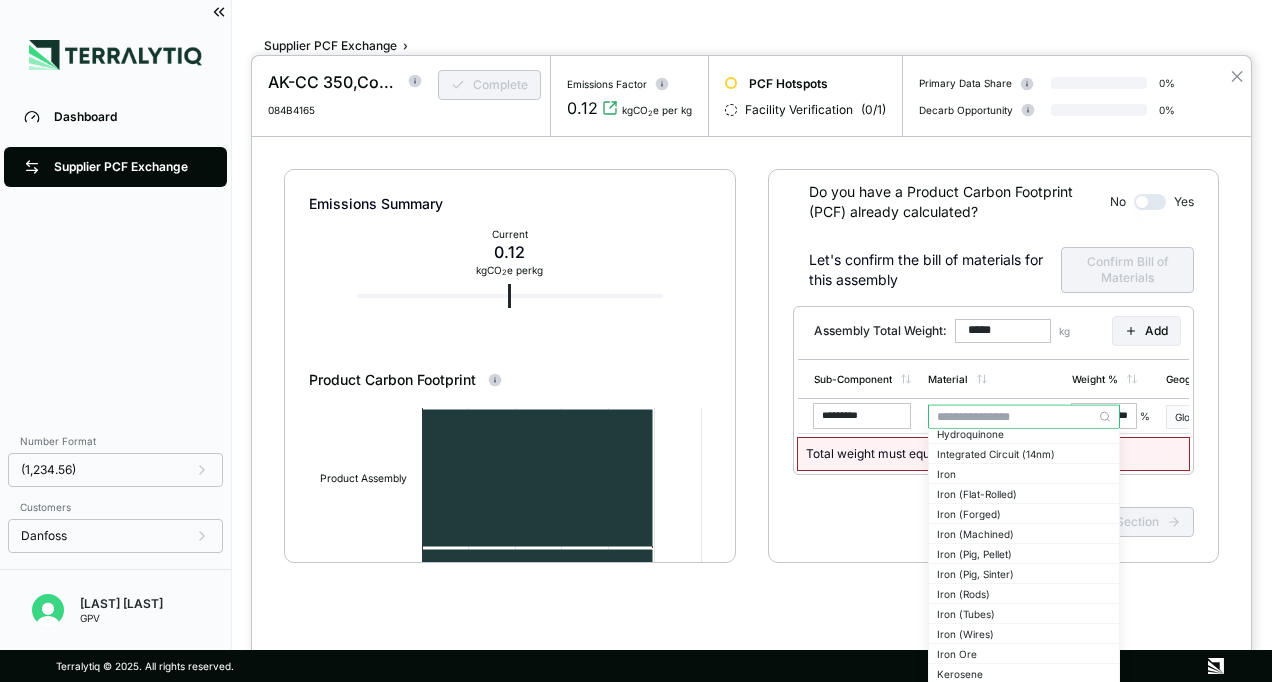 scroll, scrollTop: 78, scrollLeft: 0, axis: vertical 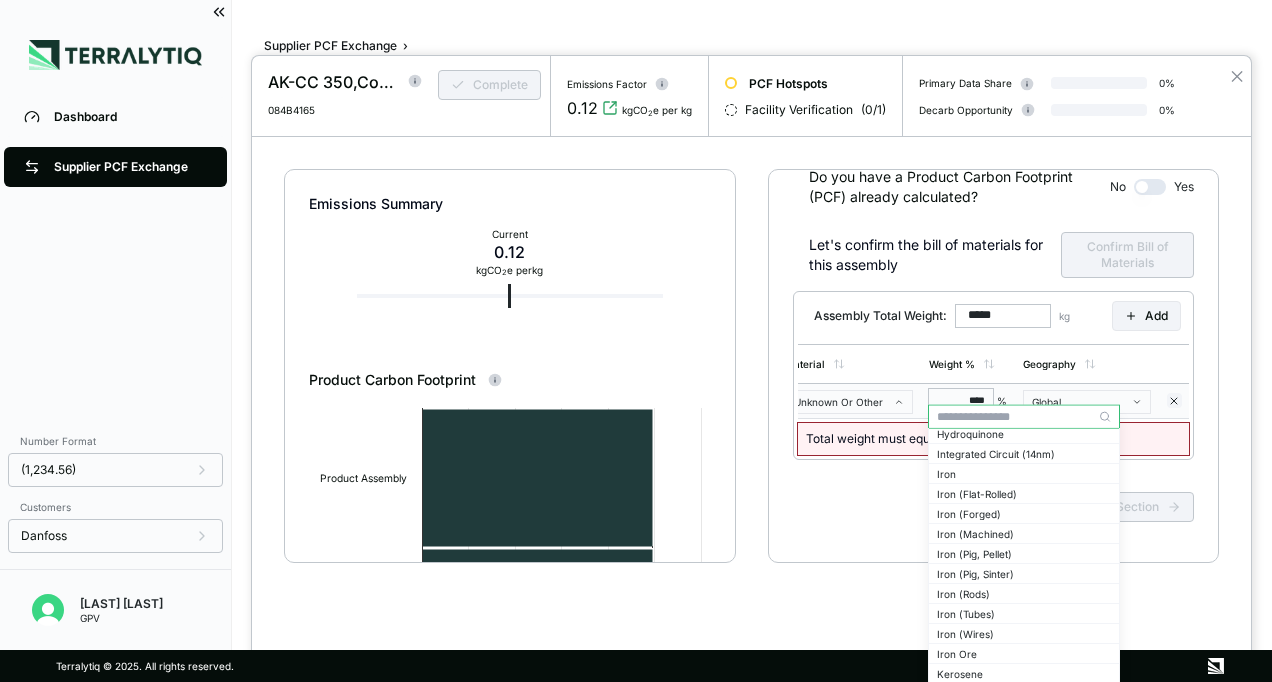 click on "Global" at bounding box center [1080, 402] 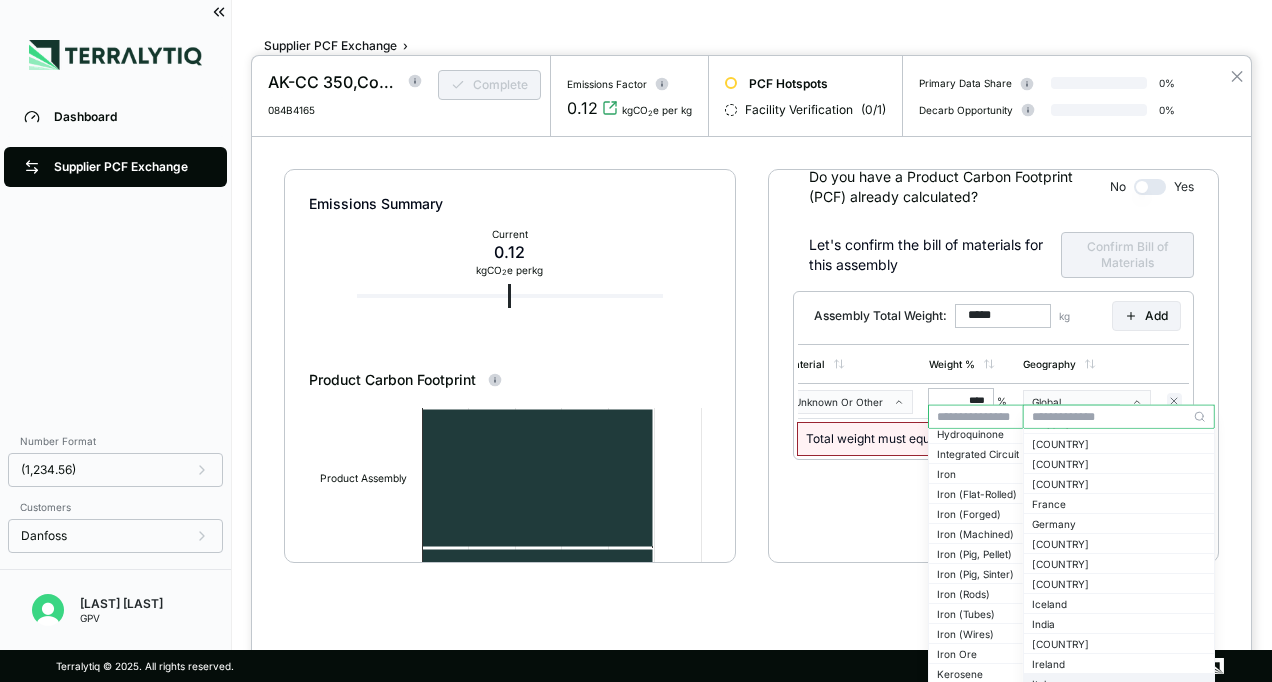 scroll, scrollTop: 700, scrollLeft: 0, axis: vertical 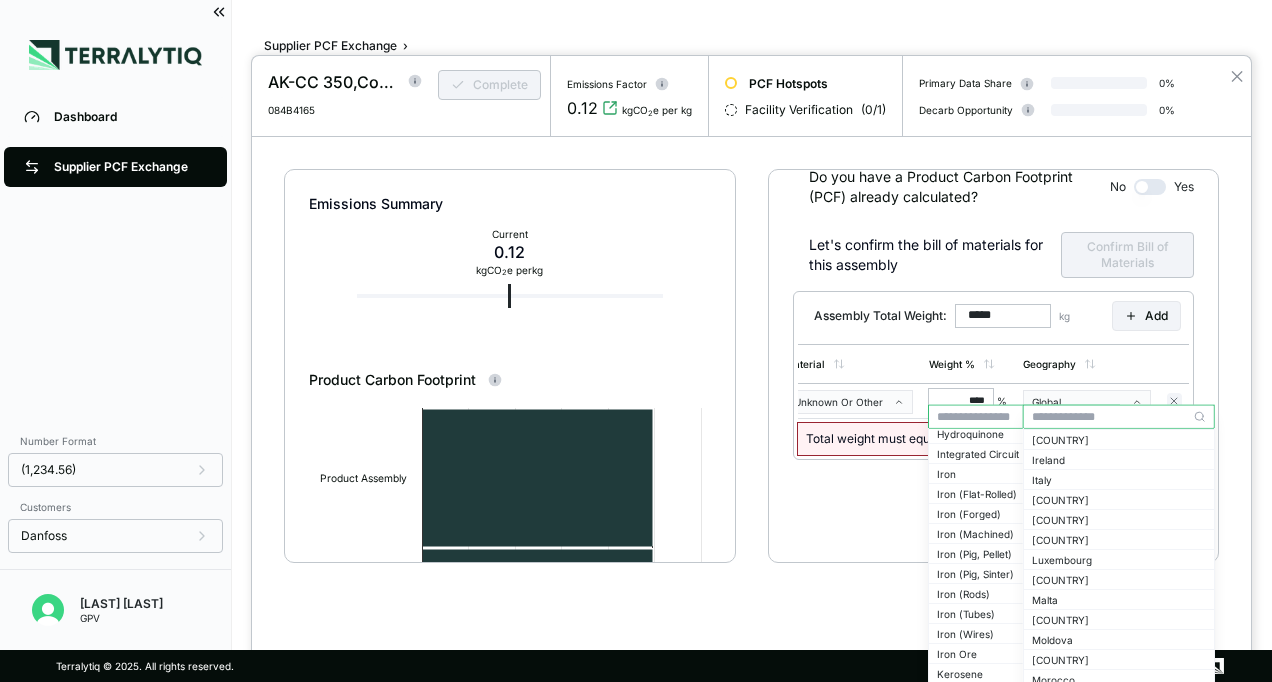 click on "Emissions Summary Current 0.12 kg CO 2 e per  kg Product Carbon Footprint Created with Highcharts 11.4.8 kg CO2e for 1.0 kg of Assembly Energy Process Feedstock Transportation Product Assembly Total 0 0.025 0.05 0.075 0.1 0.125 0.15 Highcharts.com Product Assembly ●  Energy:  0.12 ●  Process:  0.00 ●  Feedstock:  0.00 ●  Transportation:  0.00 Total:  0.12 PCF Hotspots Do you have a Product Carbon Footprint (PCF) already calculated? No Yes Let's confirm the bill of materials for this assembly Confirm Bill of Materials Assembly Total Weight: ***** kg Add Sub-Component Material Weight % Geography ********* Unknown Or Other **** % Global Total weight must equal 100%. Current total:   1.00 % Complete Section" at bounding box center (751, 393) 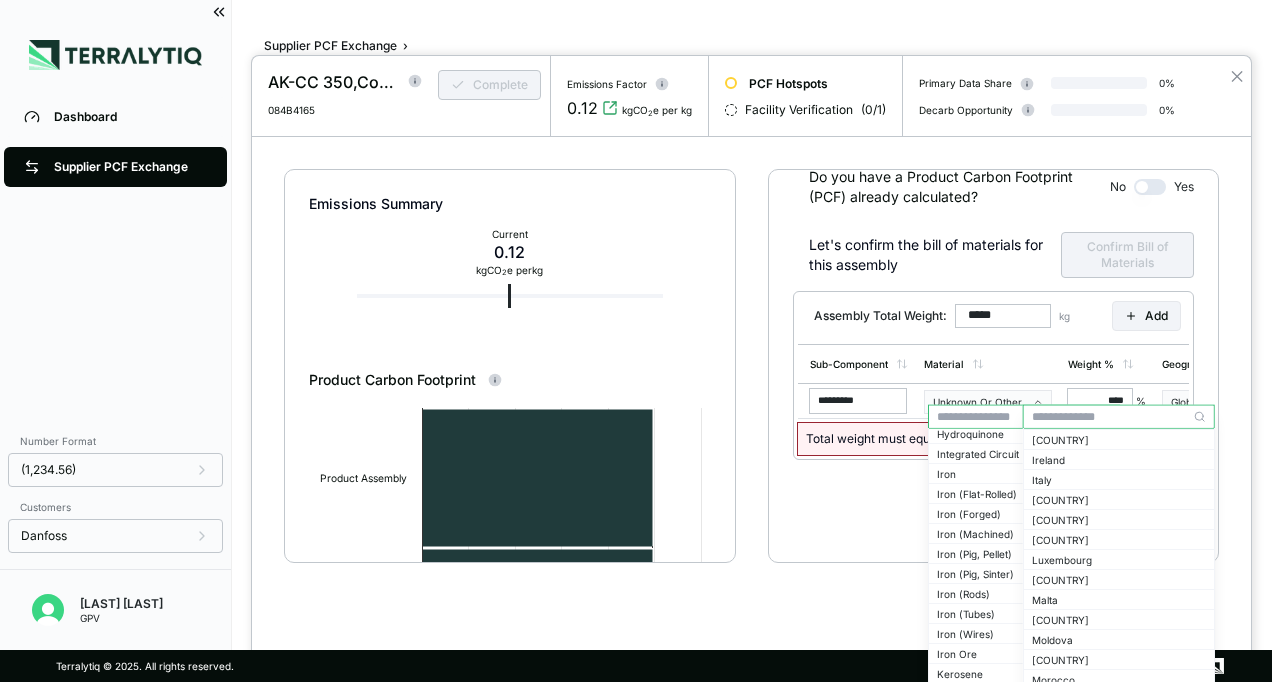 scroll, scrollTop: 0, scrollLeft: 0, axis: both 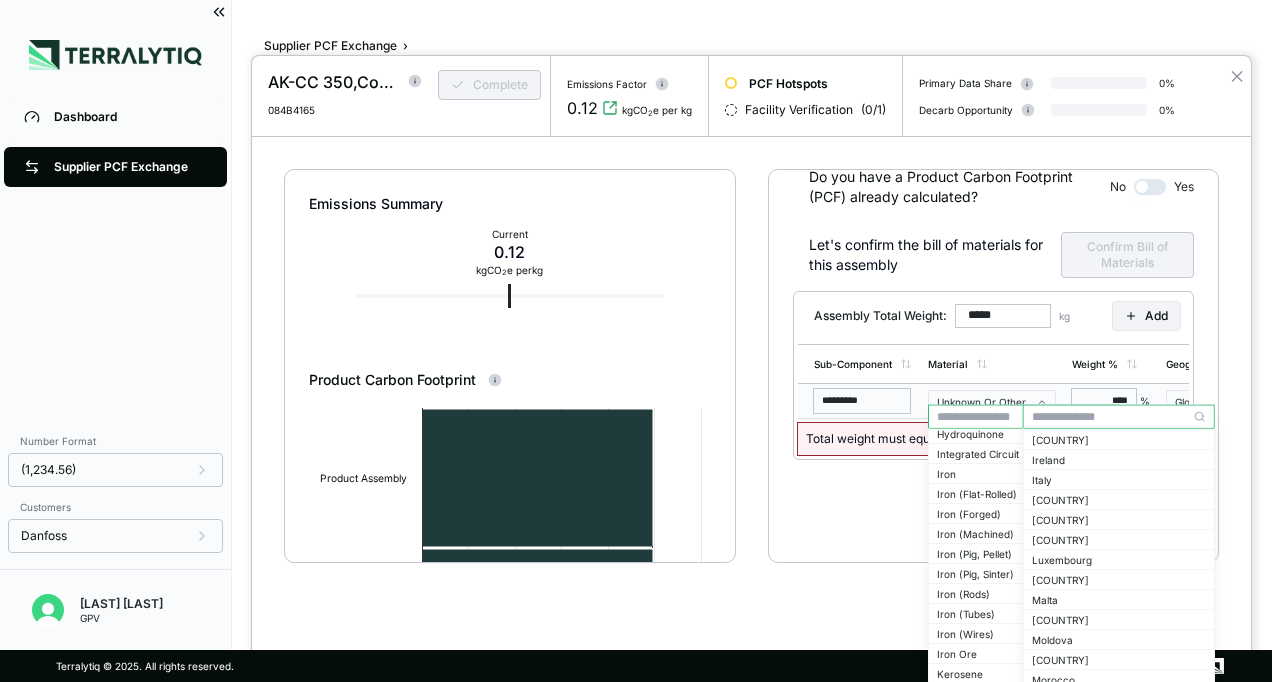 click on "*********" at bounding box center (862, 401) 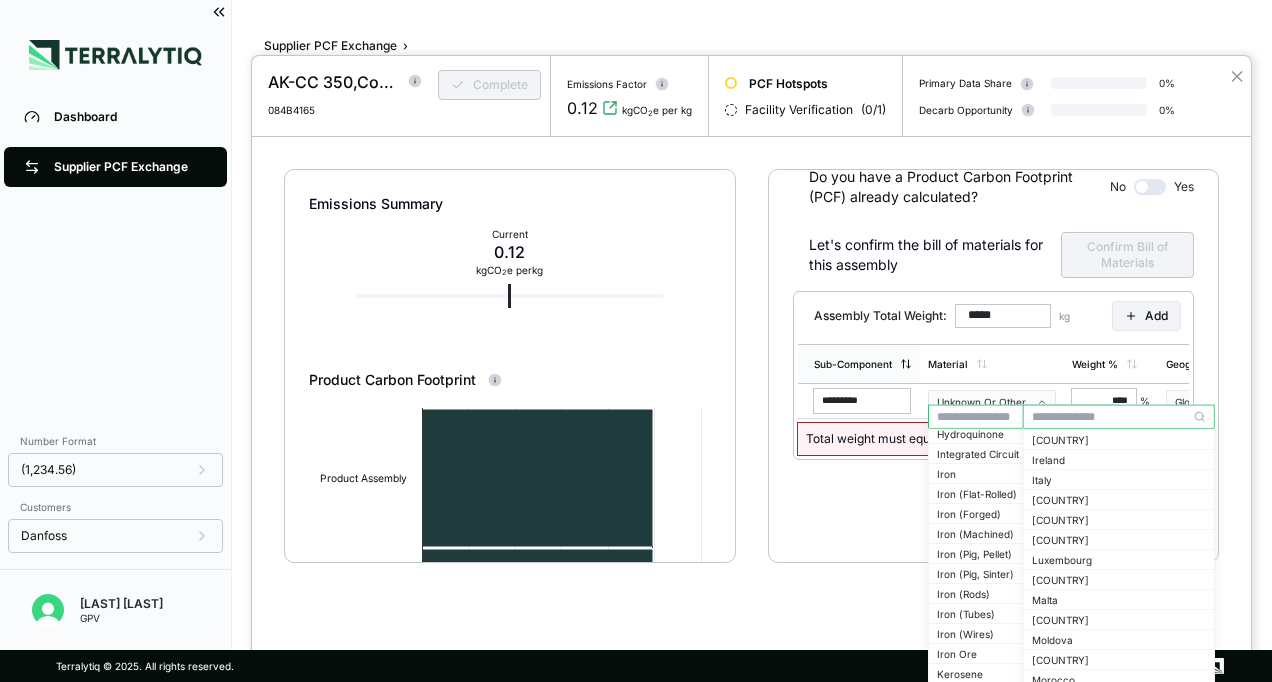 click on "Sub-Component" at bounding box center (853, 364) 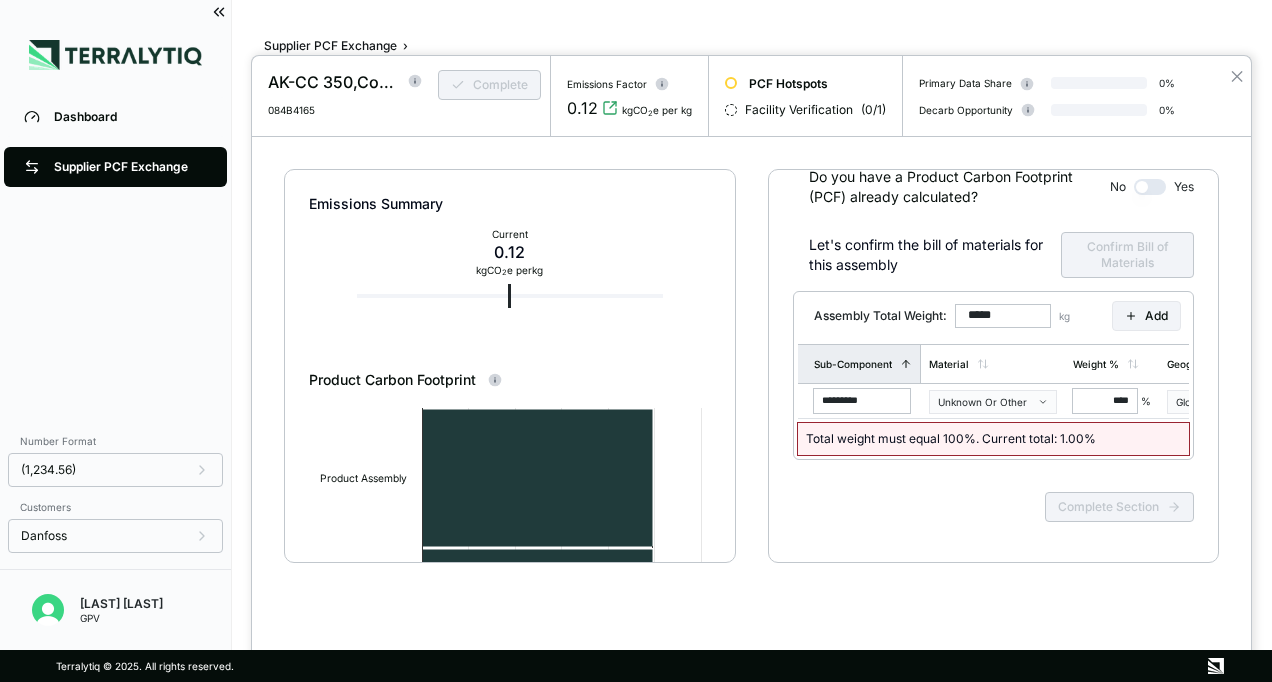 click 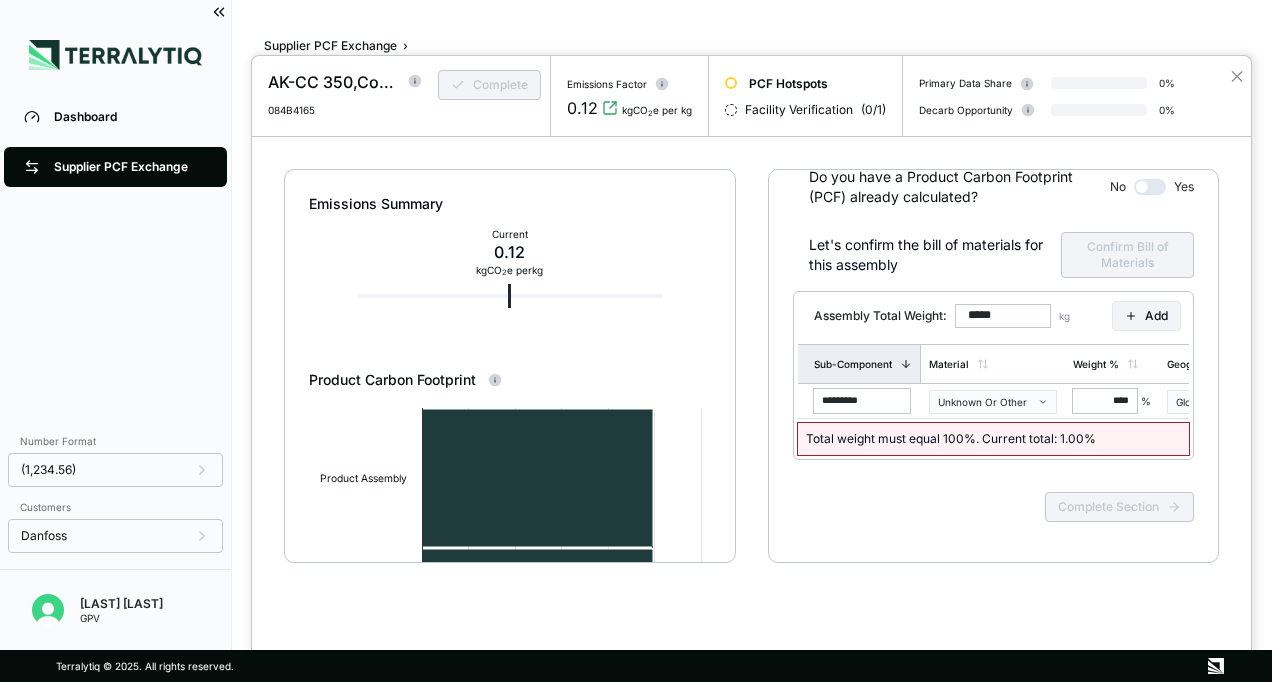 click 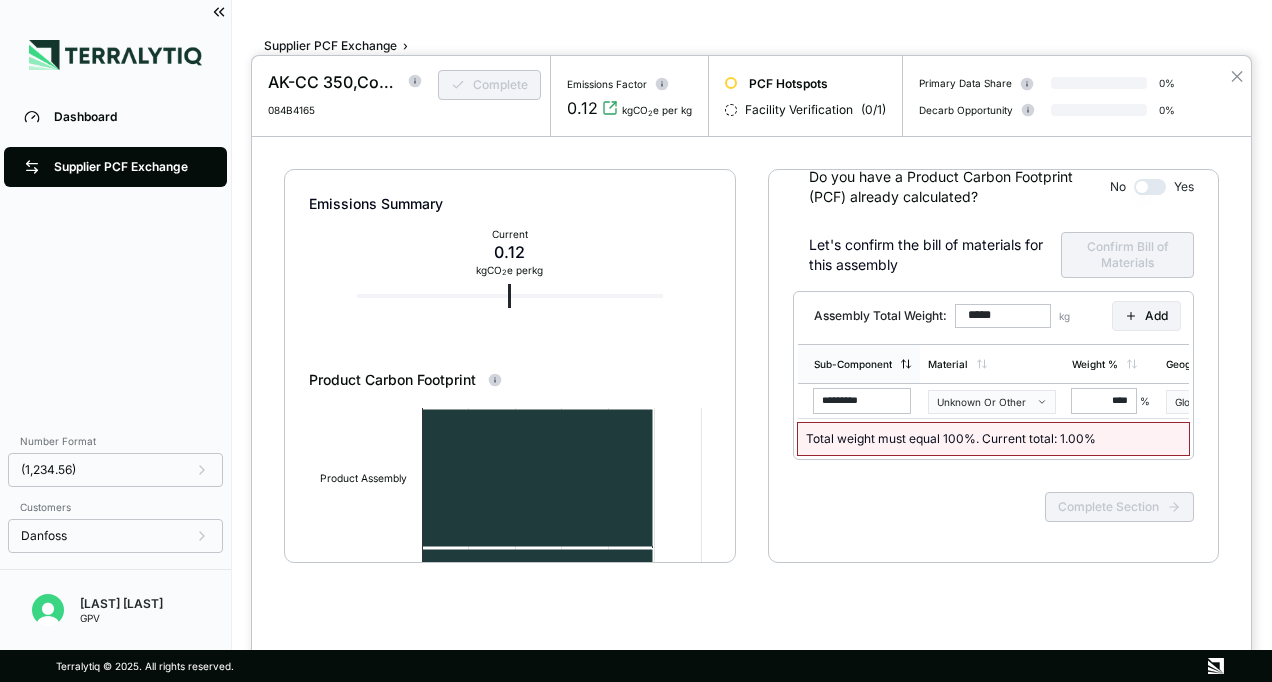 click 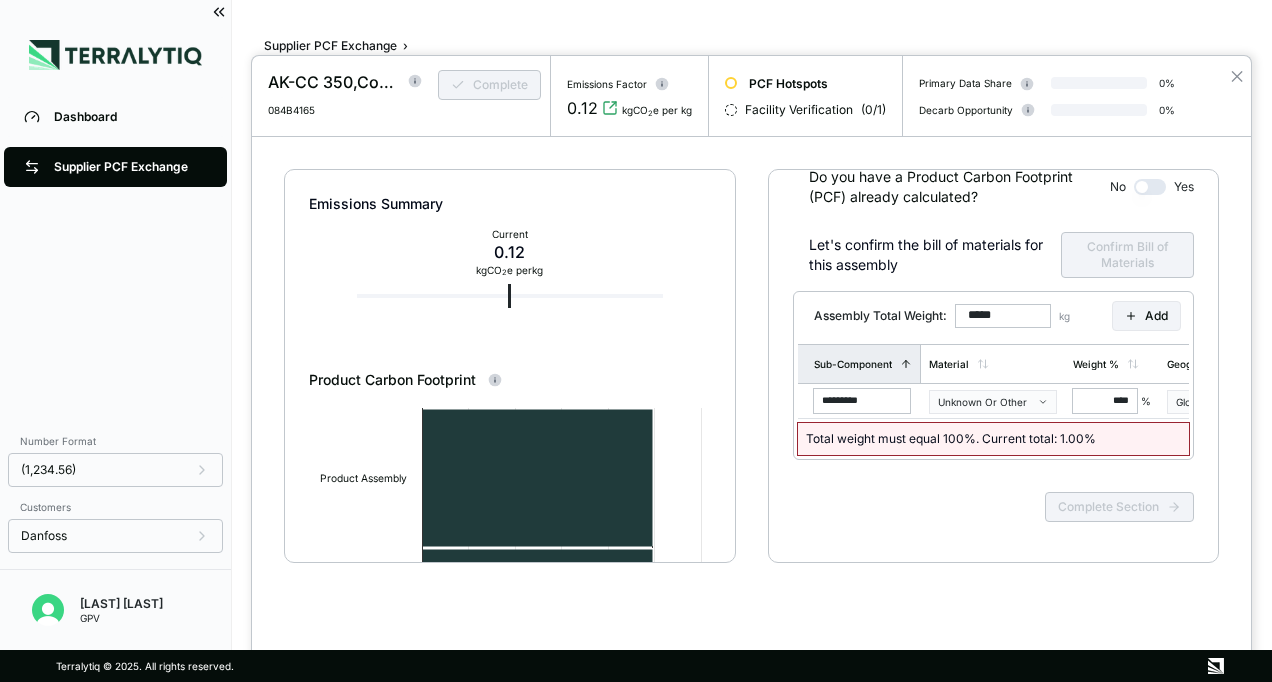 click on "Sub-Component" at bounding box center (859, 364) 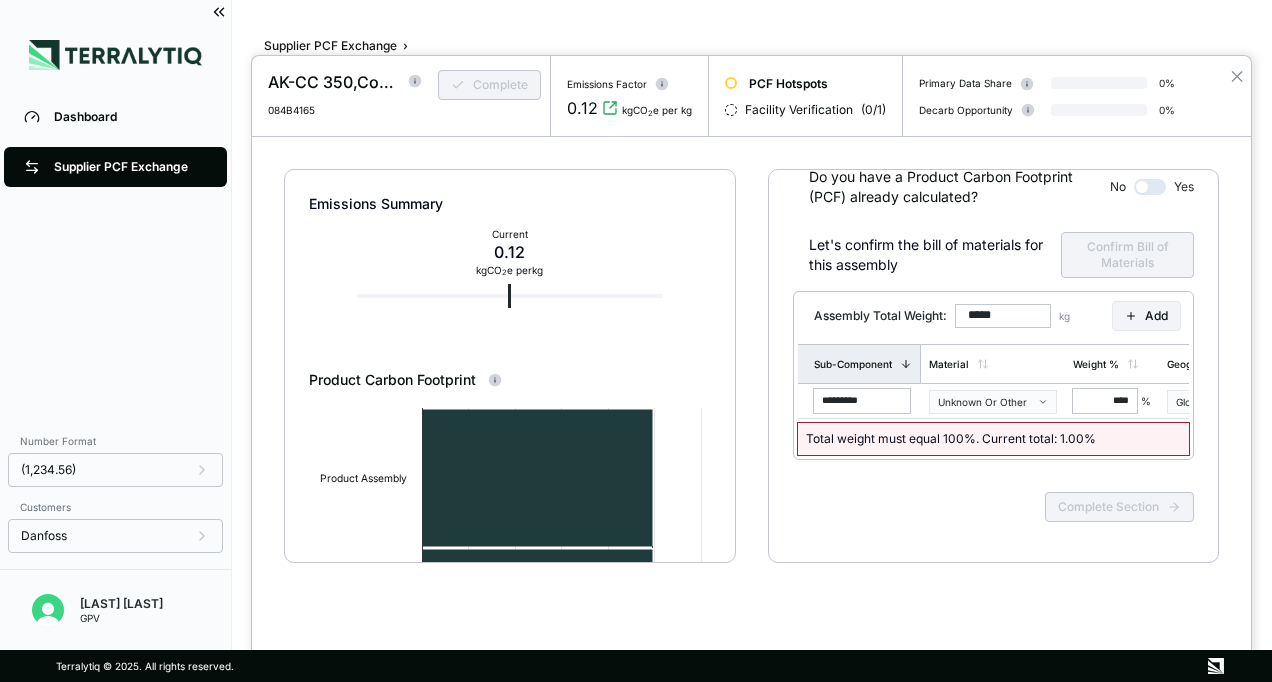 click on "Sub-Component" at bounding box center [859, 364] 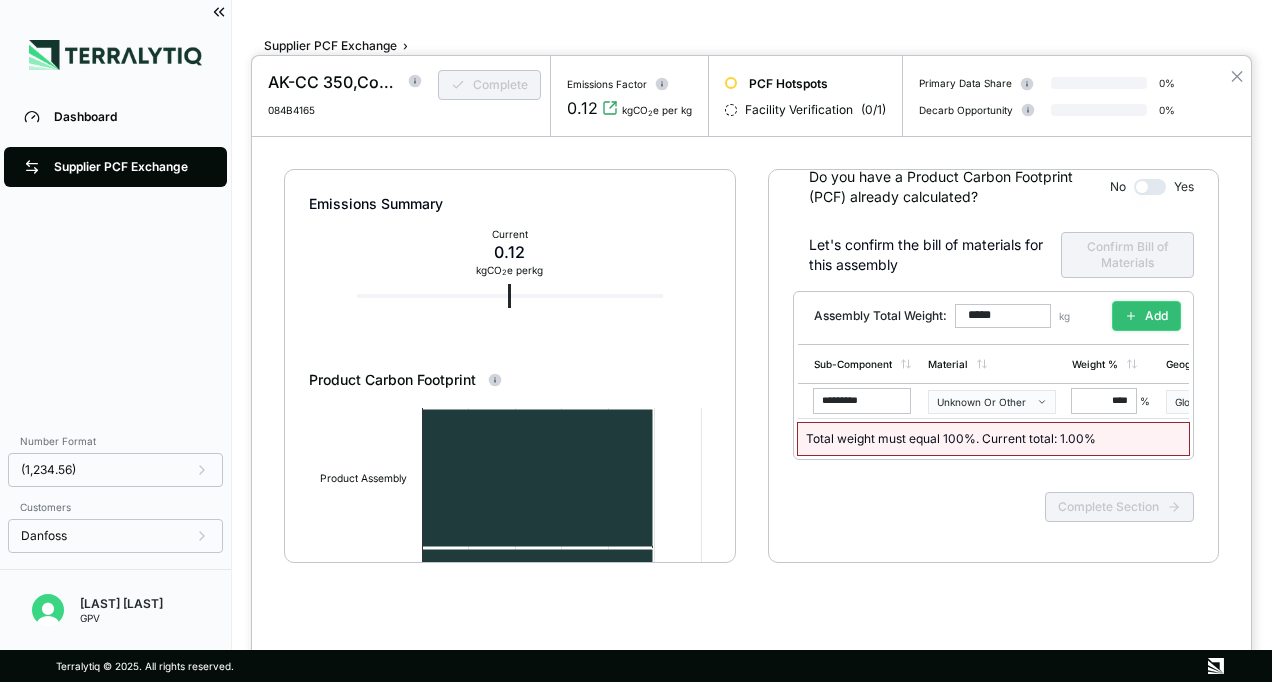 click on "Add" at bounding box center [1146, 316] 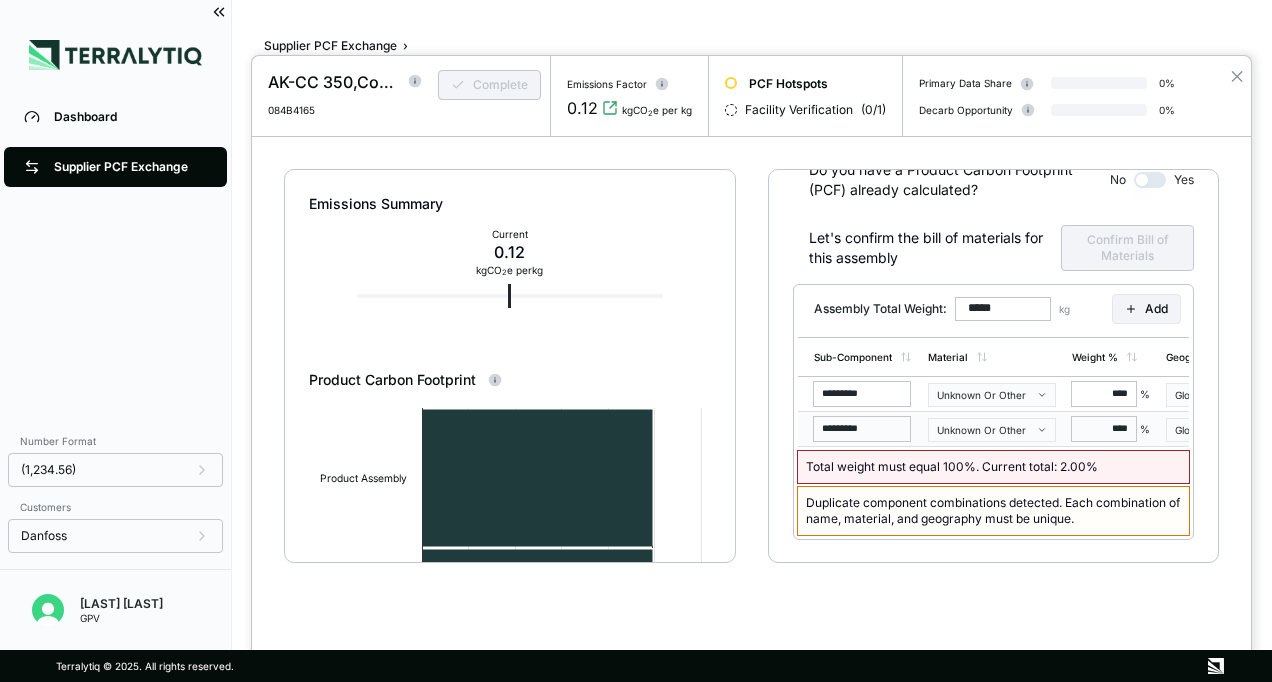 click on "*********" at bounding box center [859, 429] 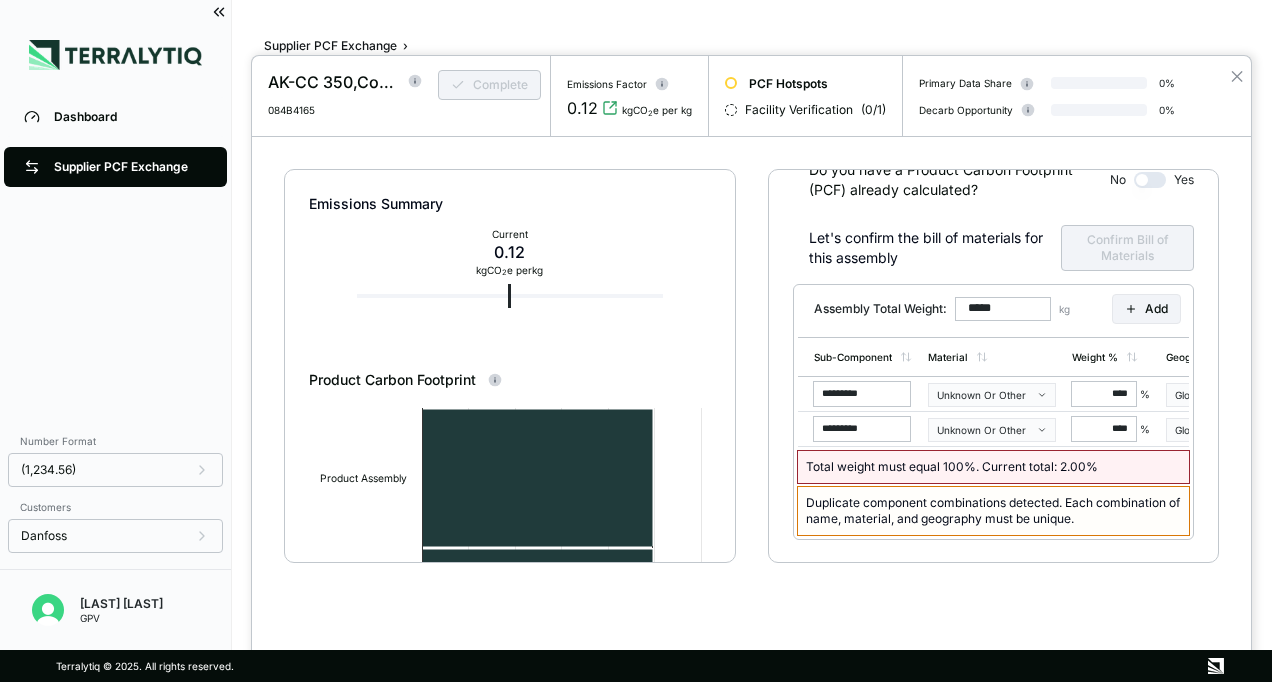 drag, startPoint x: 802, startPoint y: 424, endPoint x: 842, endPoint y: 629, distance: 208.86598 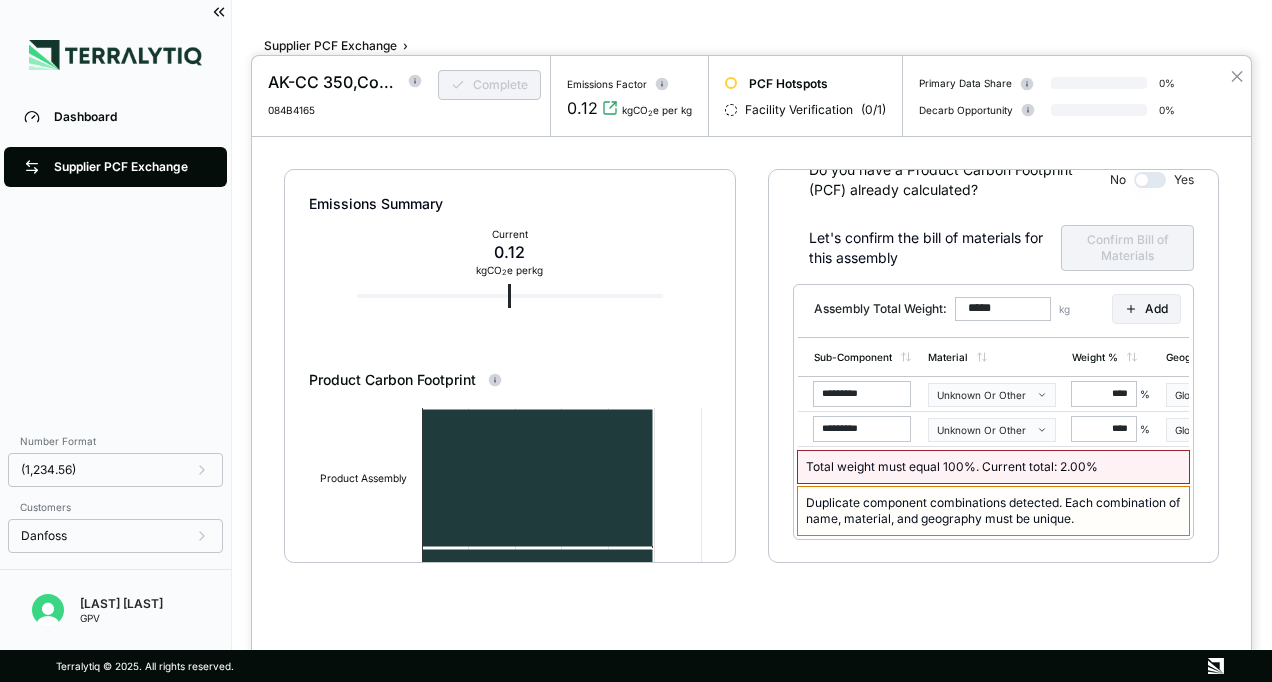 click on "Emissions Summary Current 0.12 kg CO 2 e per  kg Product Carbon Footprint Created with Highcharts 11.4.8 kg CO2e for 1.0 kg of Assembly Energy Process Feedstock Transportation Product Assembly Total 0 0.025 0.05 0.075 0.1 0.125 0.15 Highcharts.com Product Assembly ●  Energy:  0.12 ●  Process:  0.00 ●  Feedstock:  0.00 ●  Transportation:  0.00 Total:  0.12 PCF Hotspots Do you have a Product Carbon Footprint (PCF) already calculated? No Yes Let's confirm the bill of materials for this assembly Confirm Bill of Materials Assembly Total Weight: ***** kg Add Sub-Component Material Weight % Geography ********* Unknown Or Other **** % Global Total weight must equal 100%. Current total:   2.00 % Duplicate component combinations detected. Each combination of name, material, and geography must be unique. Complete Section" at bounding box center (751, 393) 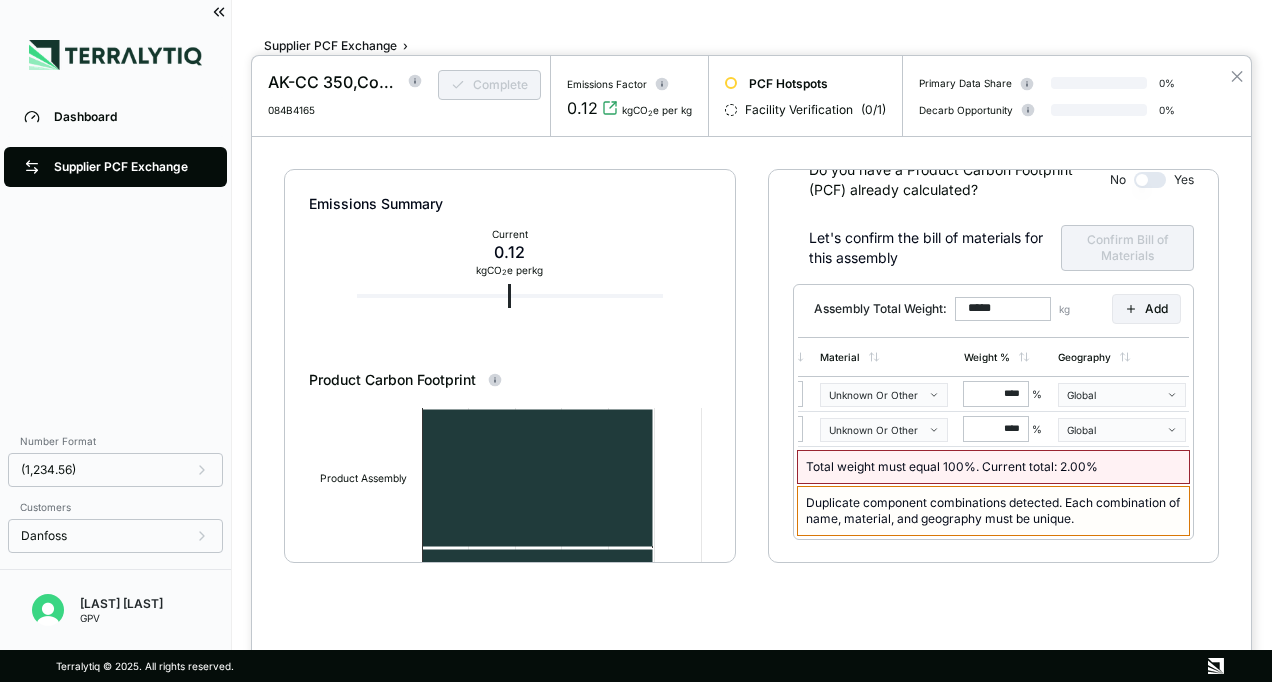 scroll, scrollTop: 0, scrollLeft: 143, axis: horizontal 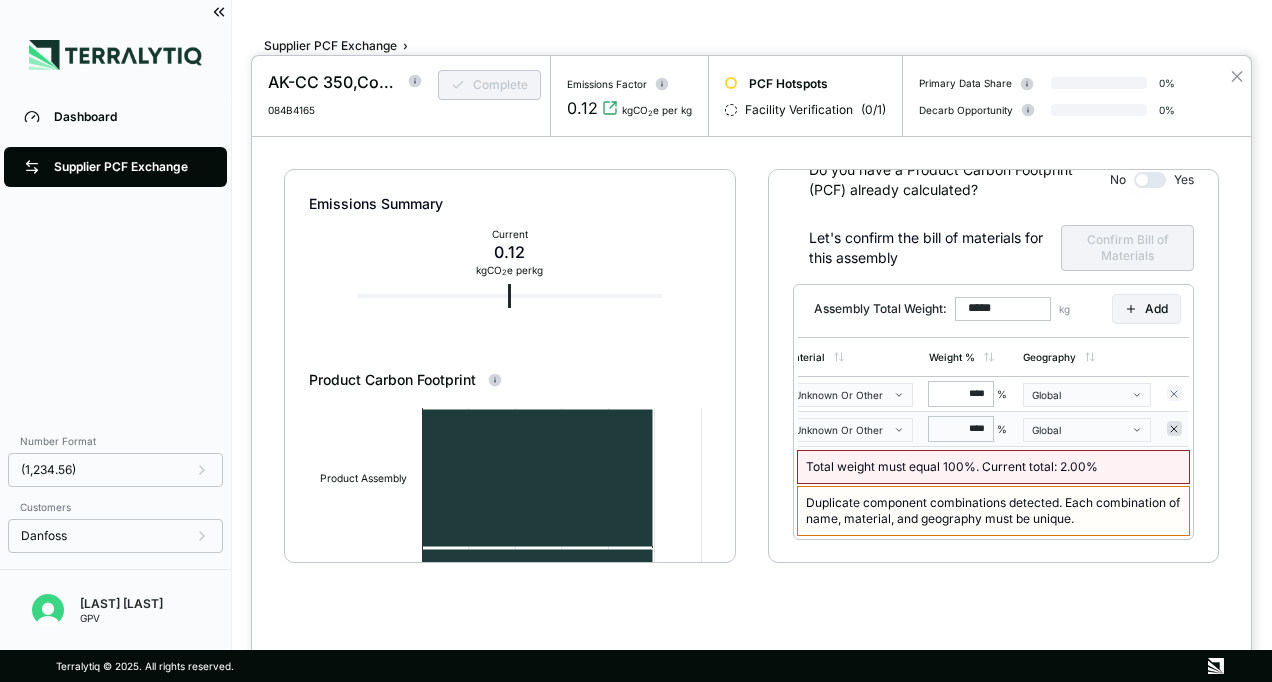 click 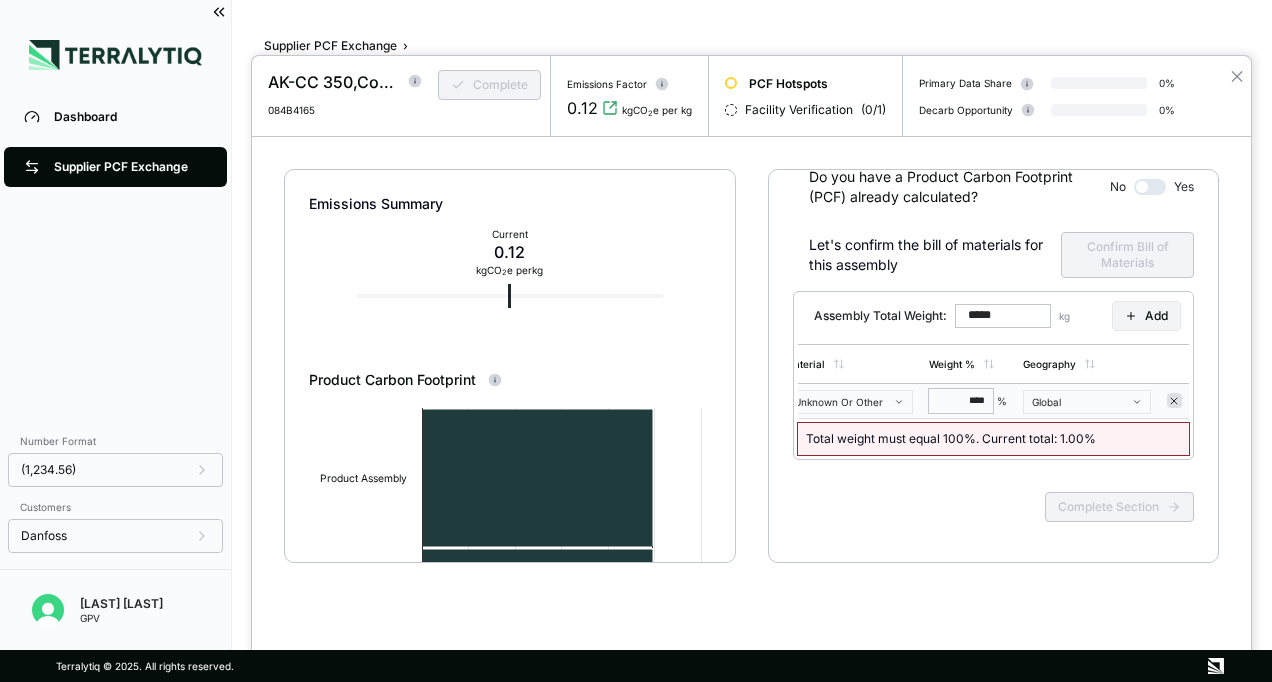 click 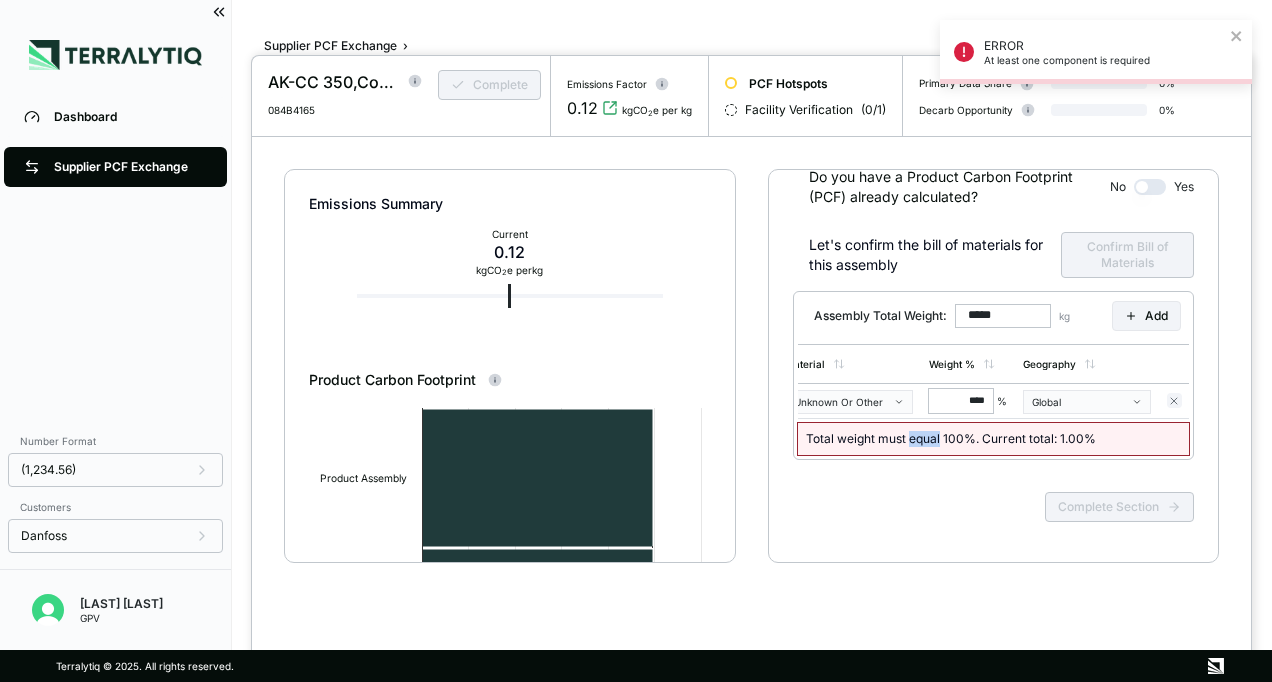 drag, startPoint x: 939, startPoint y: 421, endPoint x: 910, endPoint y: 426, distance: 29.427877 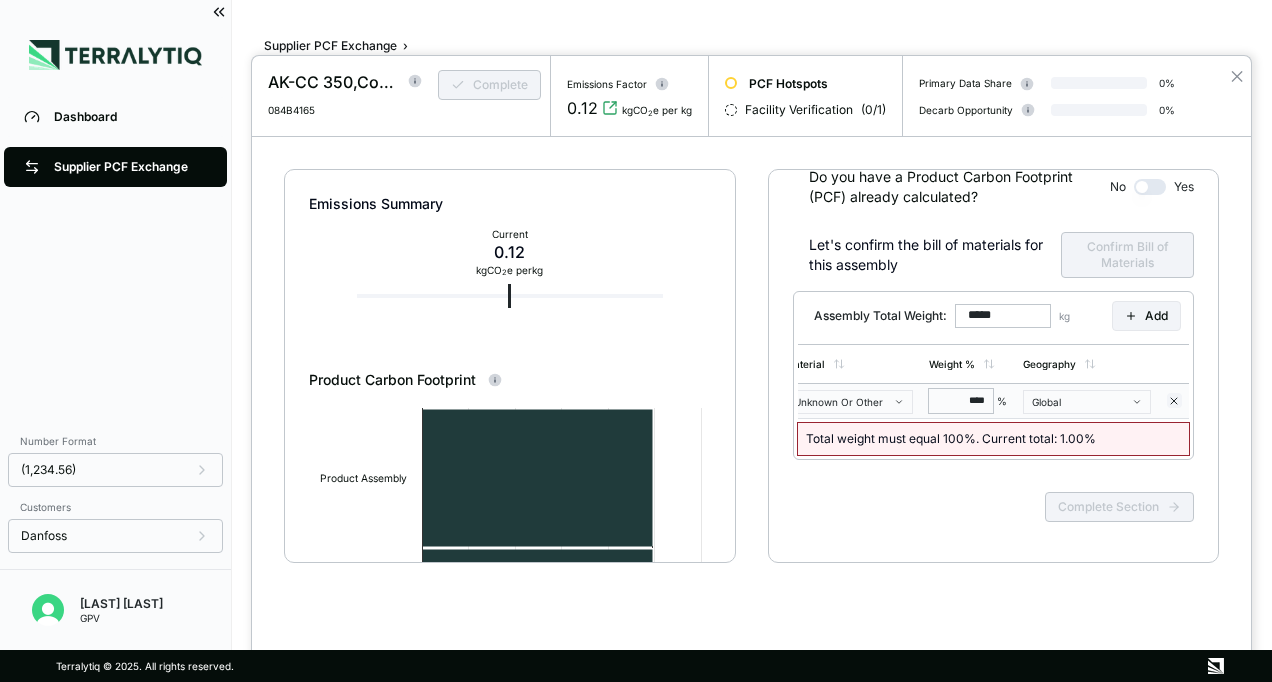 click on "****" at bounding box center [961, 401] 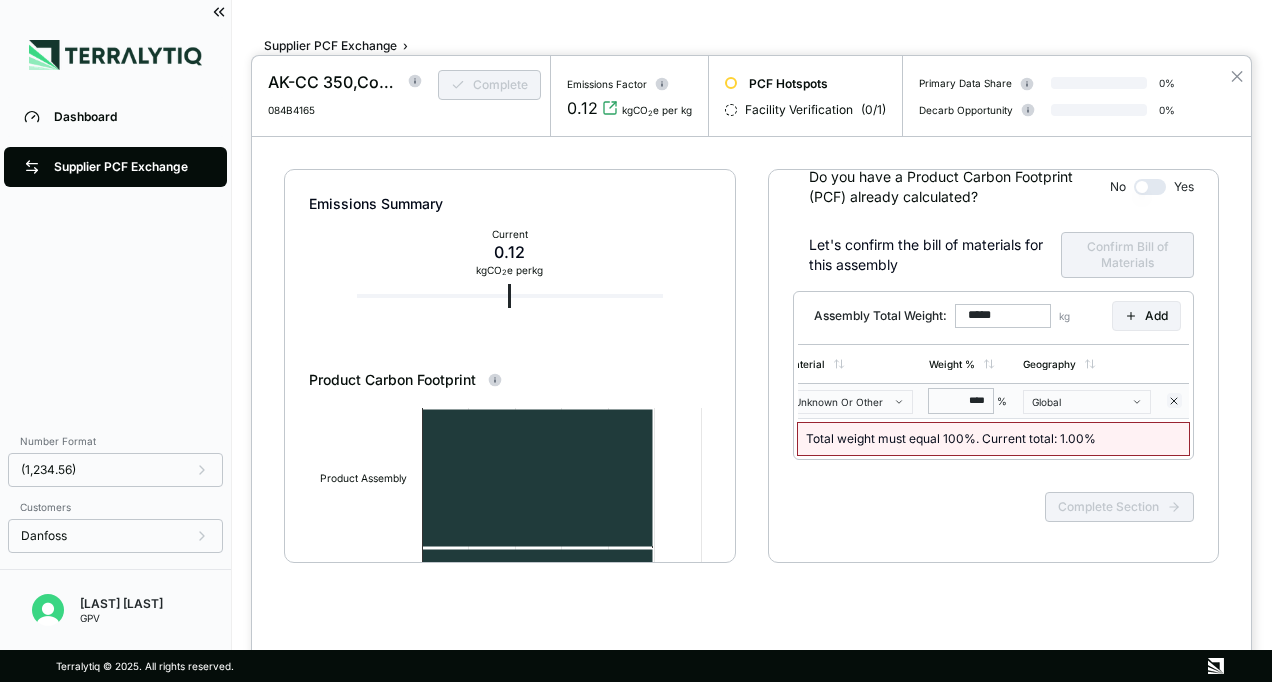 click on "****" at bounding box center [961, 401] 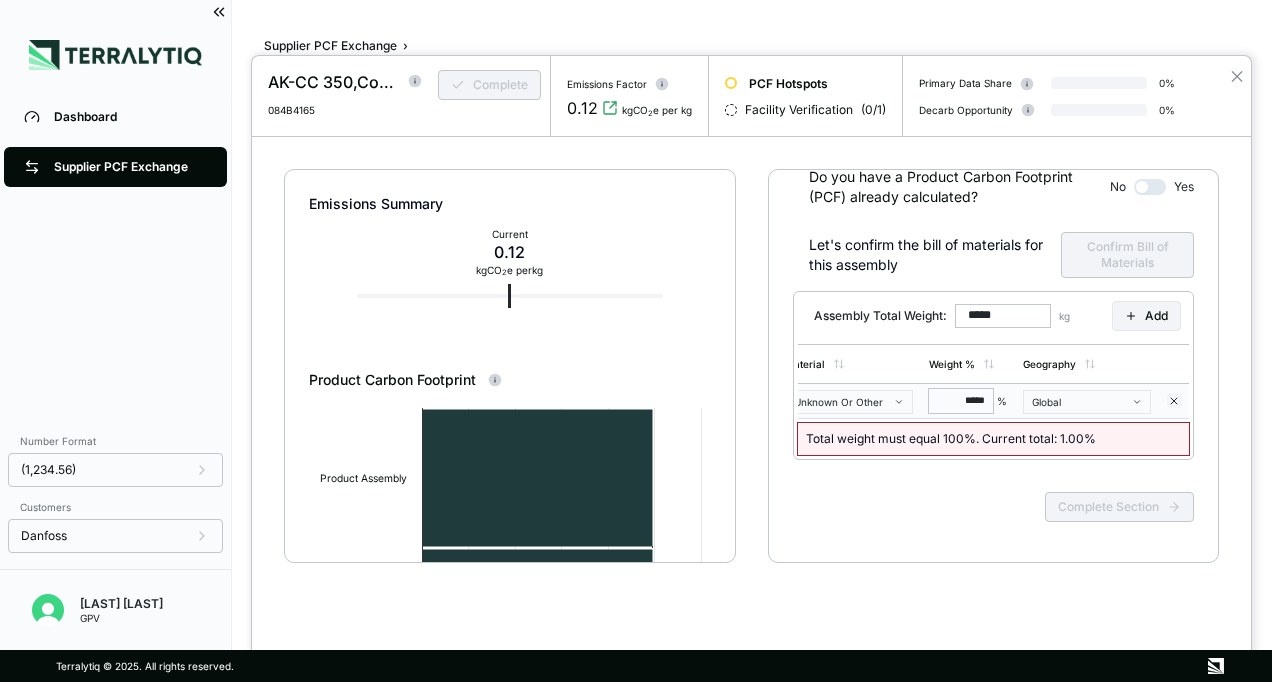 type on "******" 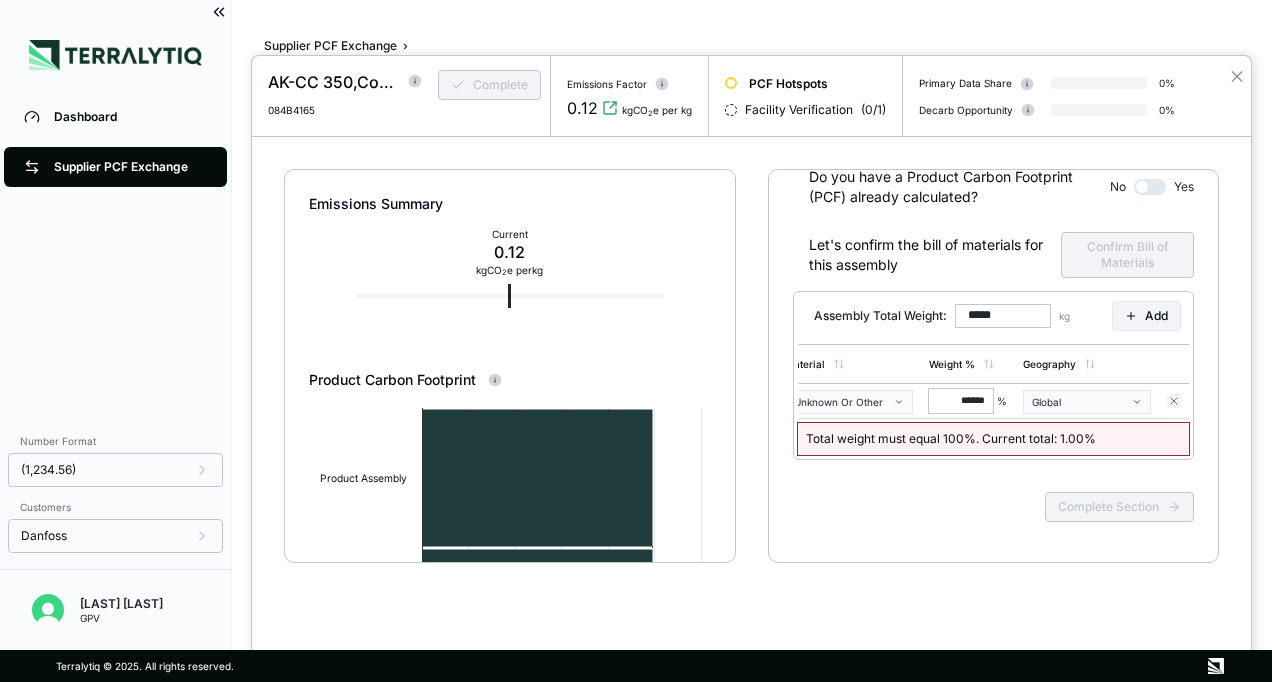 scroll, scrollTop: 42, scrollLeft: 0, axis: vertical 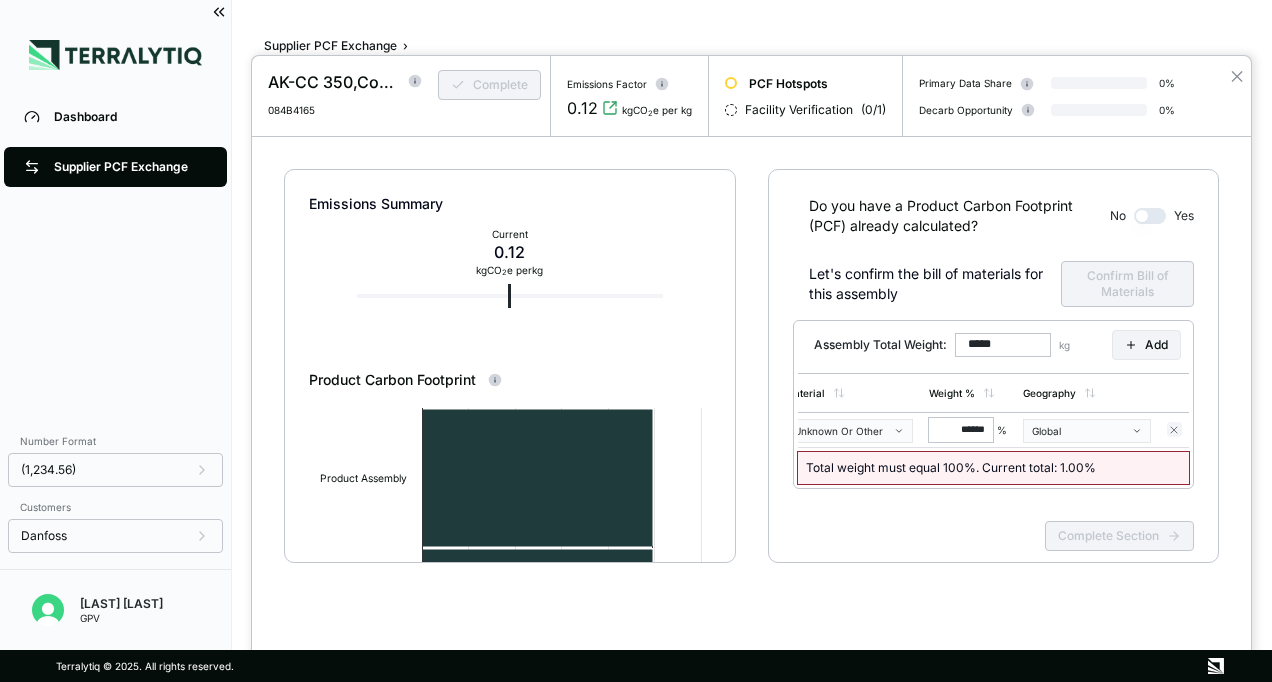 click on "Complete Section" at bounding box center [993, 552] 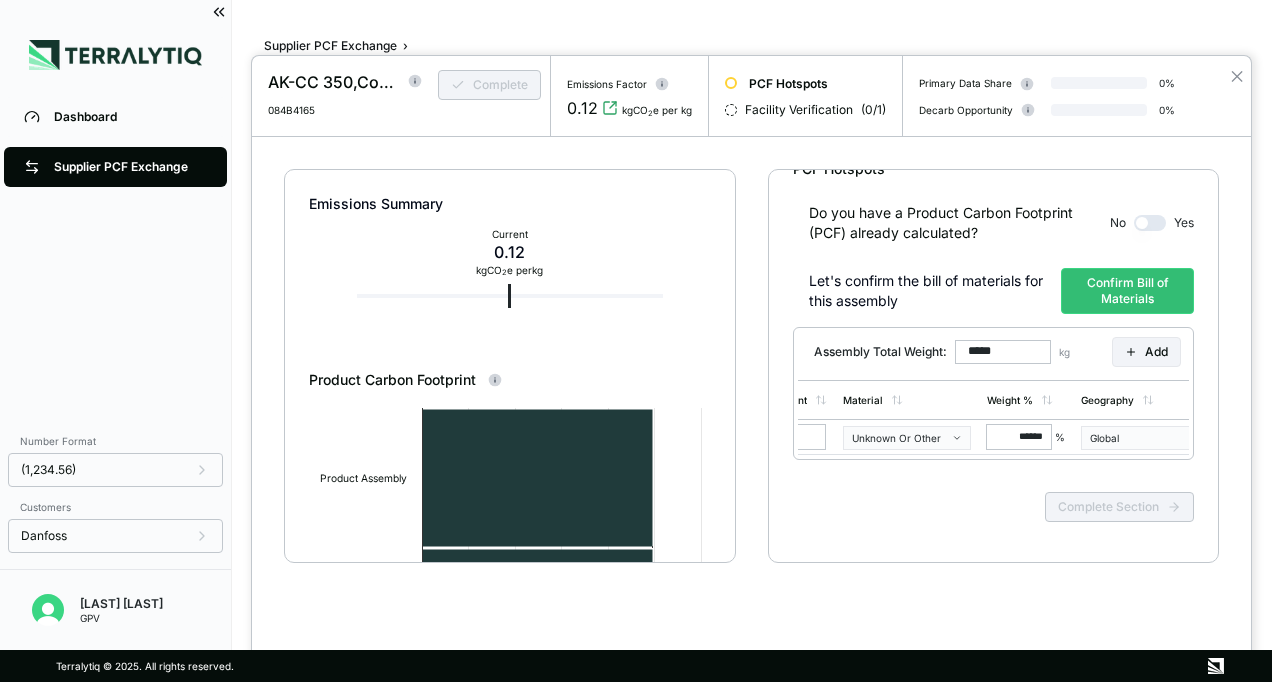 scroll, scrollTop: 0, scrollLeft: 143, axis: horizontal 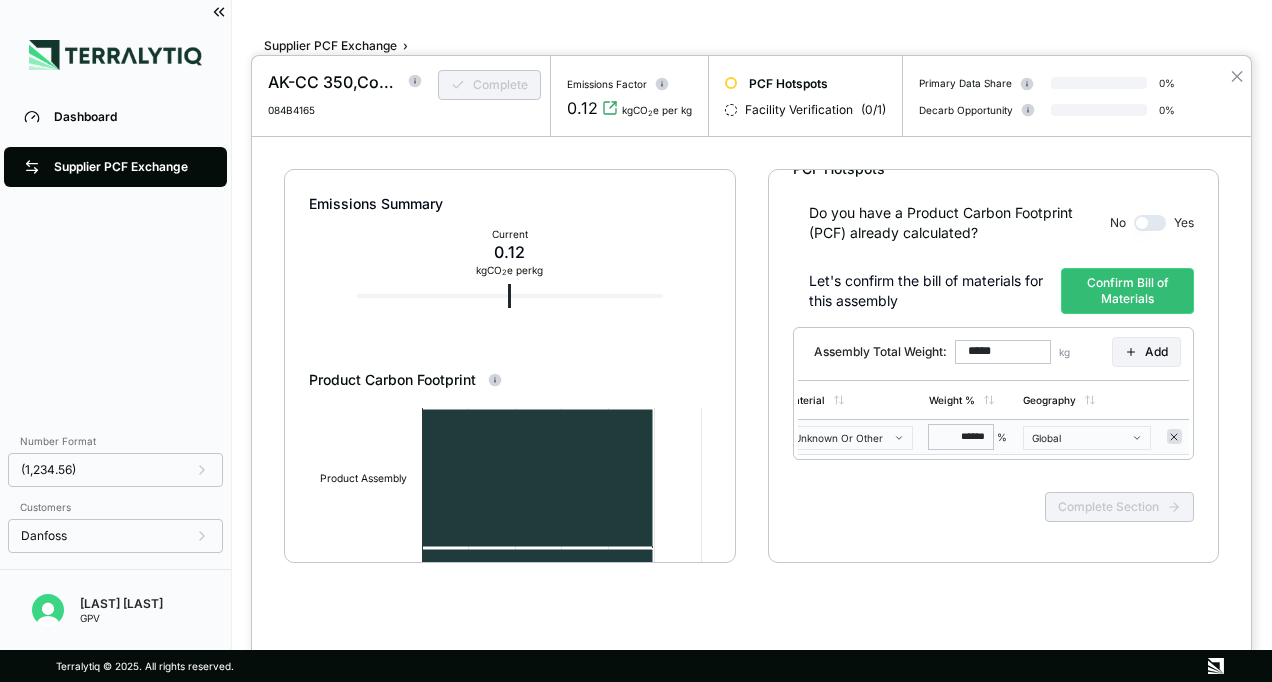 click 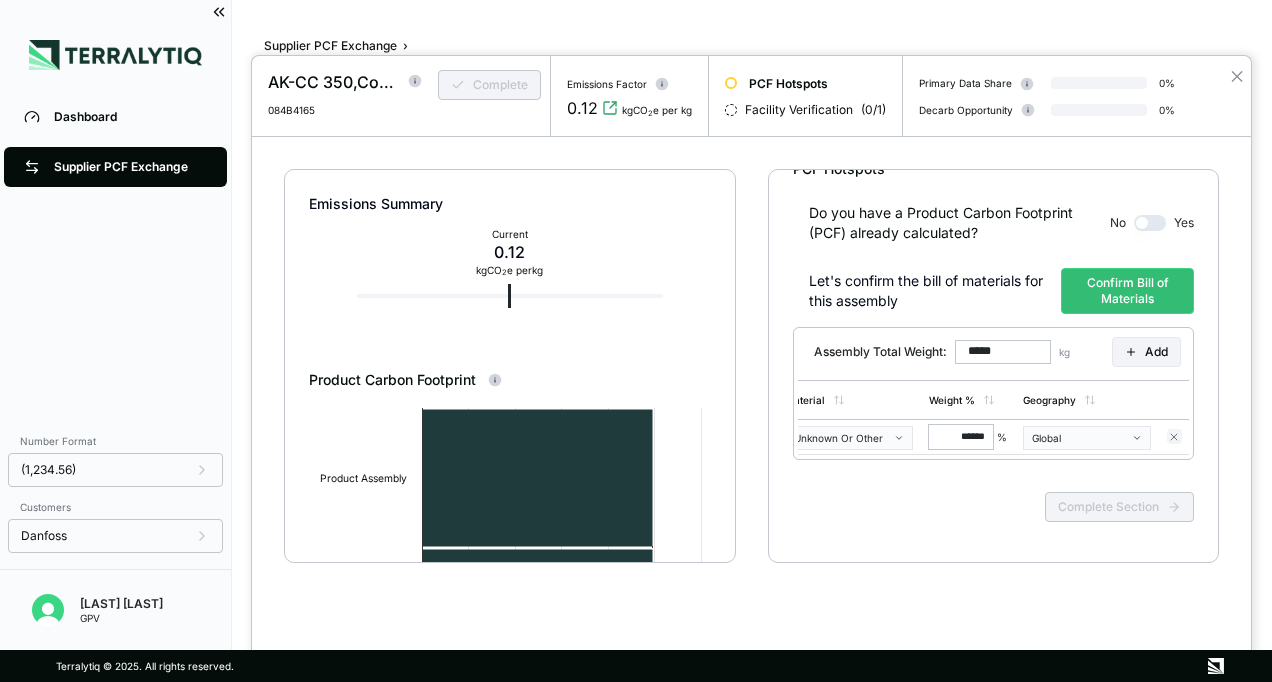 click at bounding box center [636, 341] 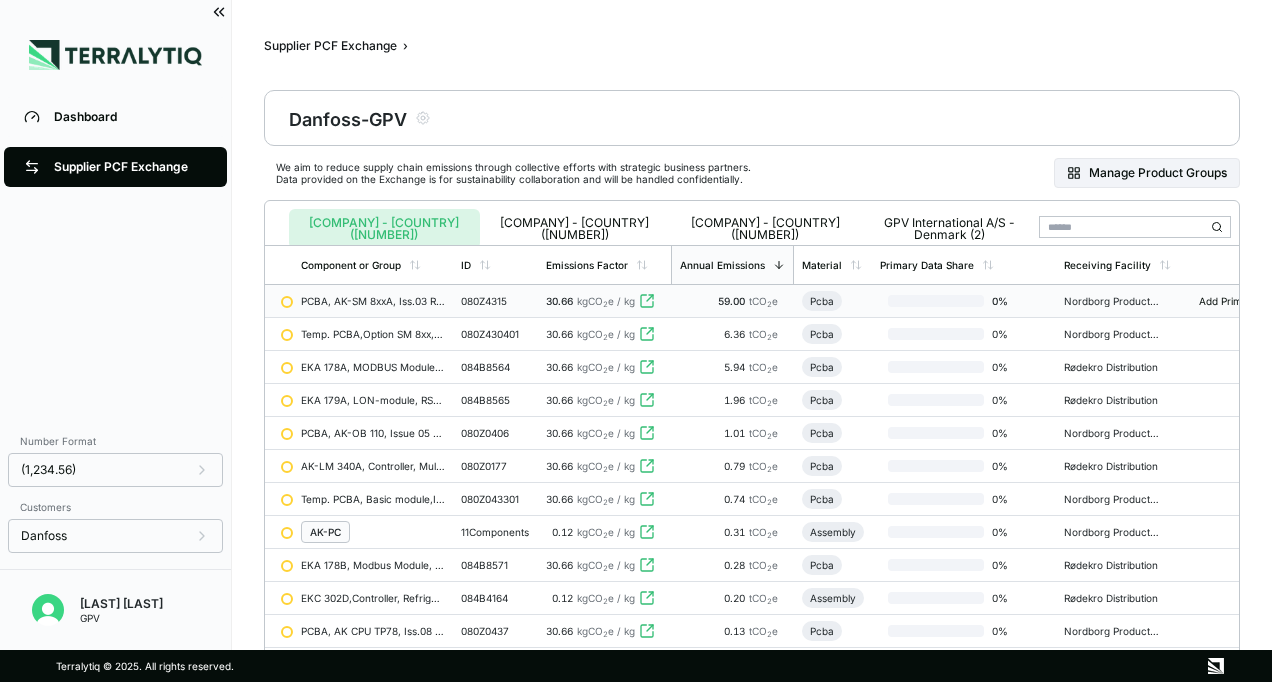 click on "080Z4315" at bounding box center (495, 301) 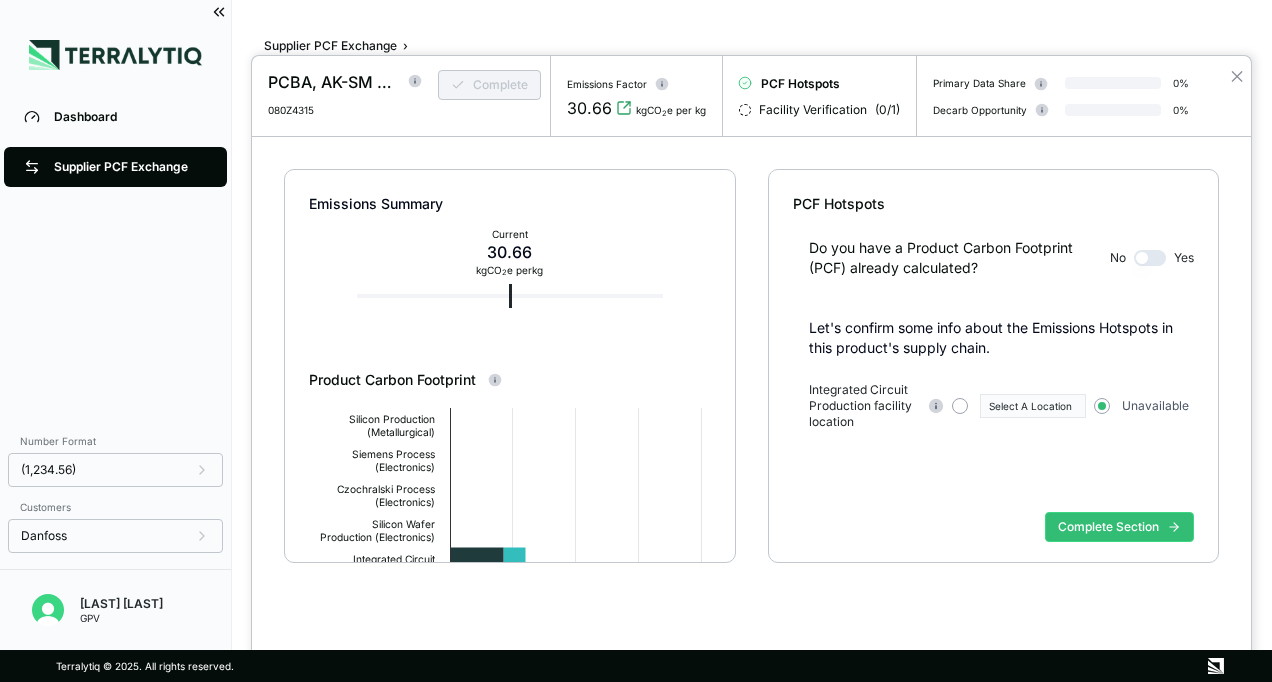 click at bounding box center [636, 341] 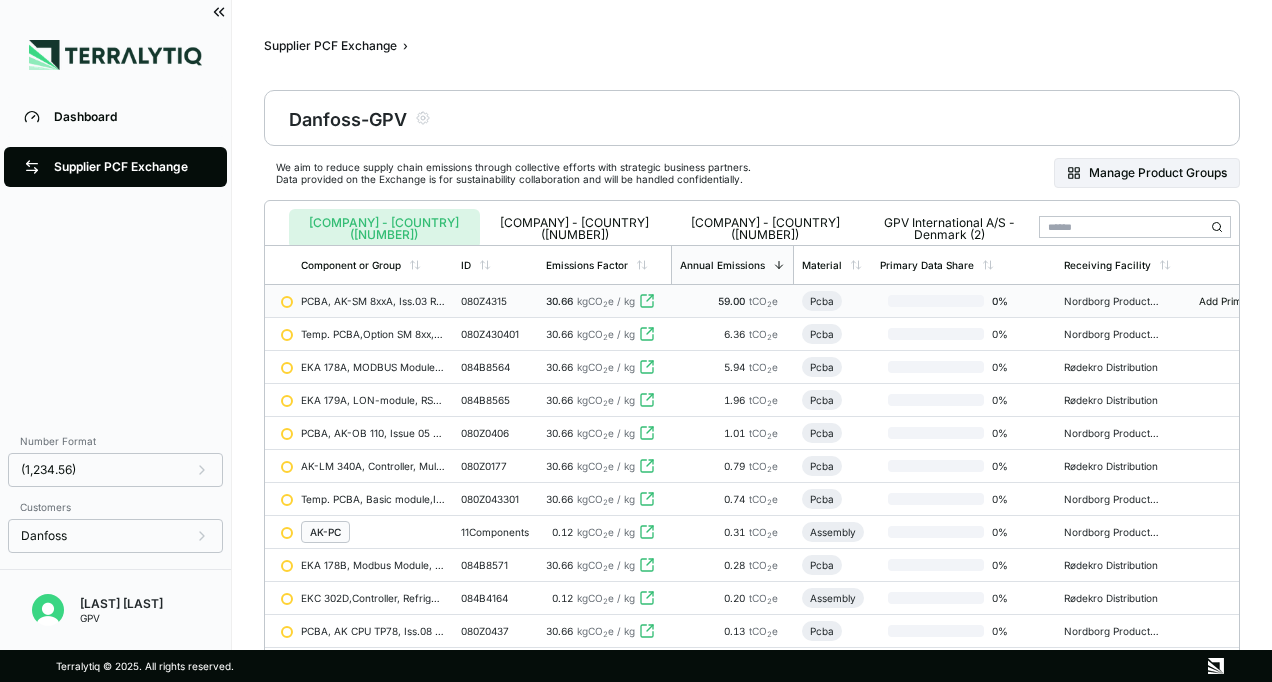 click on "080Z4315" at bounding box center [495, 301] 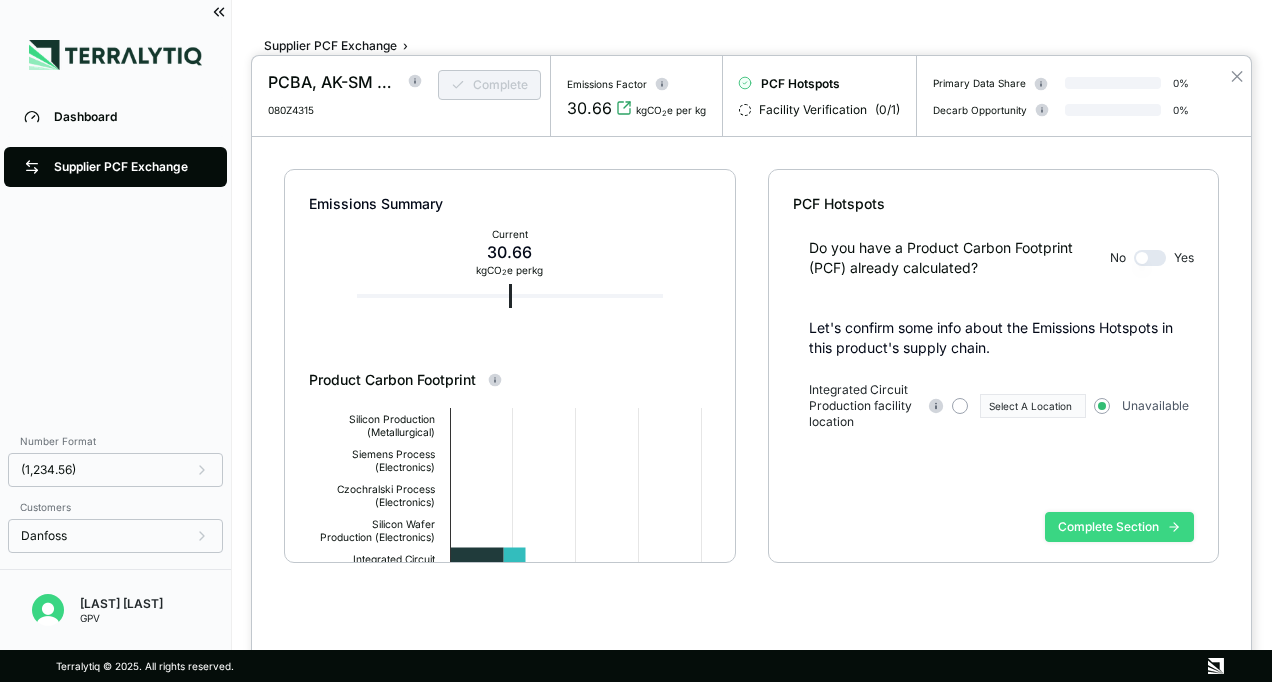 click on "Complete Section" at bounding box center (1119, 527) 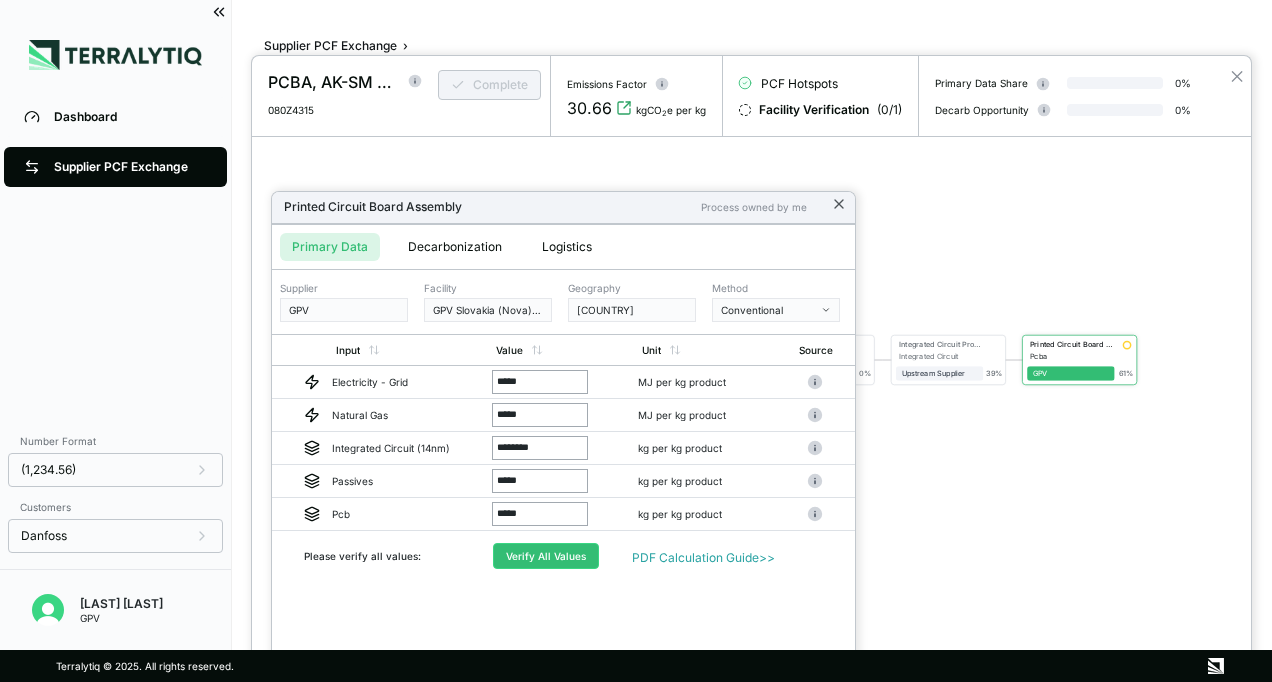click 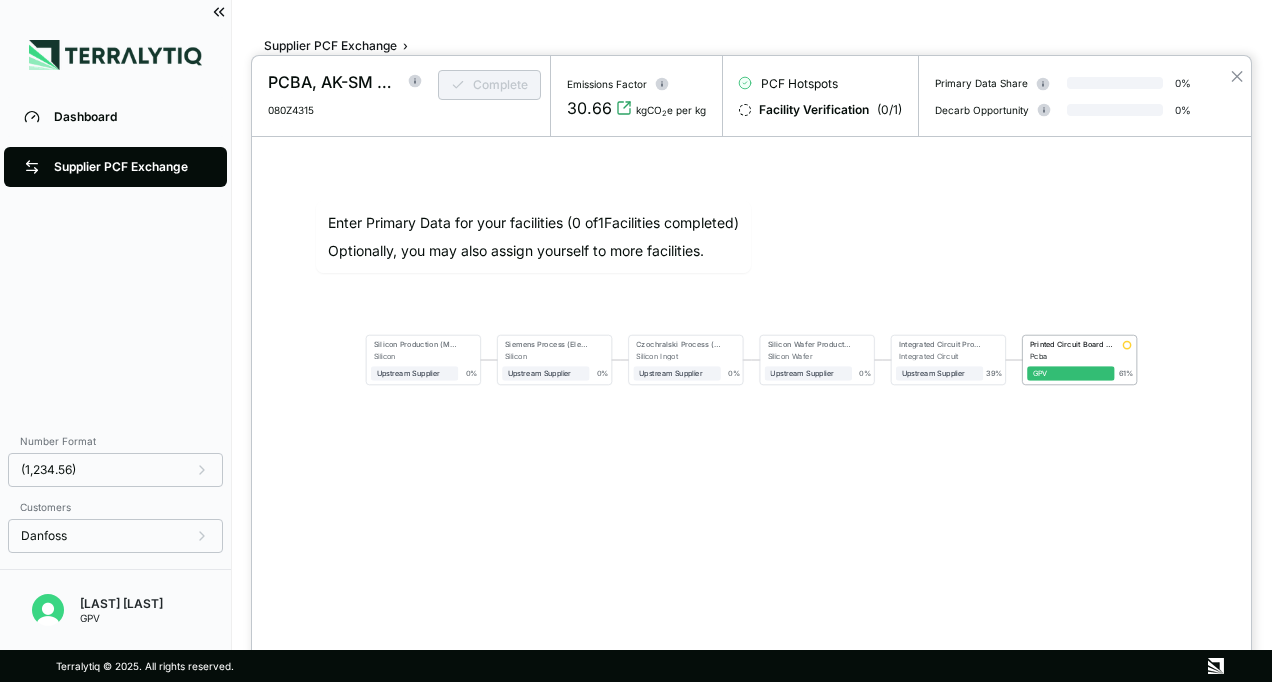 click at bounding box center [636, 341] 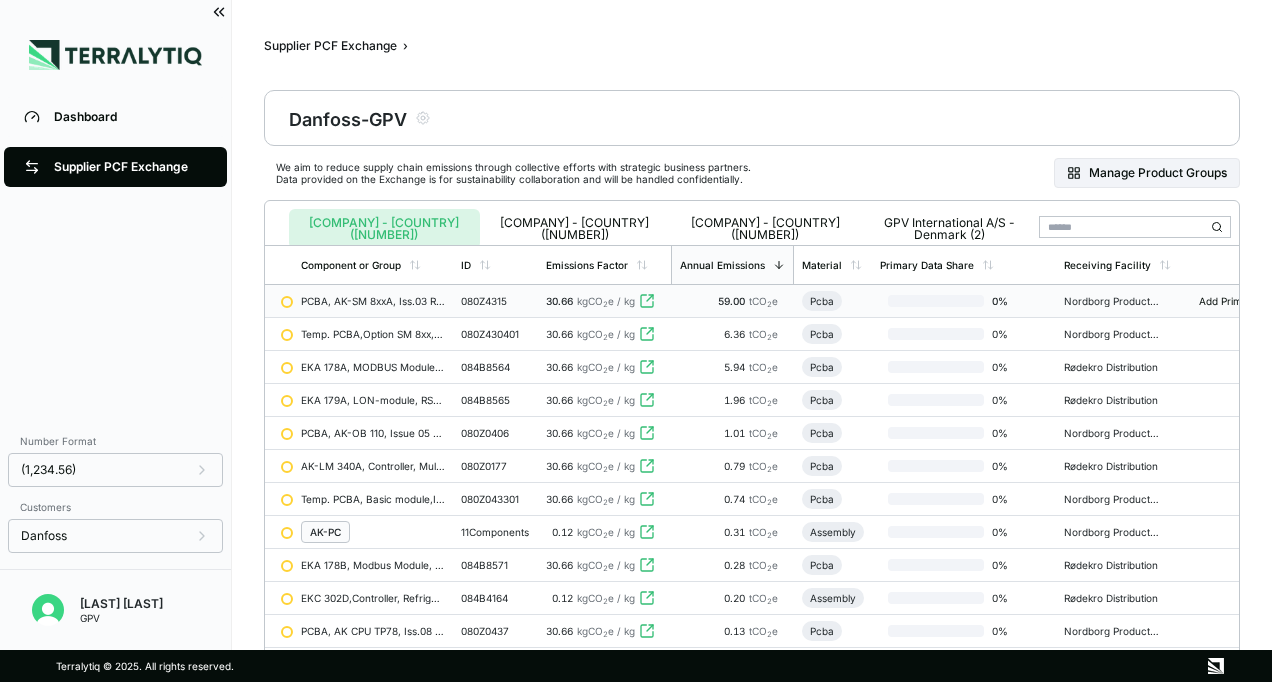 click on "080Z4315" at bounding box center [495, 301] 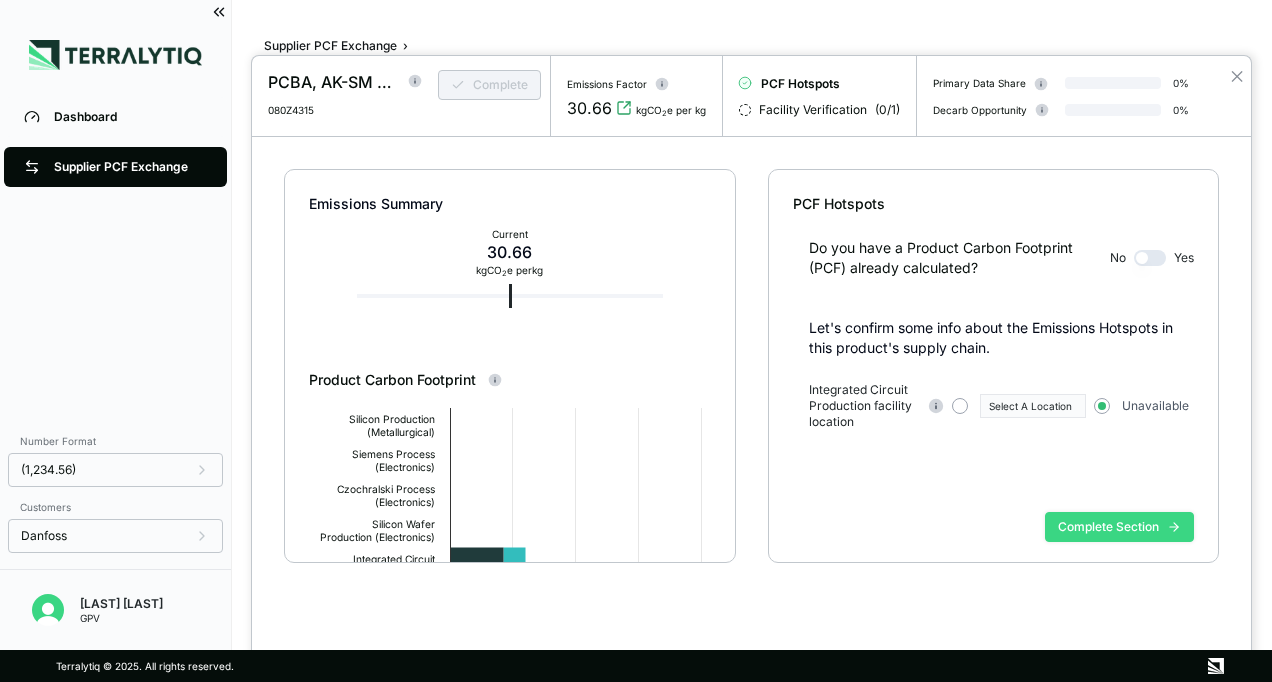 click on "Complete Section" at bounding box center [1119, 527] 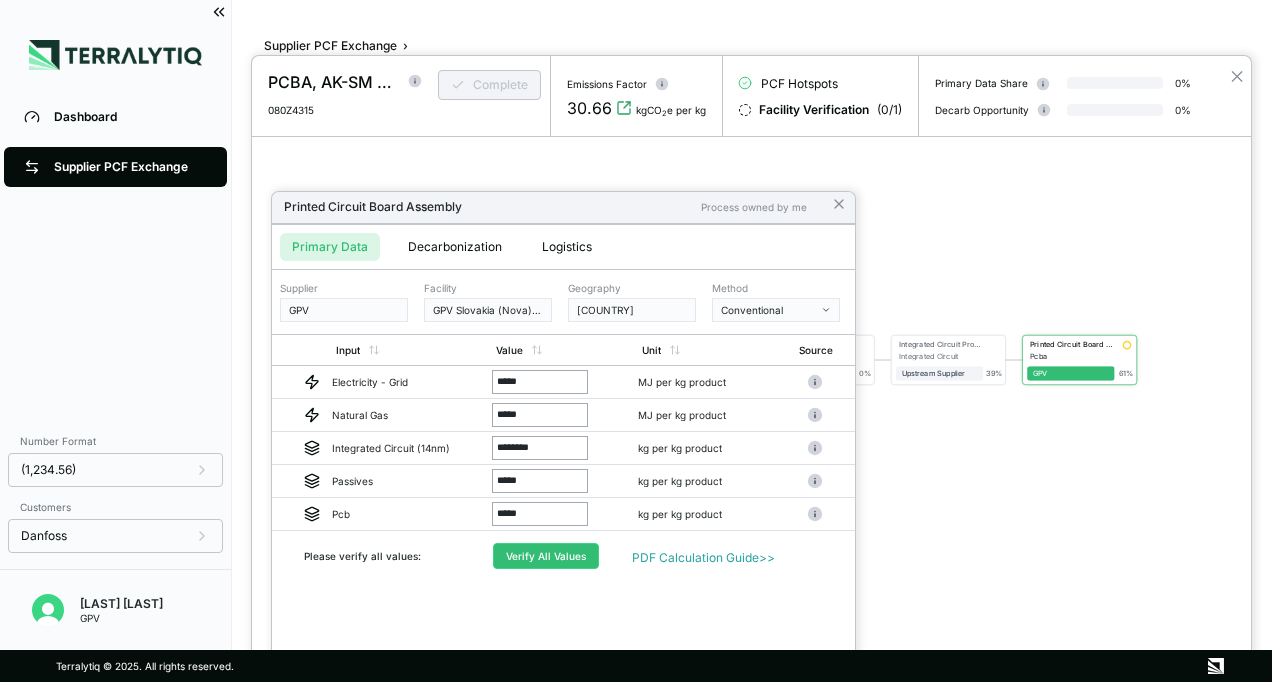 click at bounding box center (636, 341) 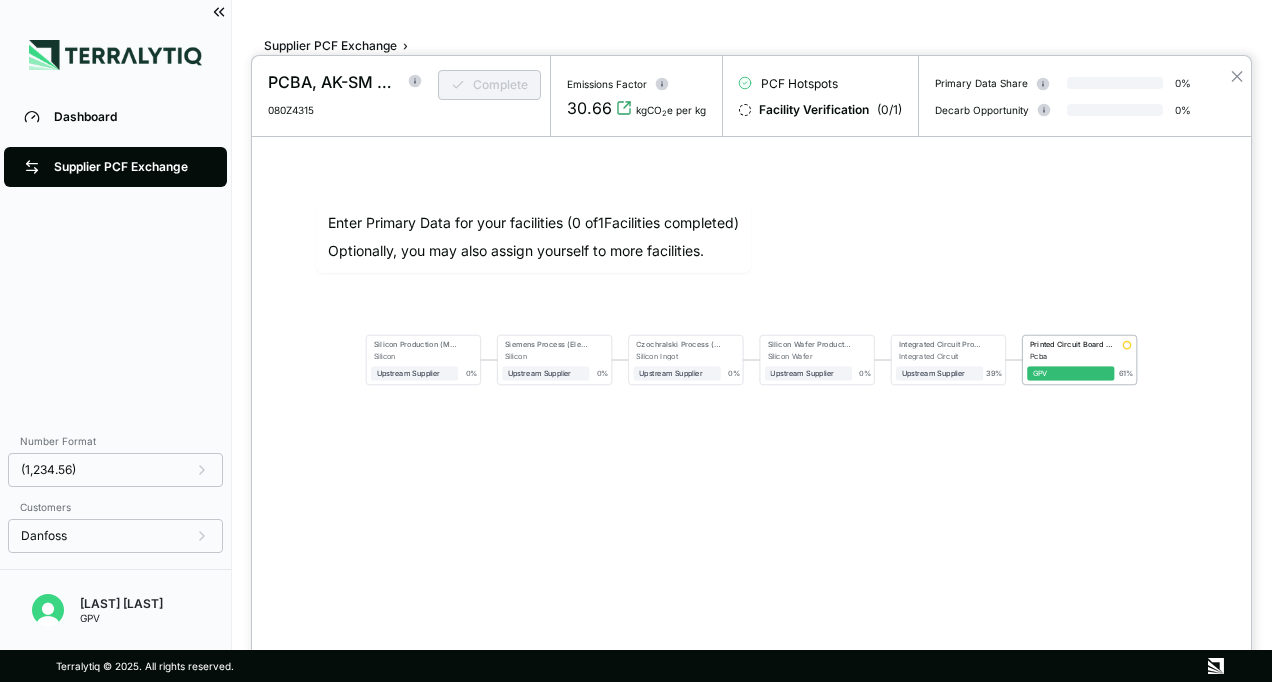 click at bounding box center [636, 341] 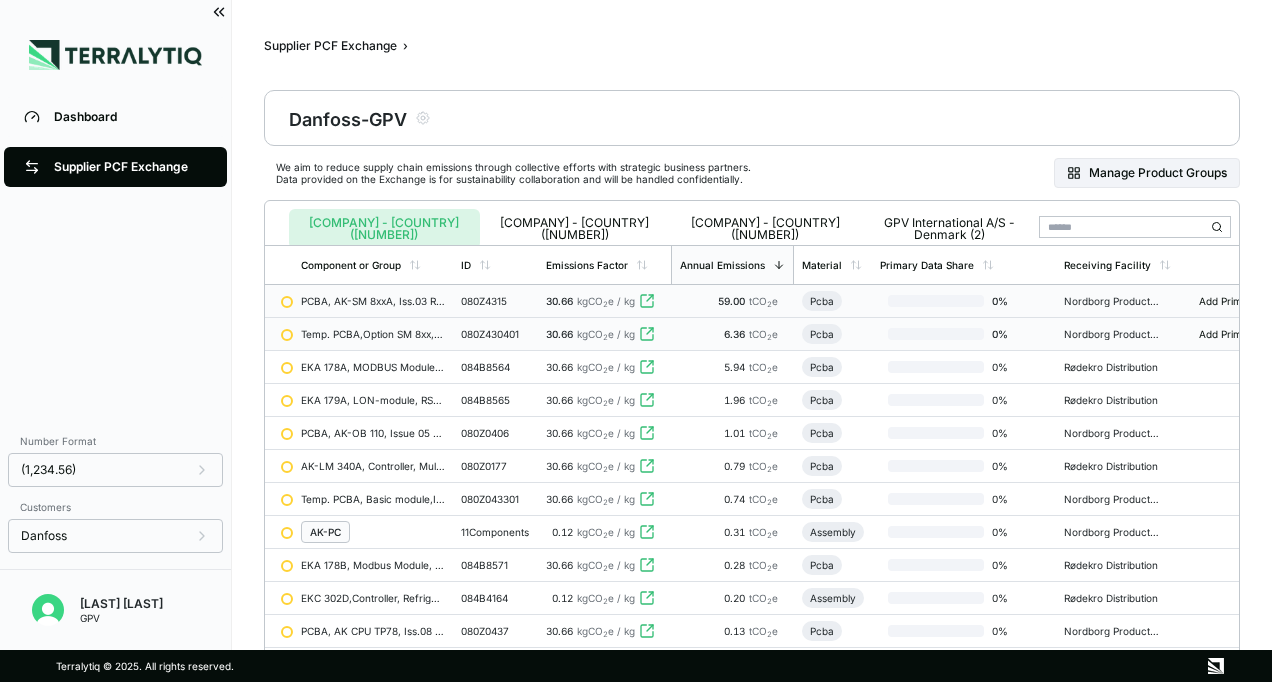 click on "080Z430401" at bounding box center [495, 334] 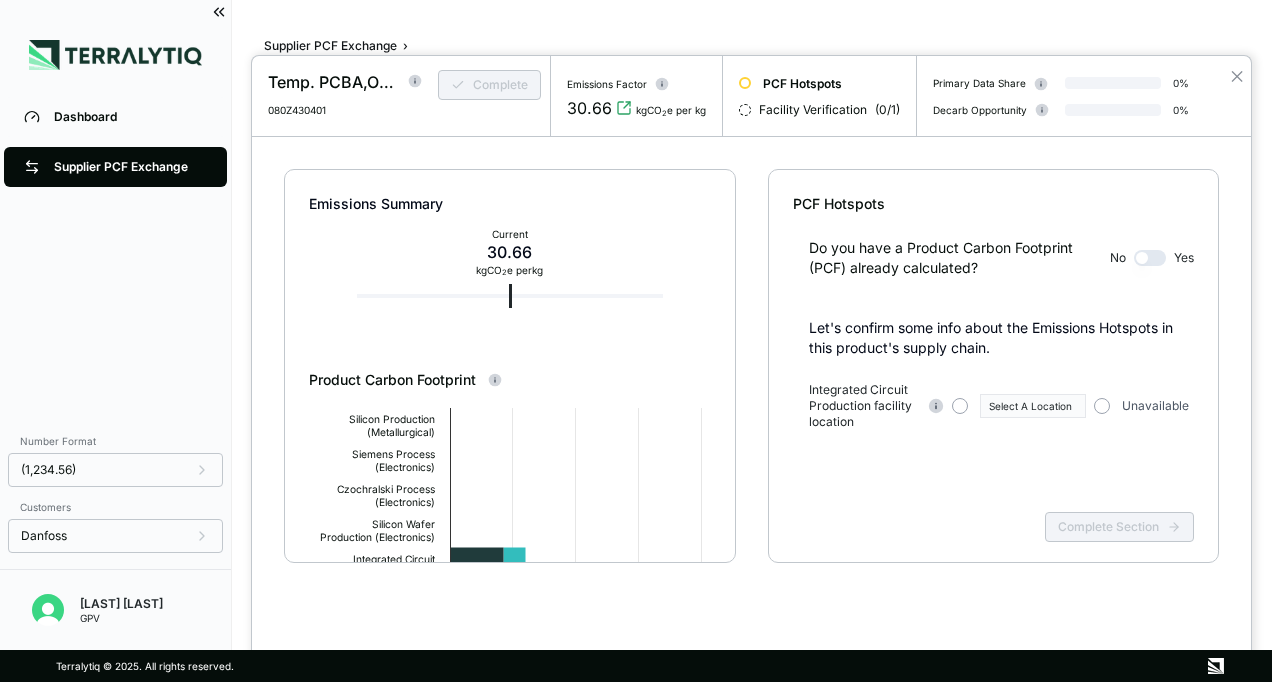 scroll, scrollTop: 20, scrollLeft: 0, axis: vertical 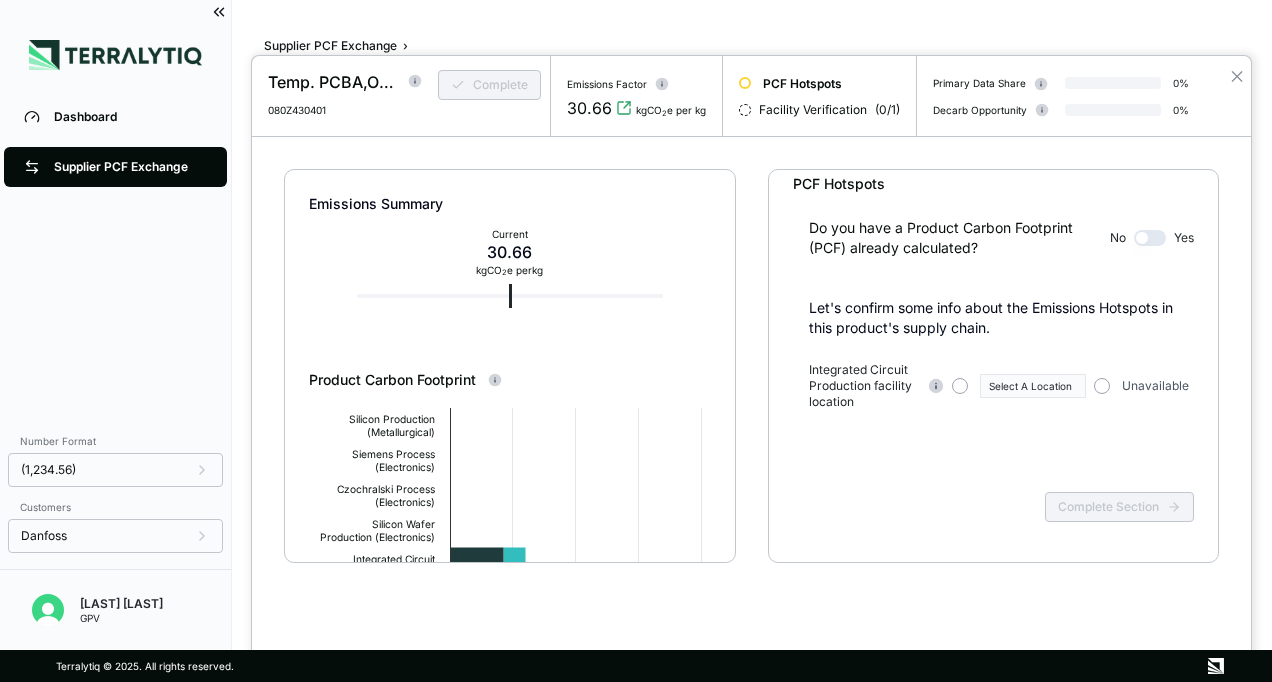 click at bounding box center (636, 341) 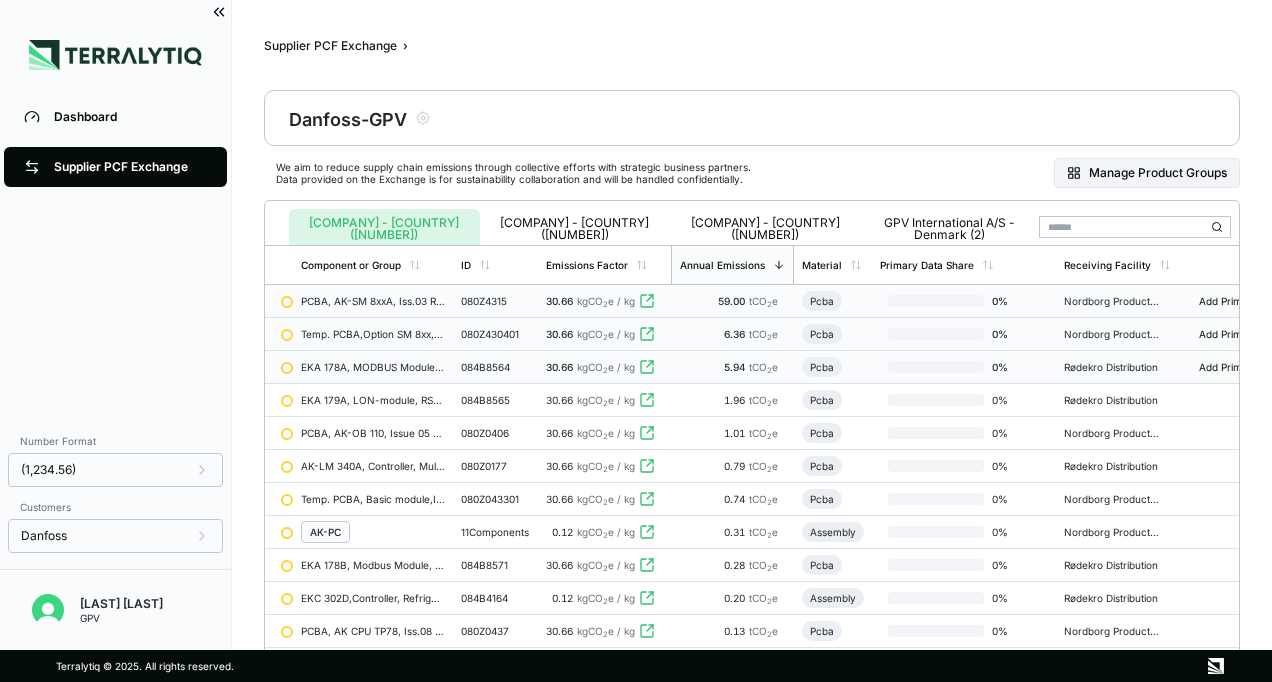 click on "084B8564" at bounding box center [495, 367] 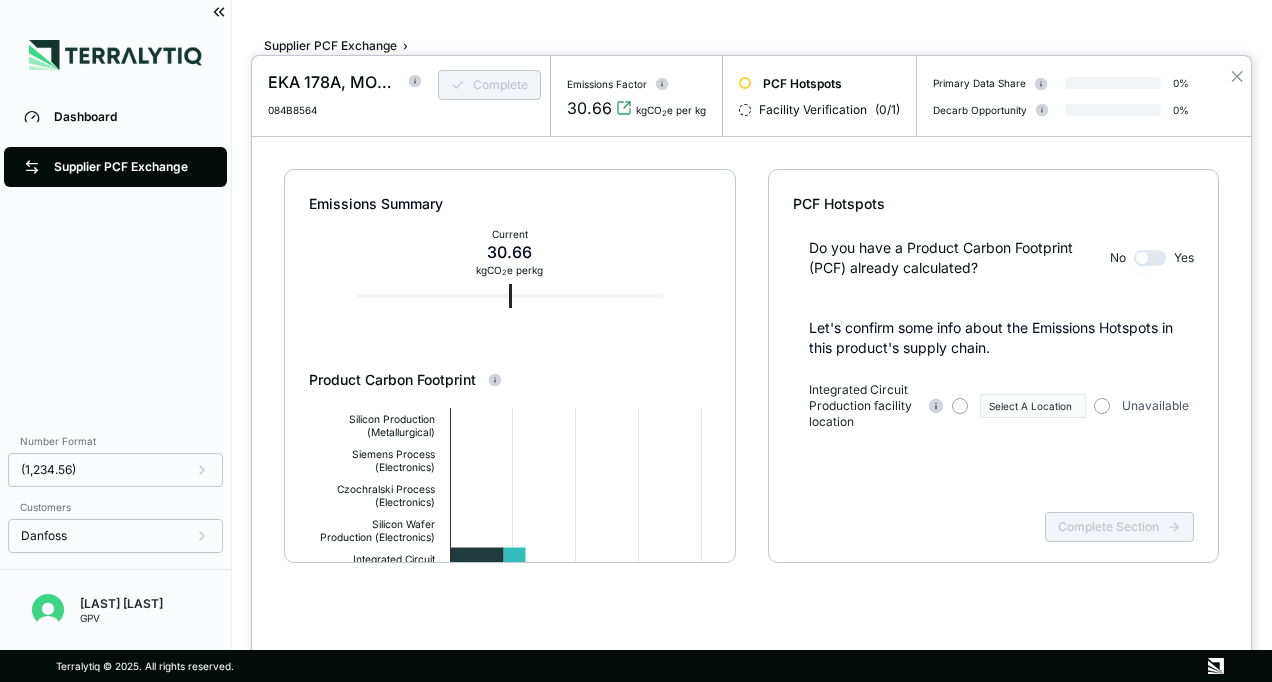 click at bounding box center (636, 341) 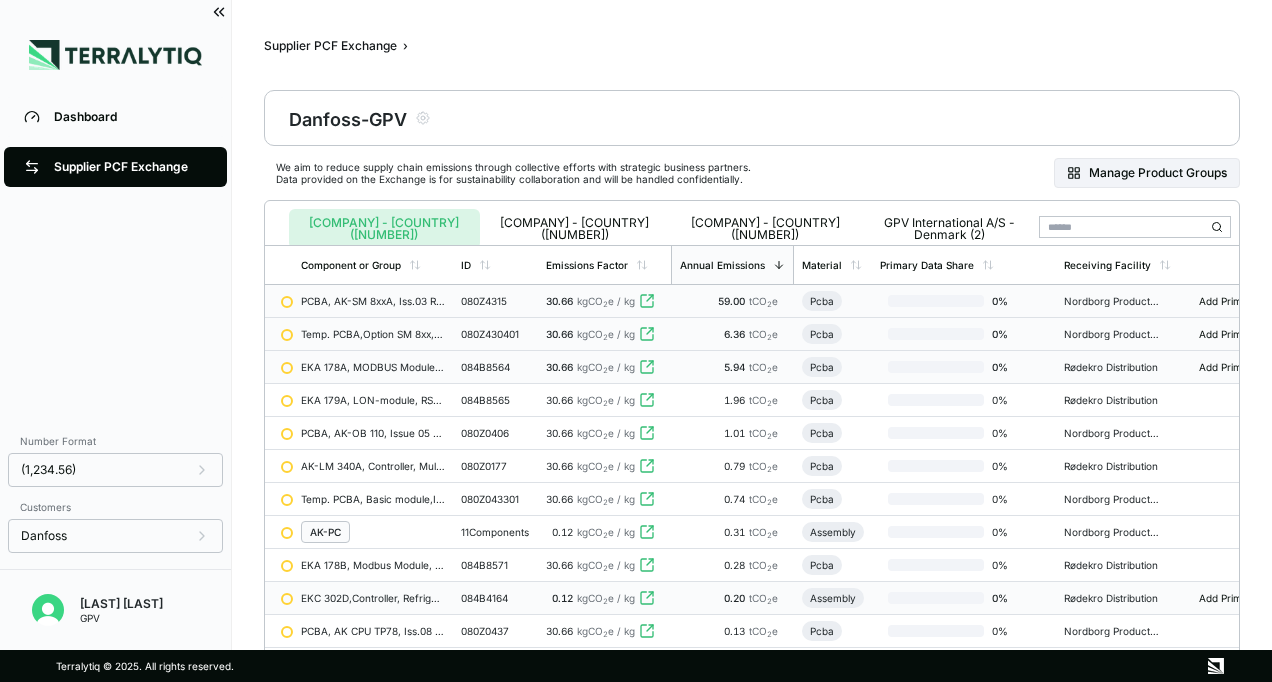 scroll, scrollTop: 0, scrollLeft: 0, axis: both 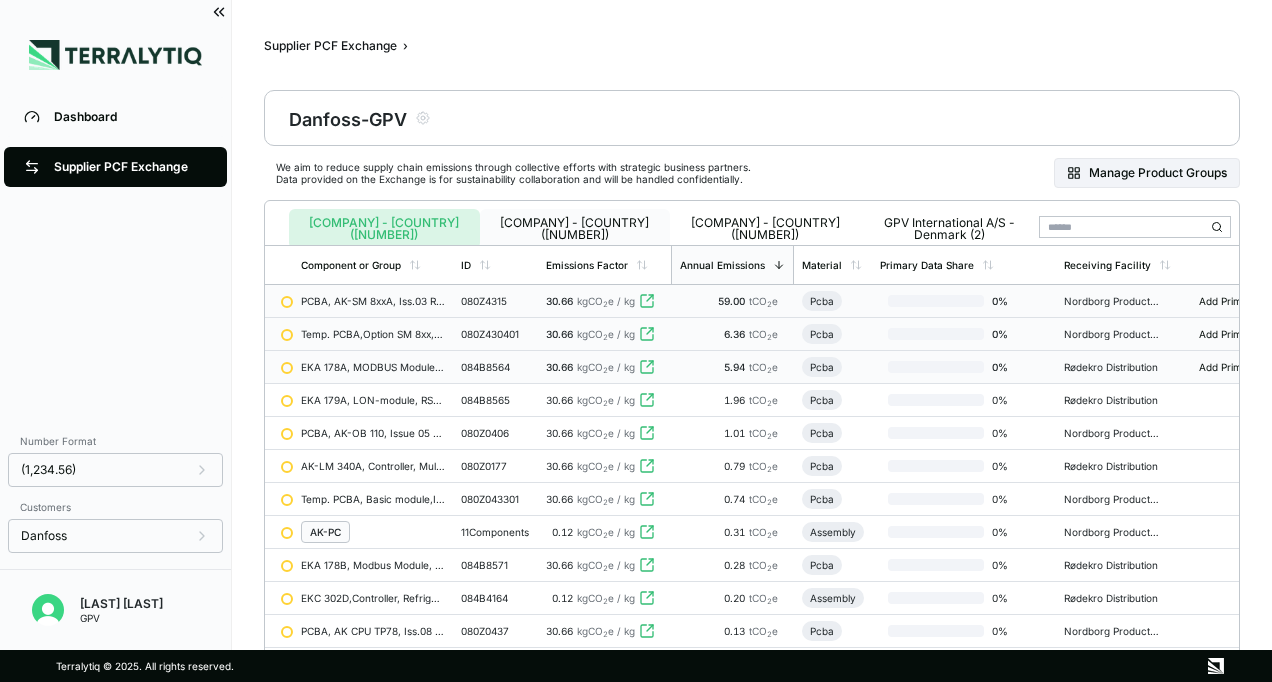 click on "[COMPANY] - [COUNTRY] ([NUMBER])" at bounding box center [575, 229] 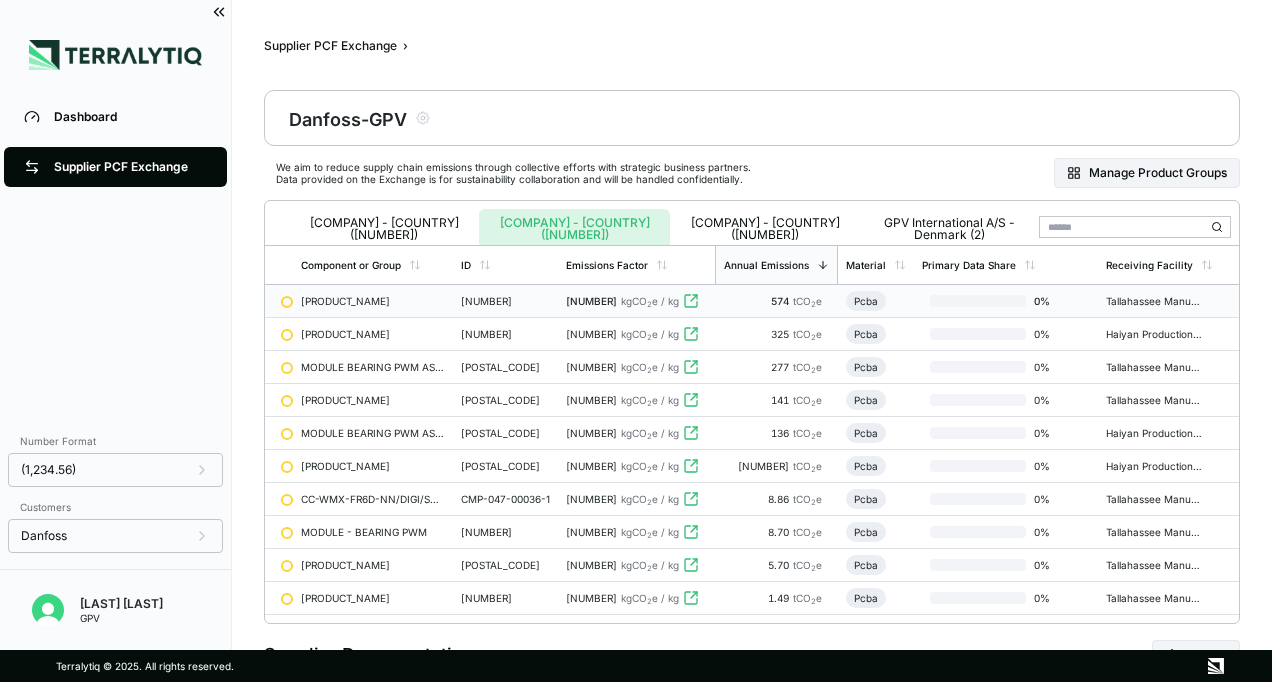 click on "[NUMBER]" at bounding box center (505, 301) 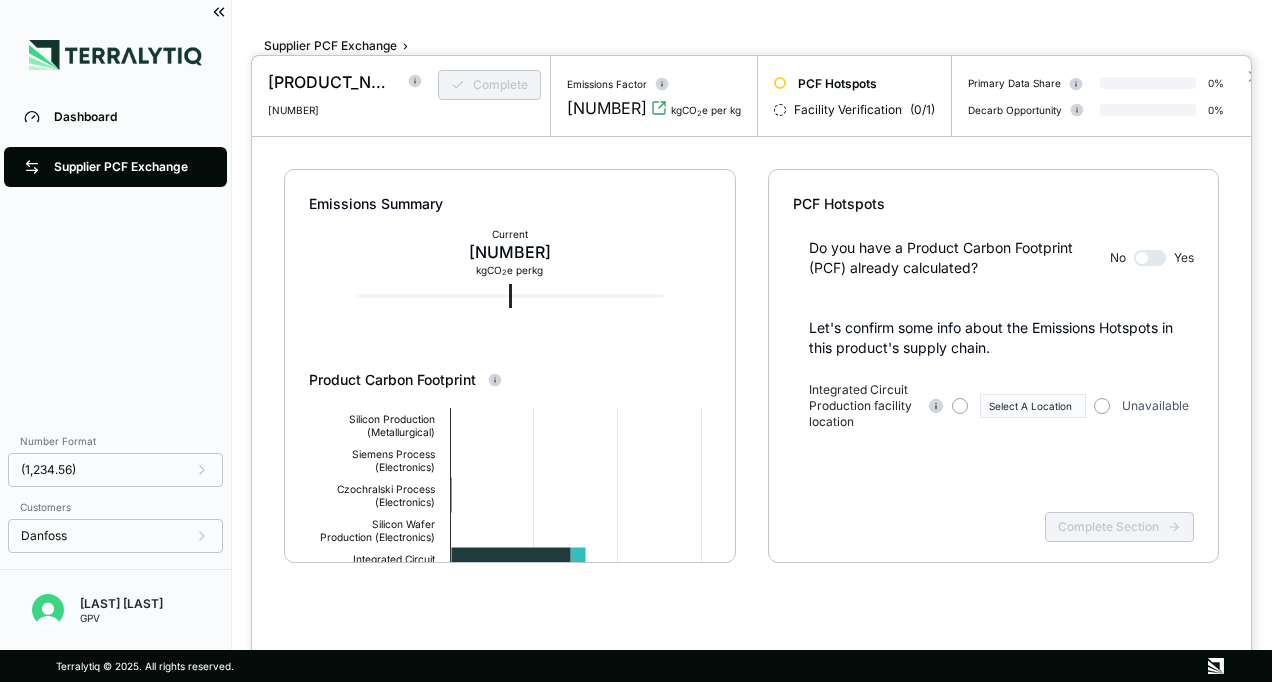 click at bounding box center [636, 341] 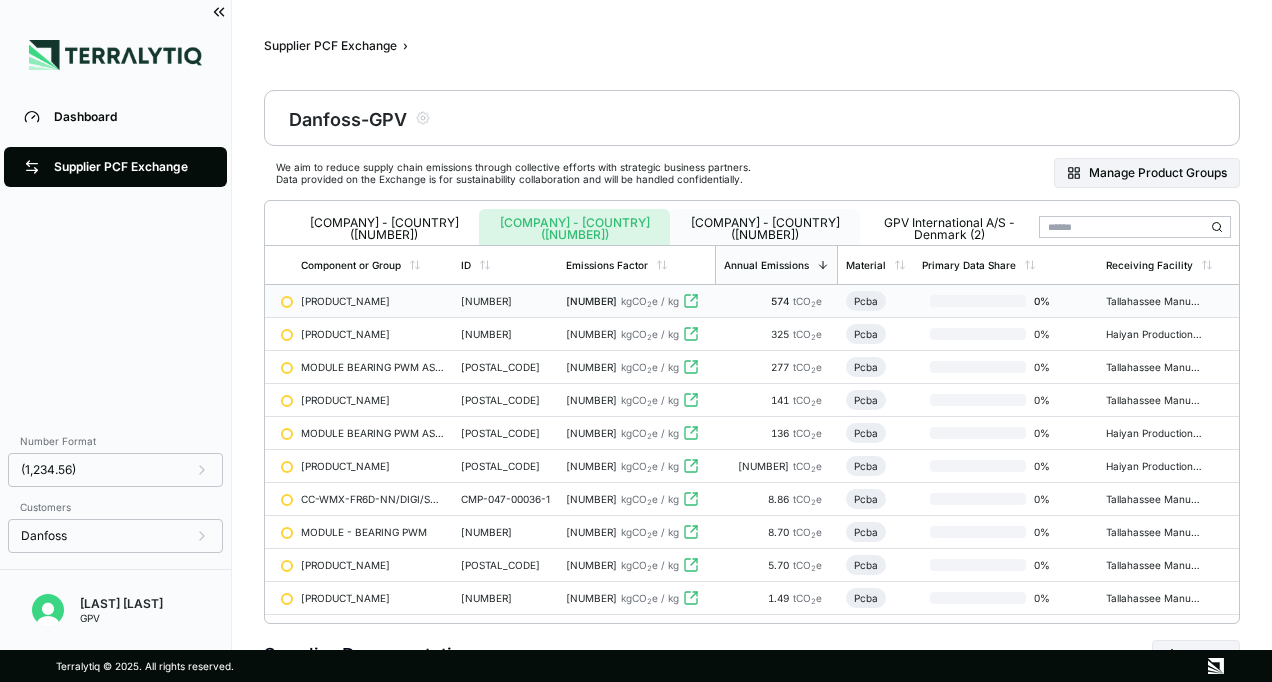 click on "[COMPANY] - [COUNTRY] ([NUMBER])" at bounding box center [765, 229] 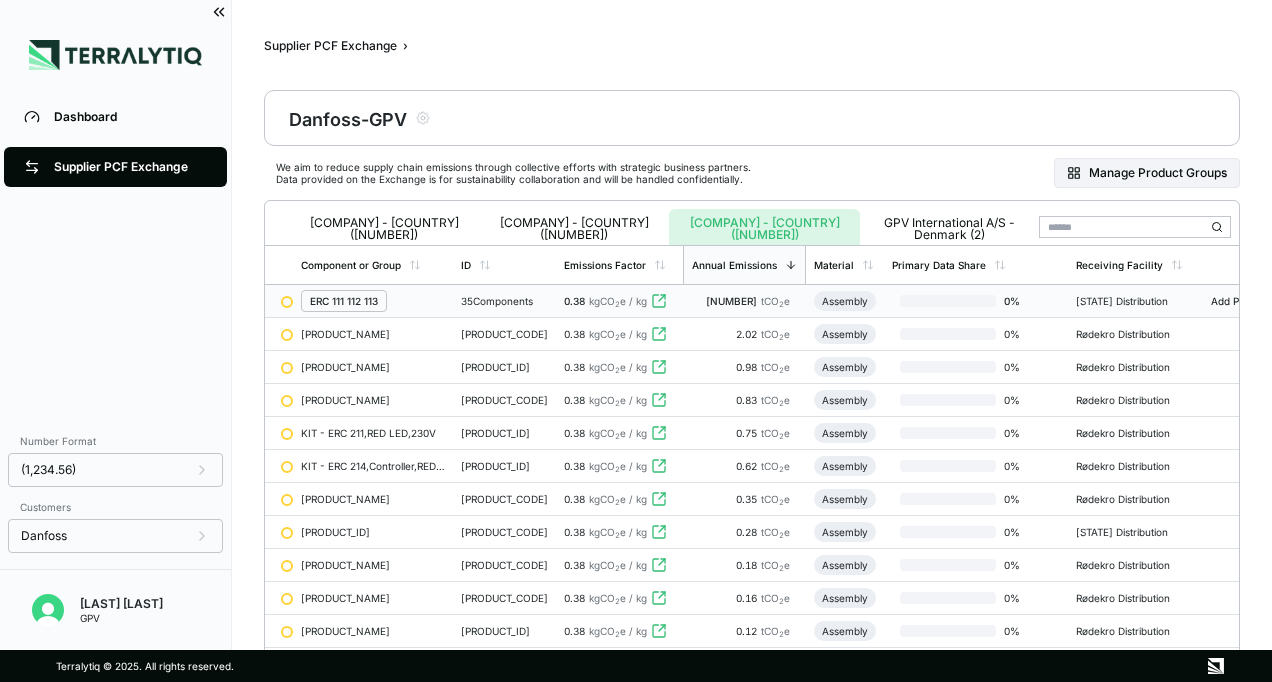 click on "ERC 111 112 113" at bounding box center (344, 301) 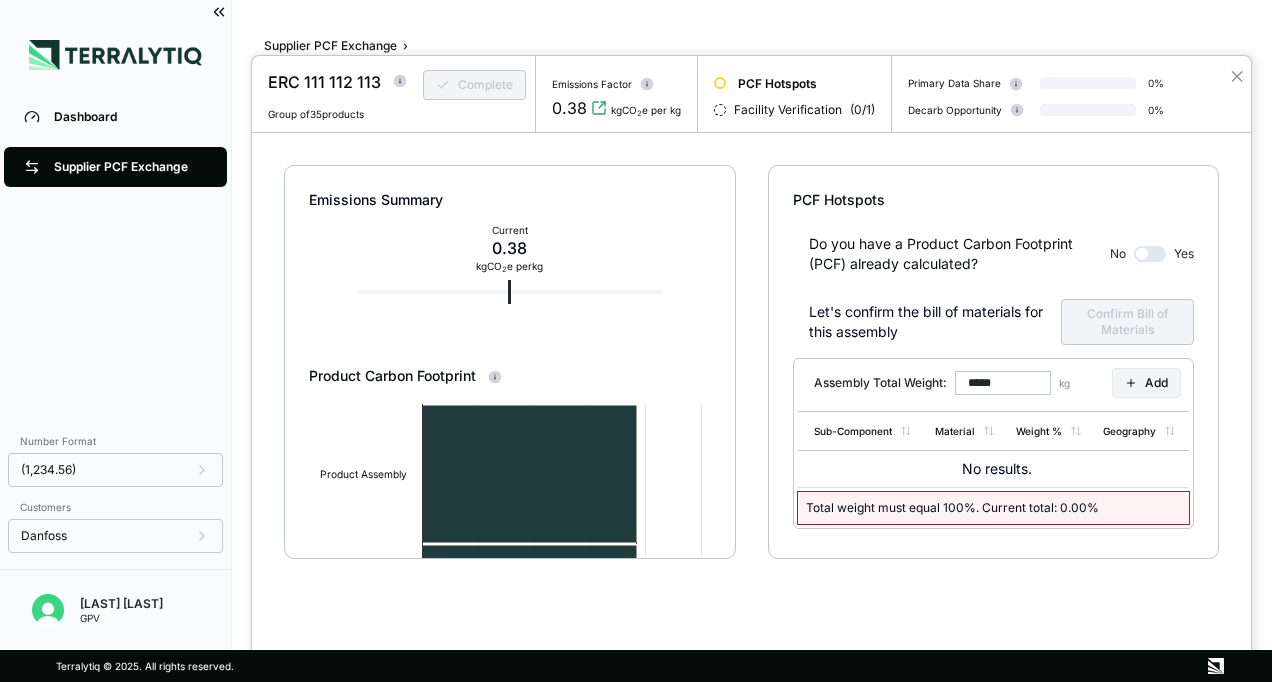 click at bounding box center (636, 341) 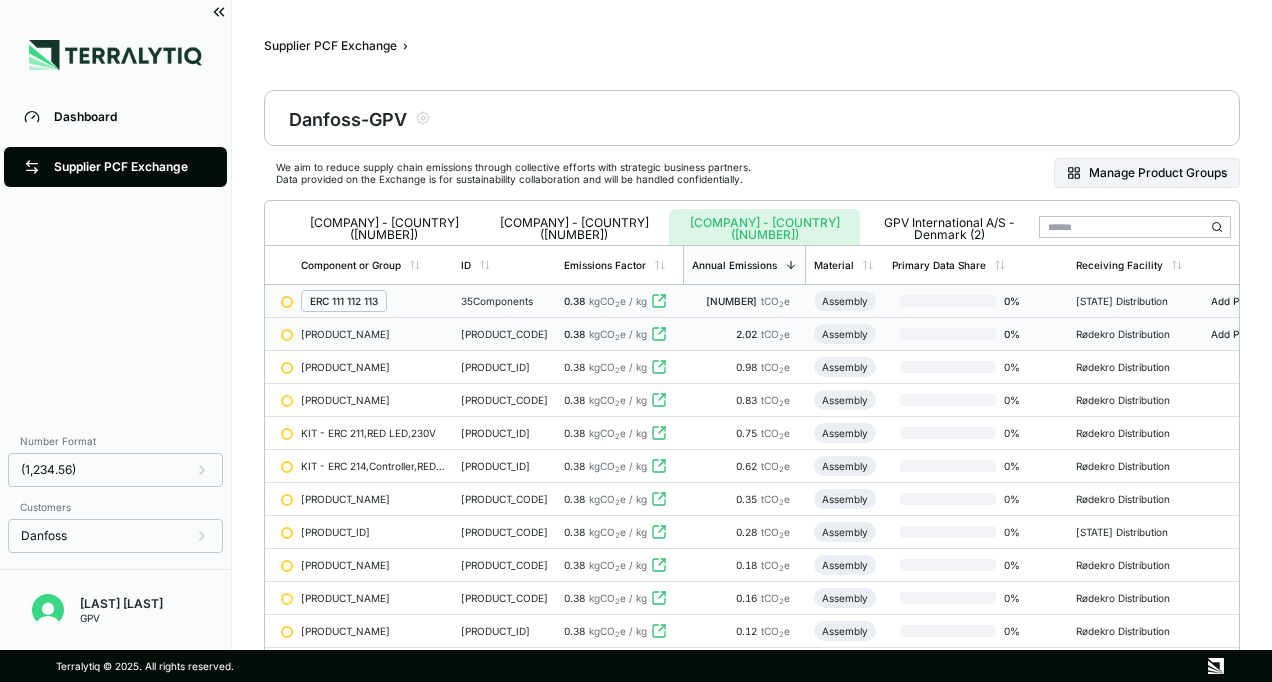 click on "[PRODUCT_CODE]" at bounding box center [504, 334] 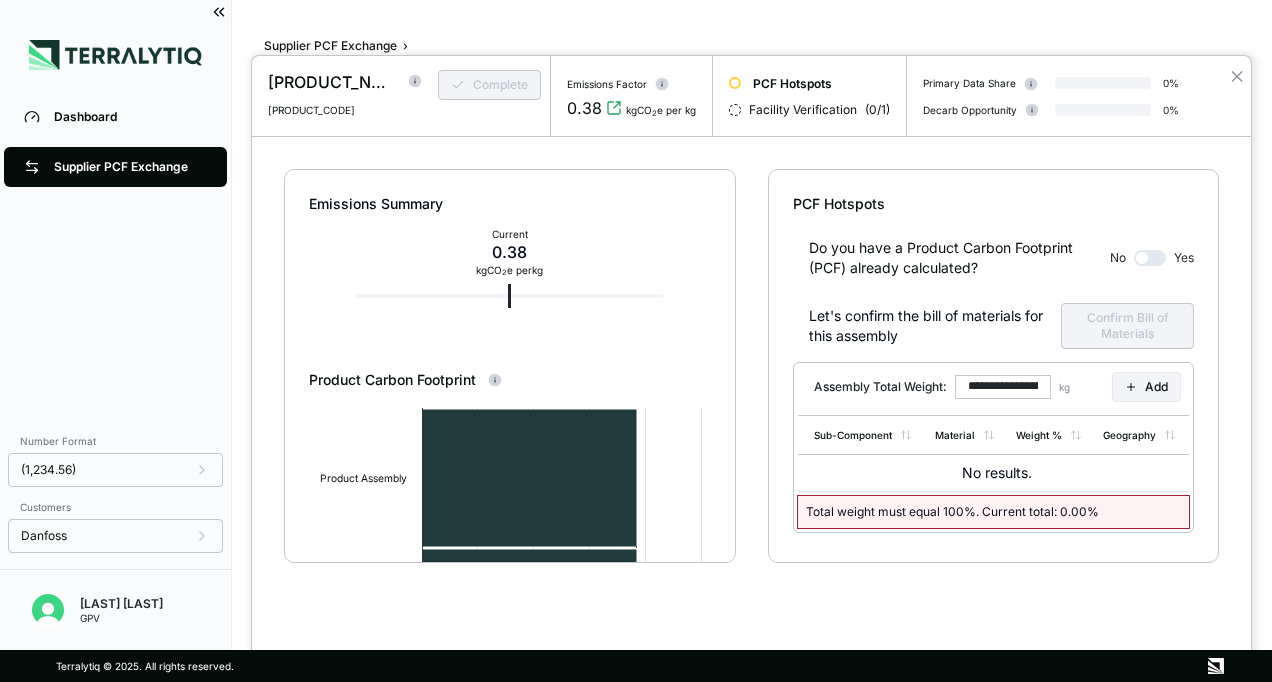 click at bounding box center (636, 341) 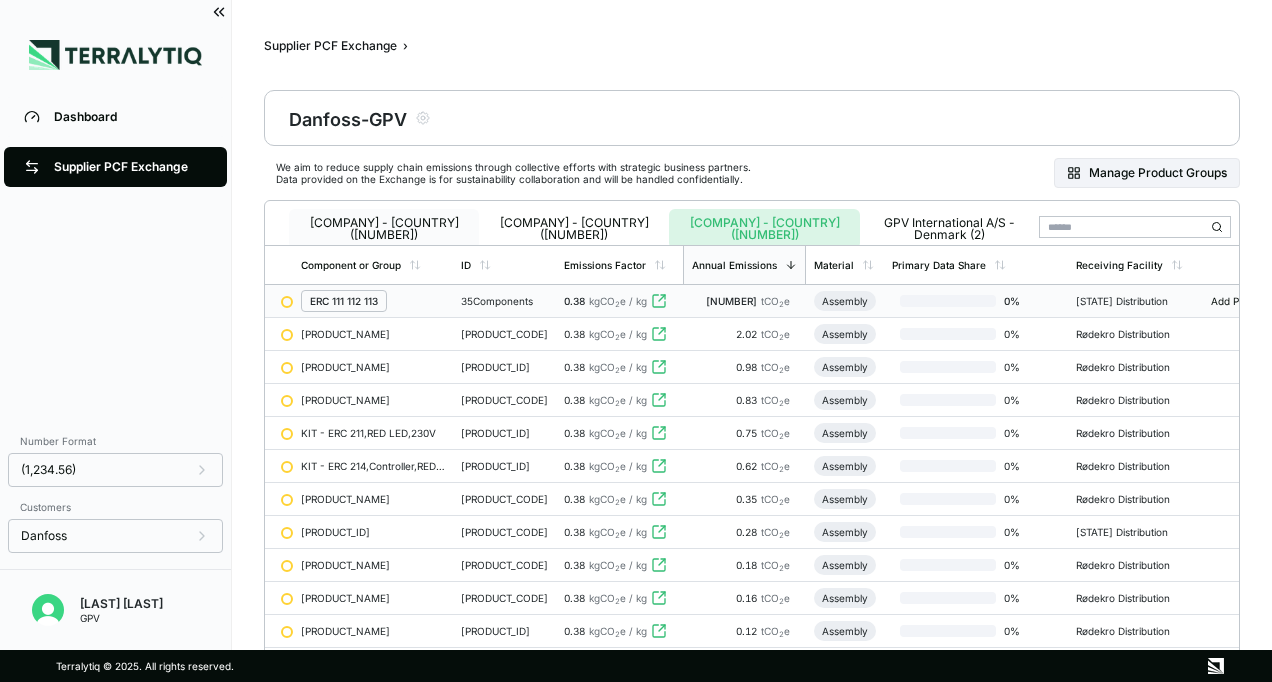 click on "[COMPANY] - [COUNTRY] ([NUMBER])" at bounding box center (384, 229) 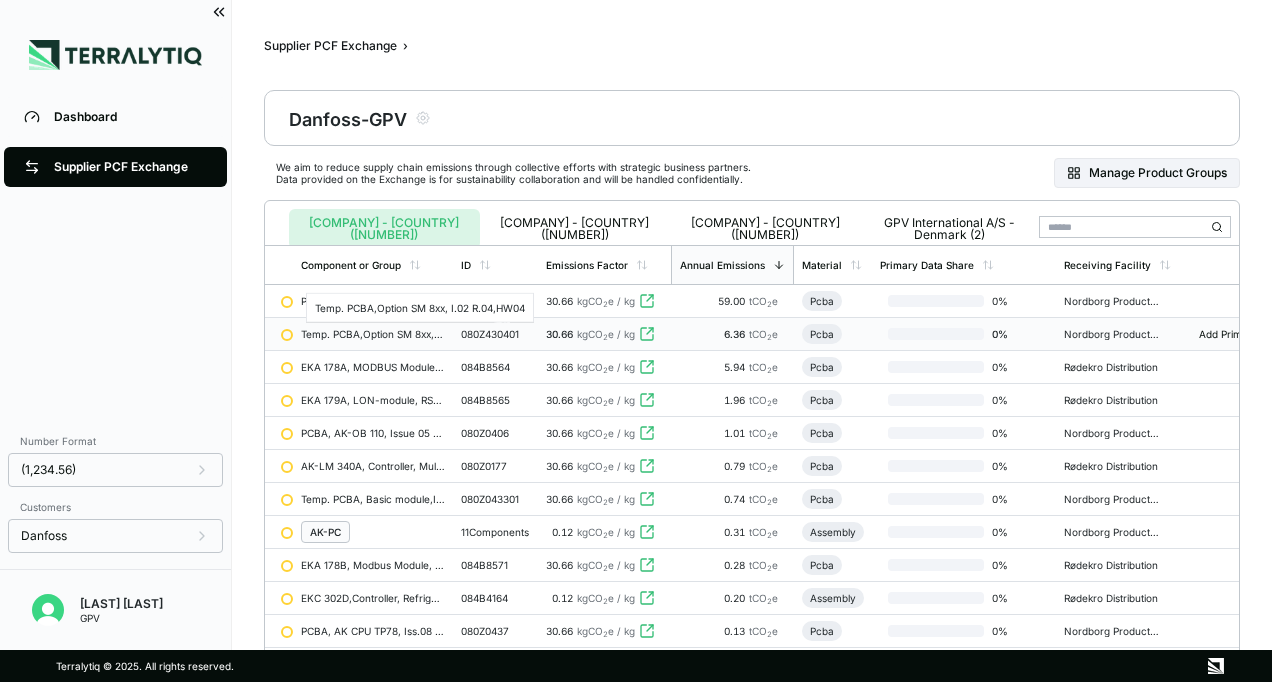 click on "Temp. PCBA,Option SM 8xx, I.02 R.04,HW04" at bounding box center (373, 334) 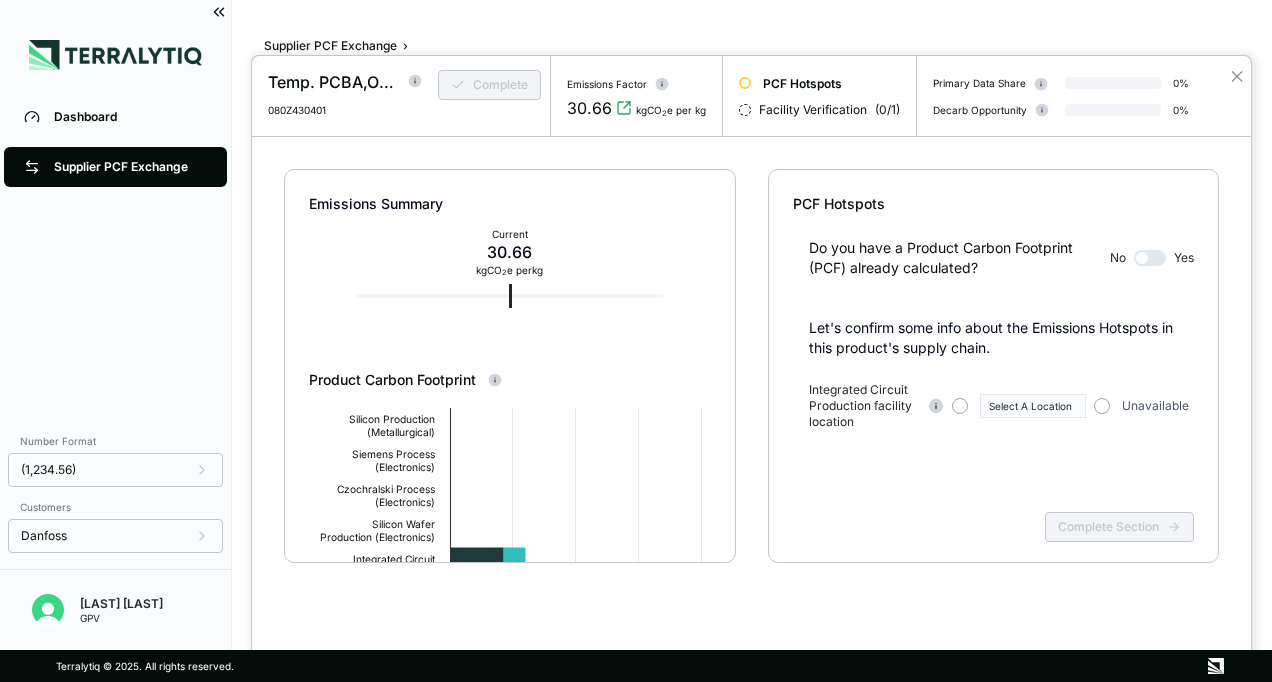 click at bounding box center [636, 341] 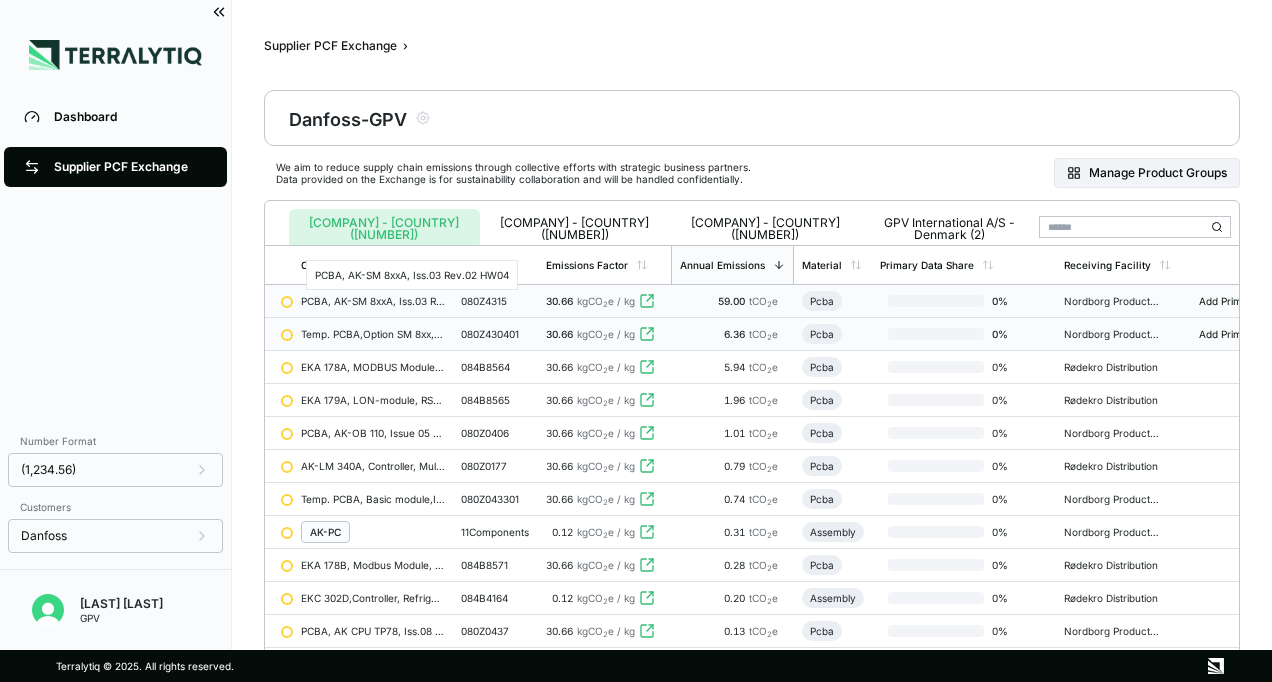 click on "PCBA, AK-SM 8xxA, Iss.03 Rev.02 HW04" at bounding box center (373, 301) 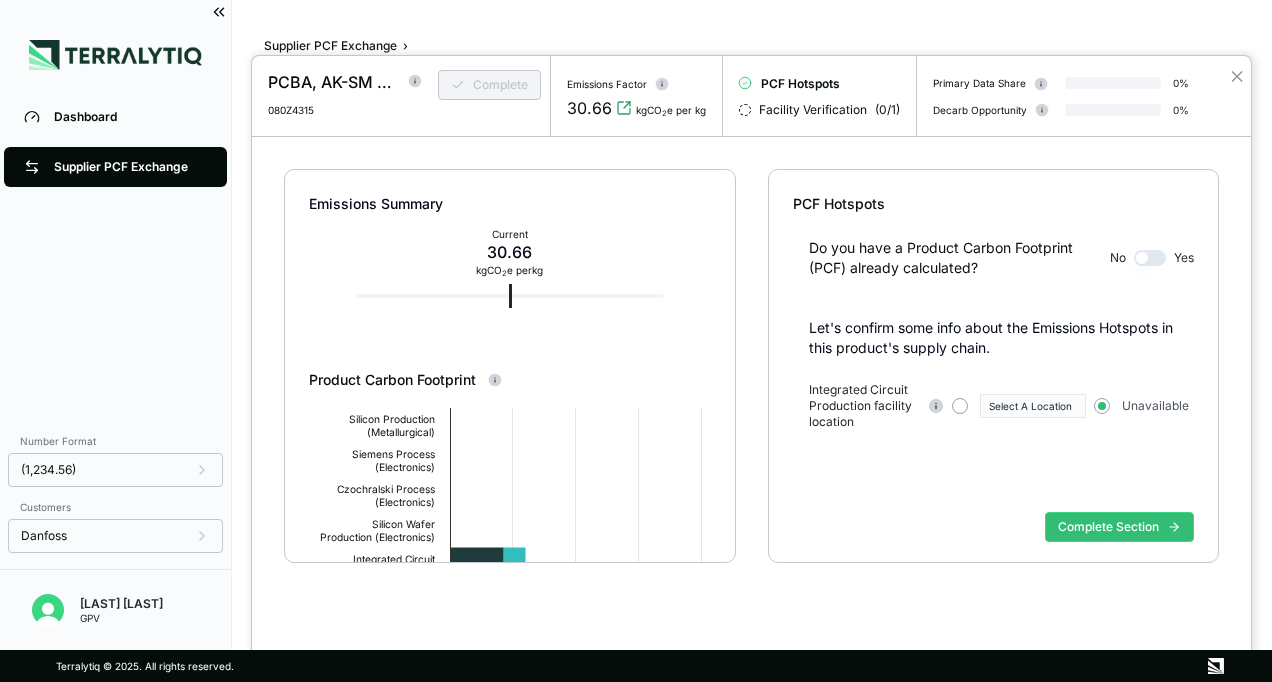 click at bounding box center (636, 341) 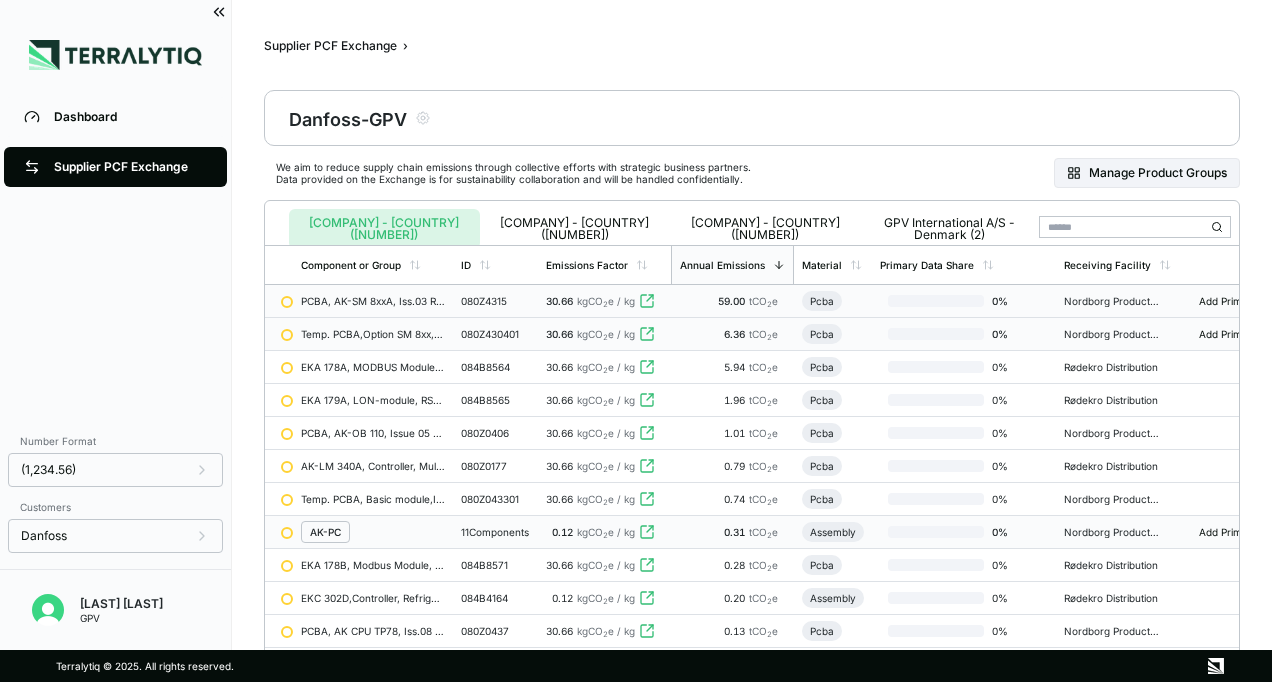 click on "AK-PC" at bounding box center [325, 532] 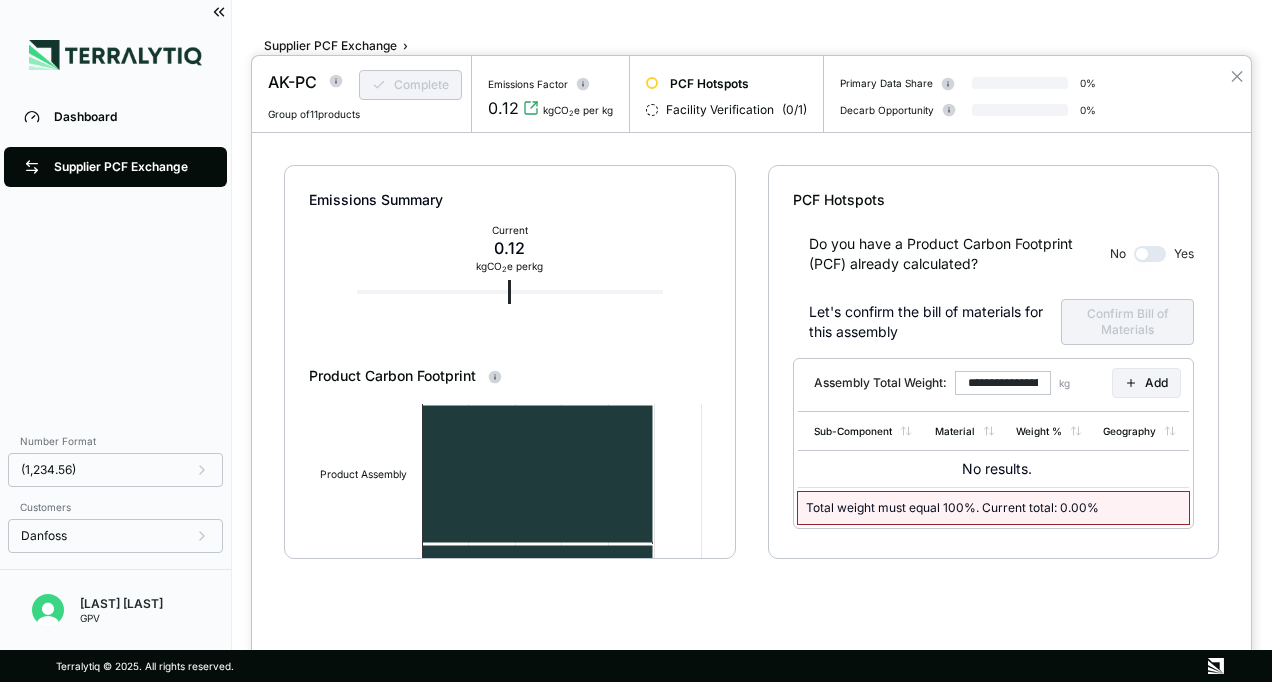 click at bounding box center [636, 341] 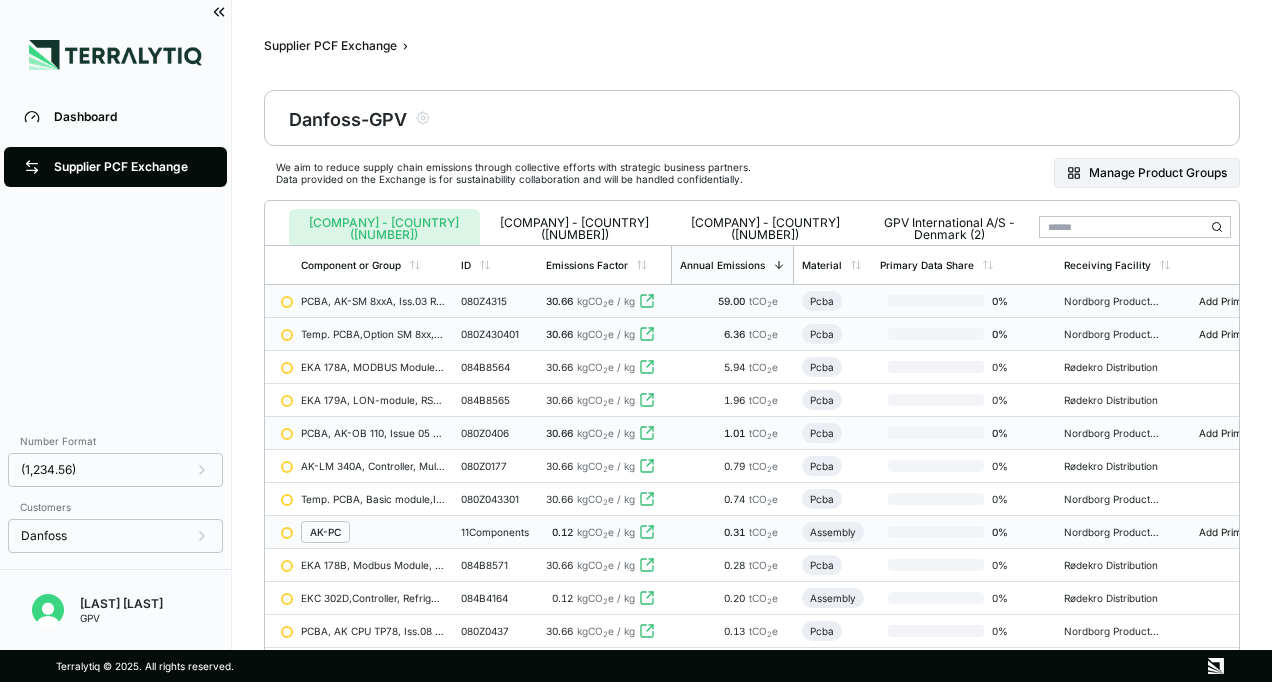 scroll, scrollTop: 0, scrollLeft: 0, axis: both 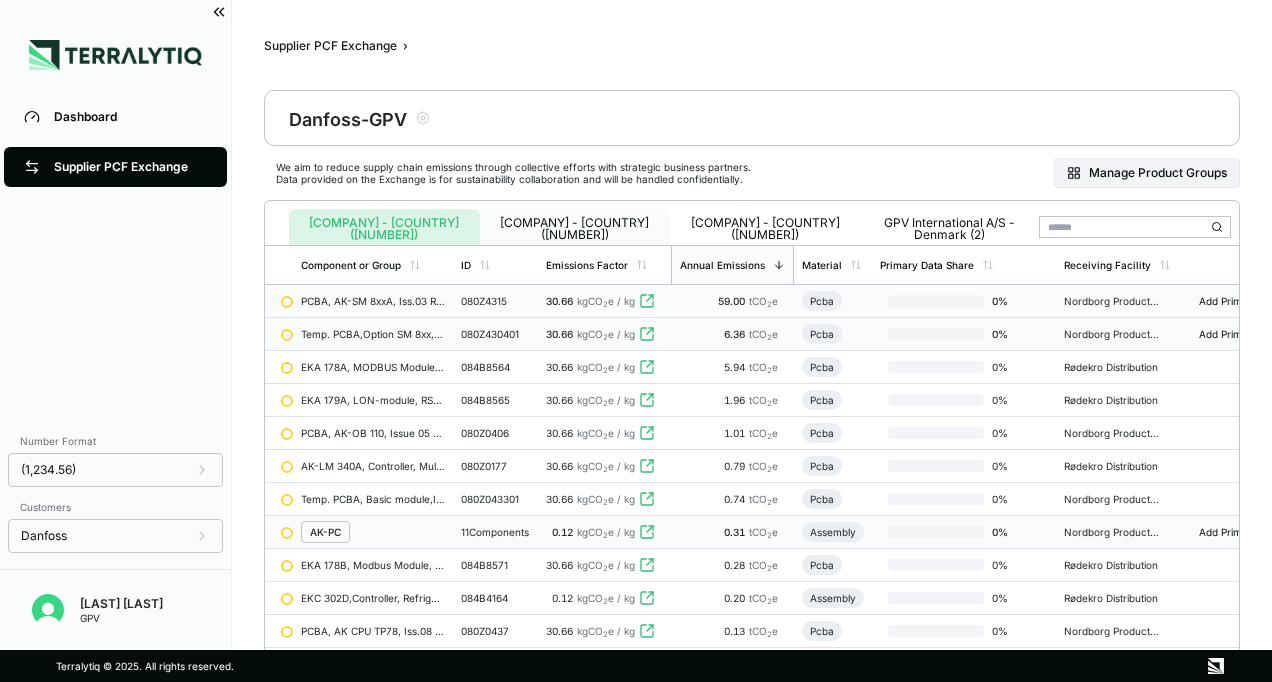 click on "[COMPANY] - [COUNTRY] ([NUMBER])" at bounding box center [575, 229] 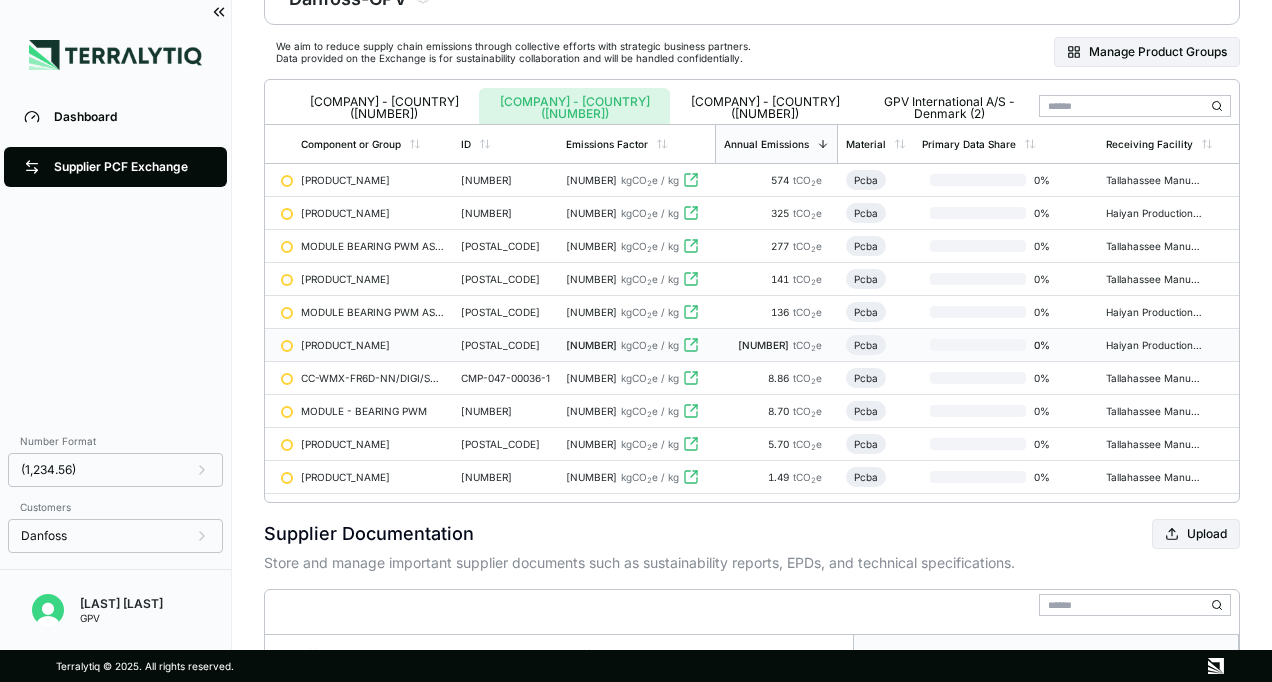 scroll, scrollTop: 0, scrollLeft: 0, axis: both 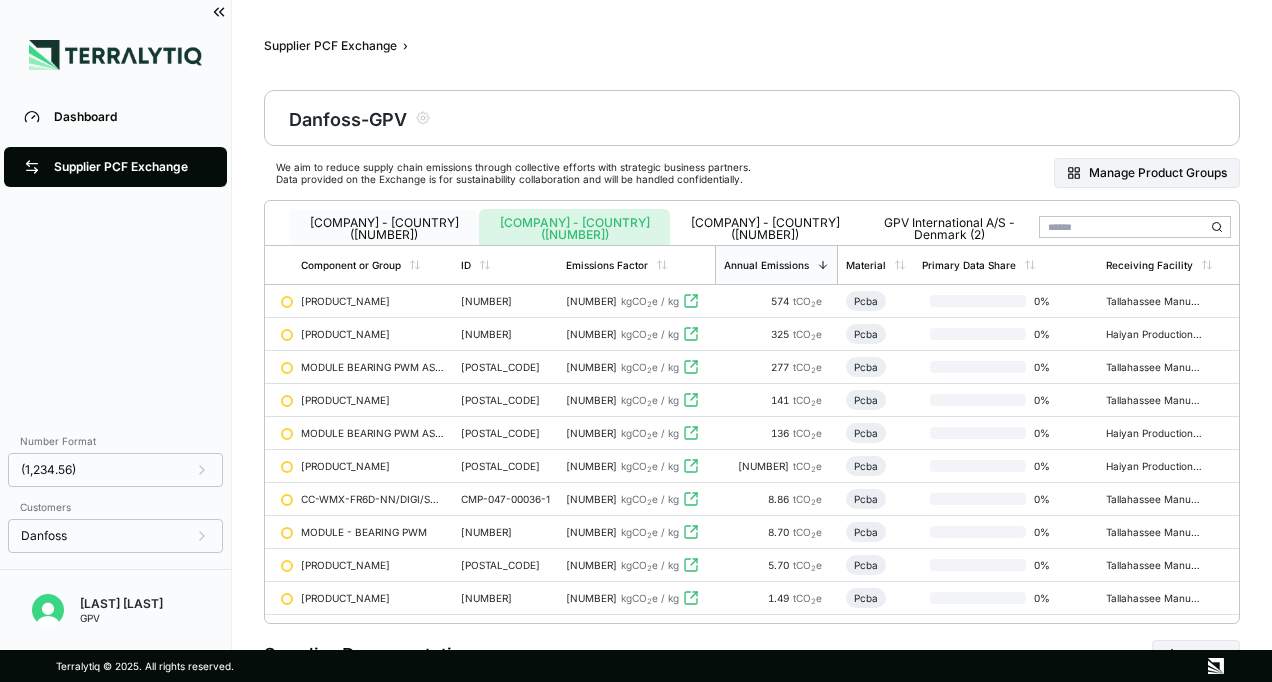 click on "[COMPANY] - [COUNTRY] ([NUMBER])" at bounding box center [384, 229] 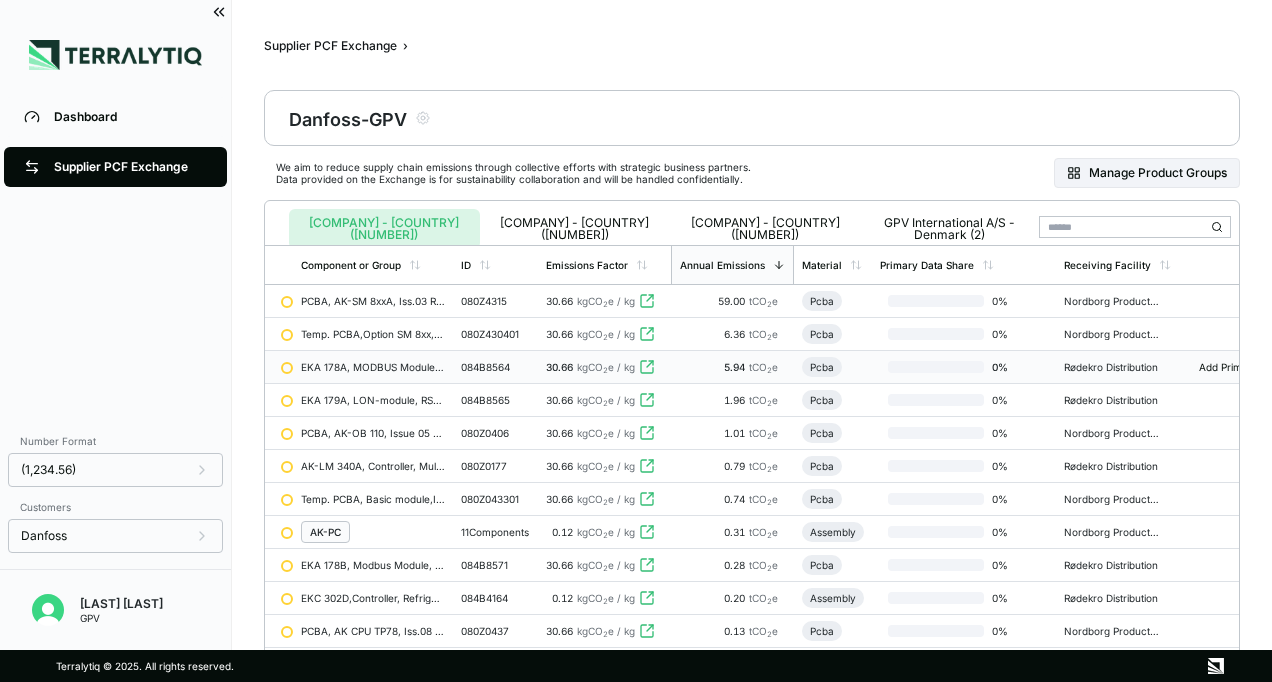 click on "084B8564" at bounding box center (495, 367) 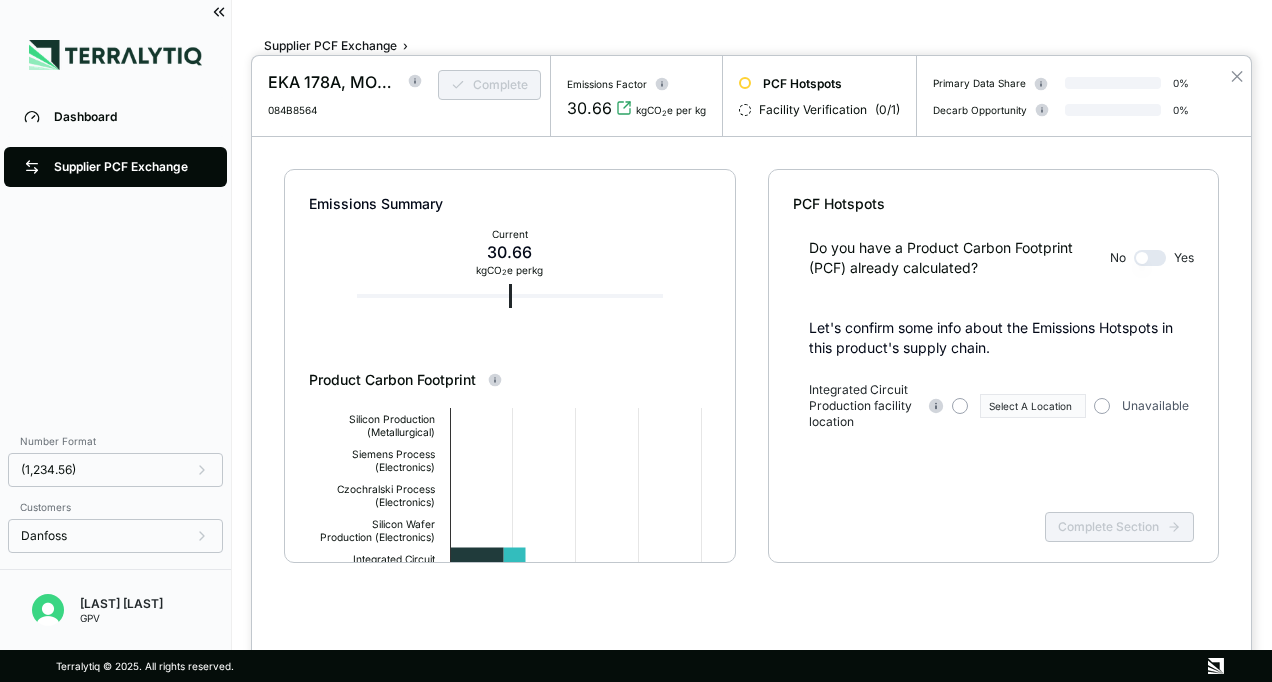 click at bounding box center (636, 341) 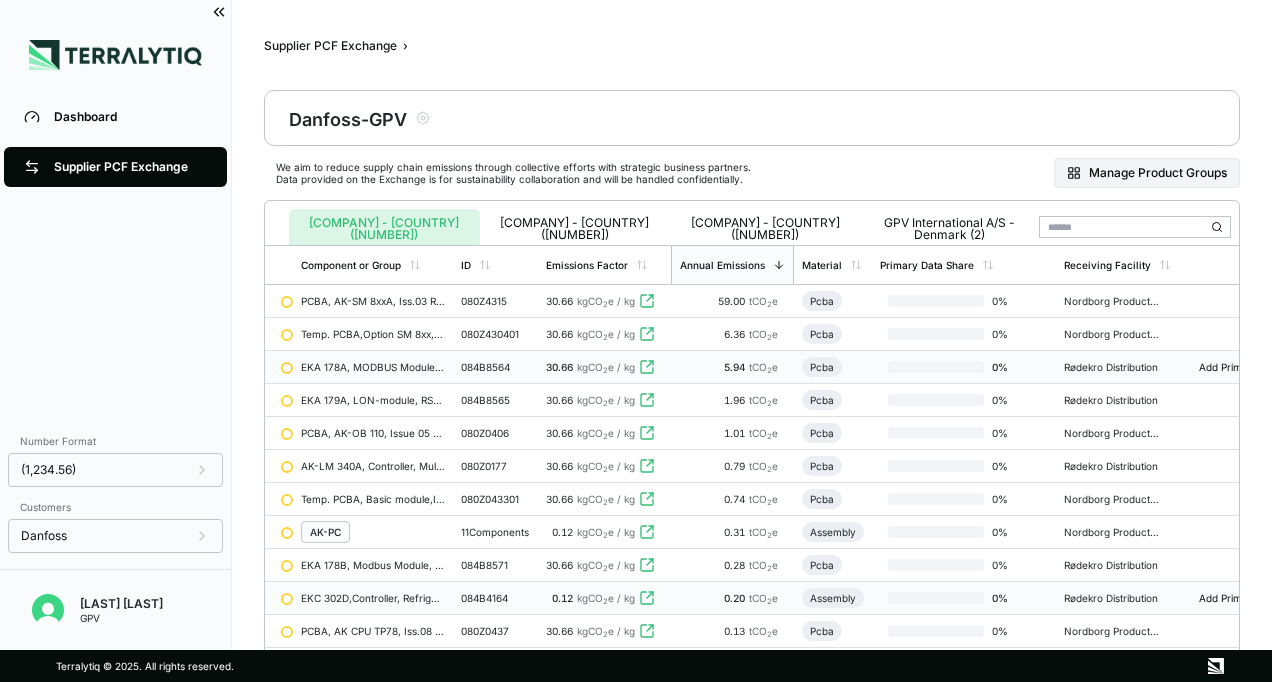 click on "084B4164" at bounding box center [495, 598] 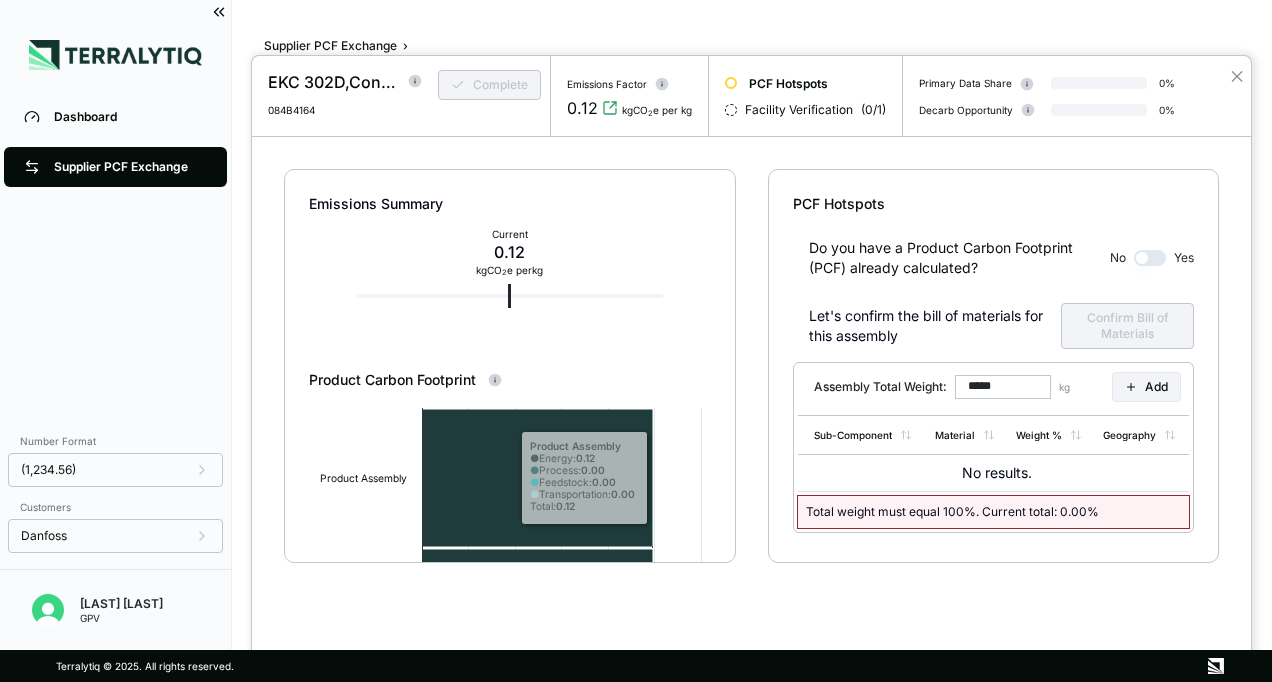 click at bounding box center [636, 341] 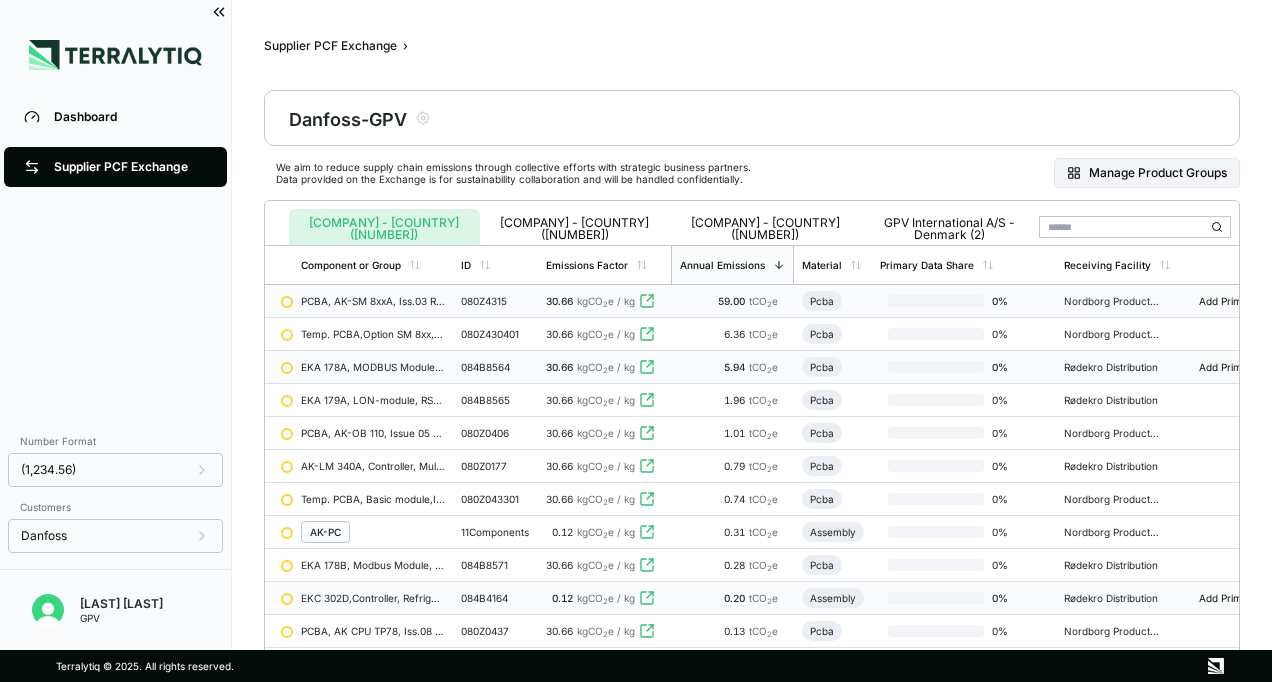 click on "080Z4315" at bounding box center (495, 301) 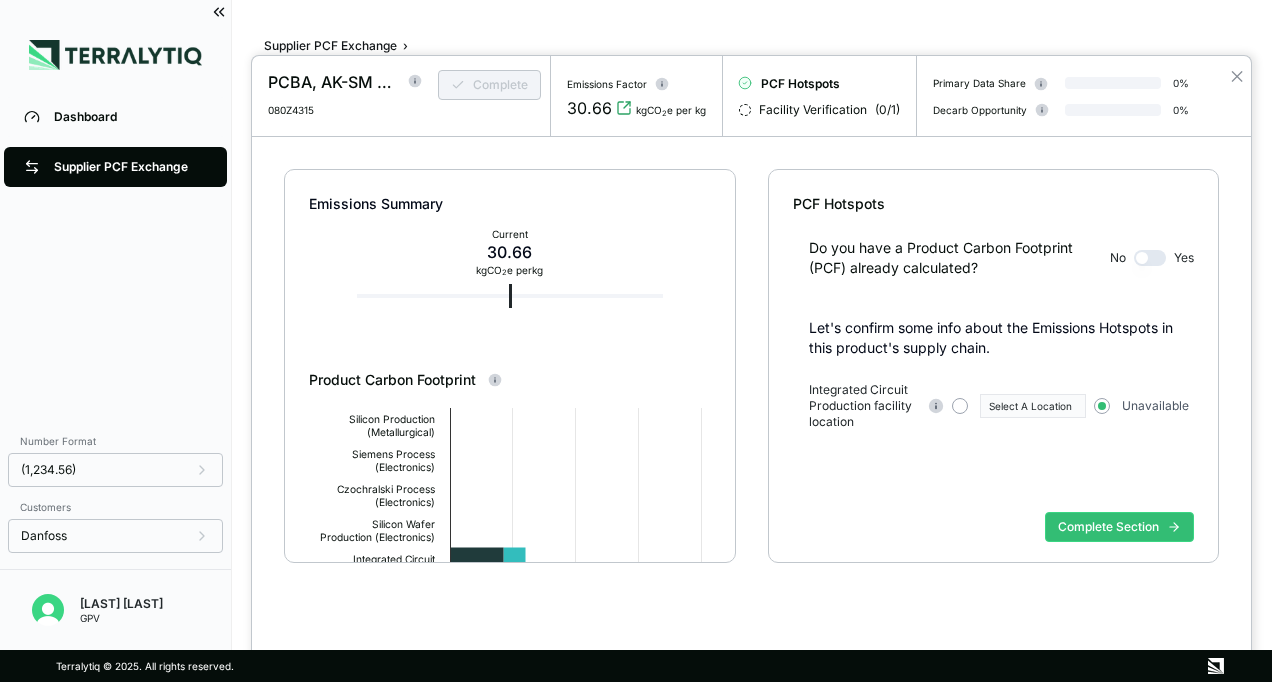 click at bounding box center [636, 341] 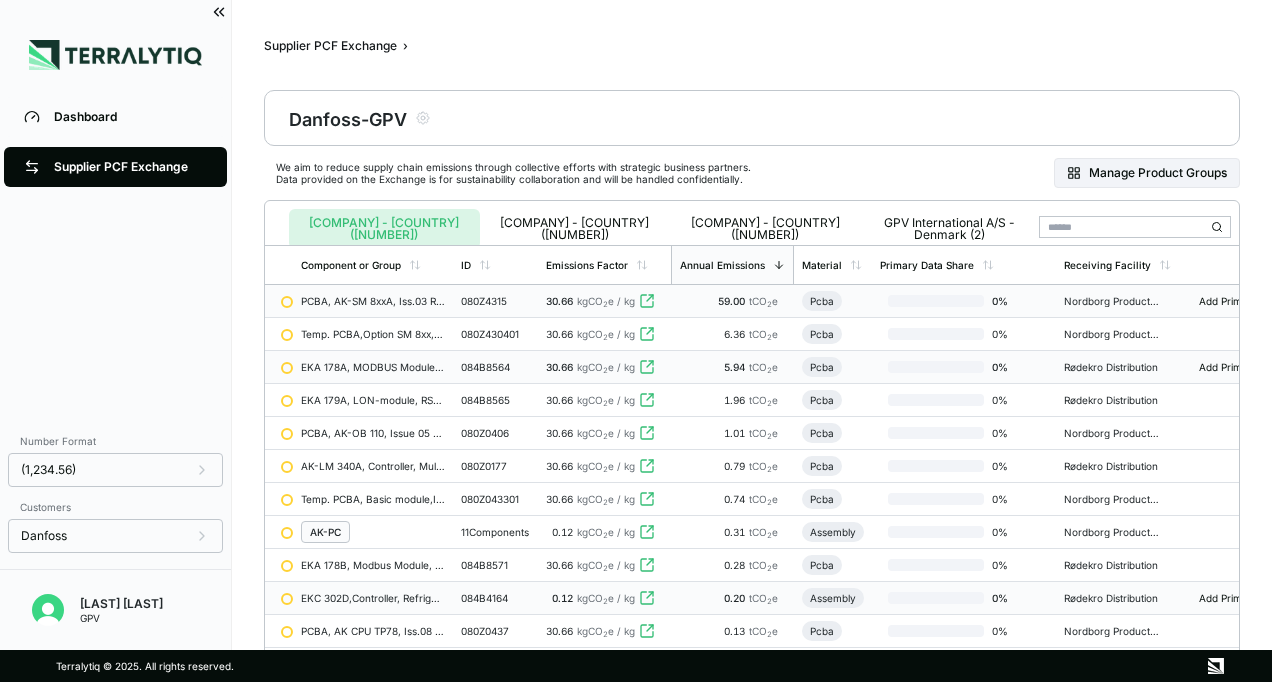 click on "080Z4315" at bounding box center [495, 301] 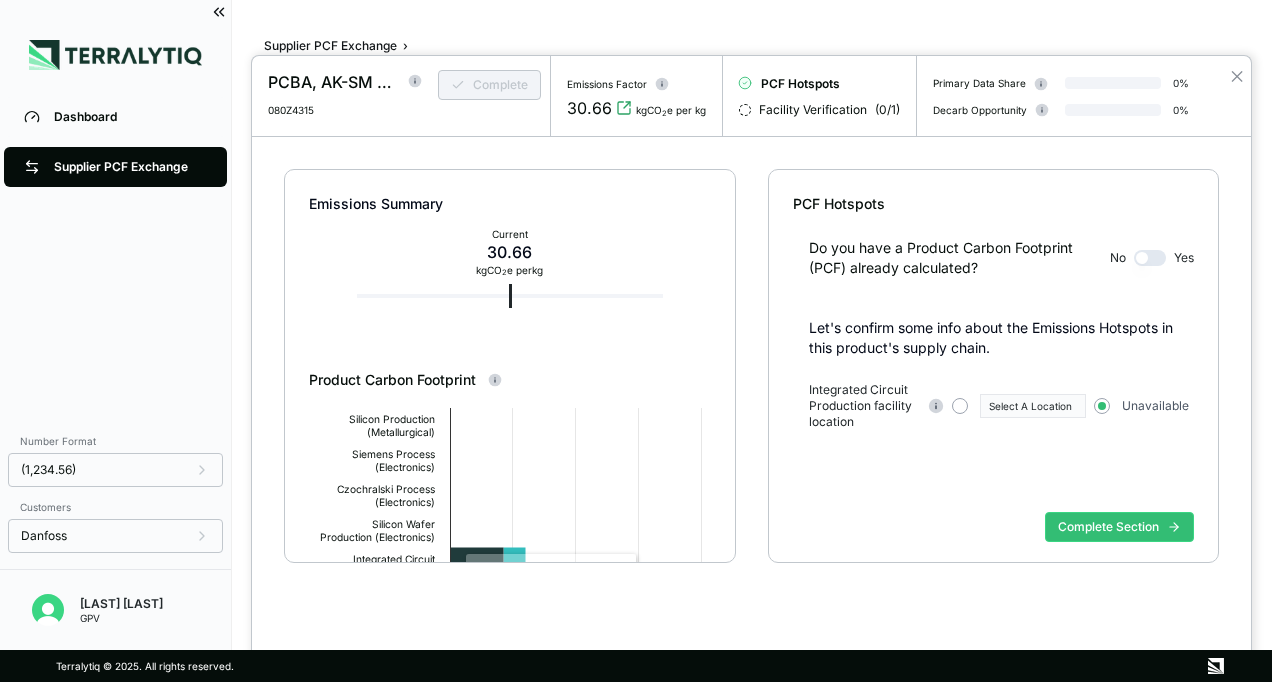 click at bounding box center (636, 341) 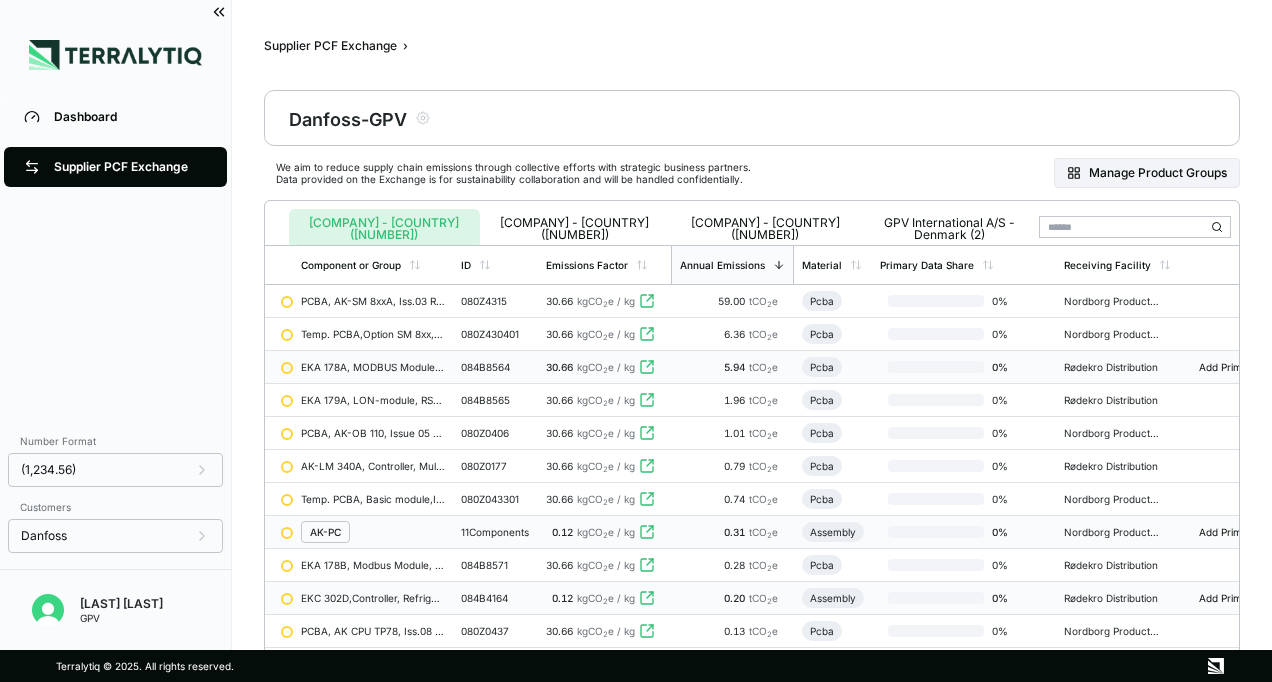 click on "11  Components" at bounding box center [495, 532] 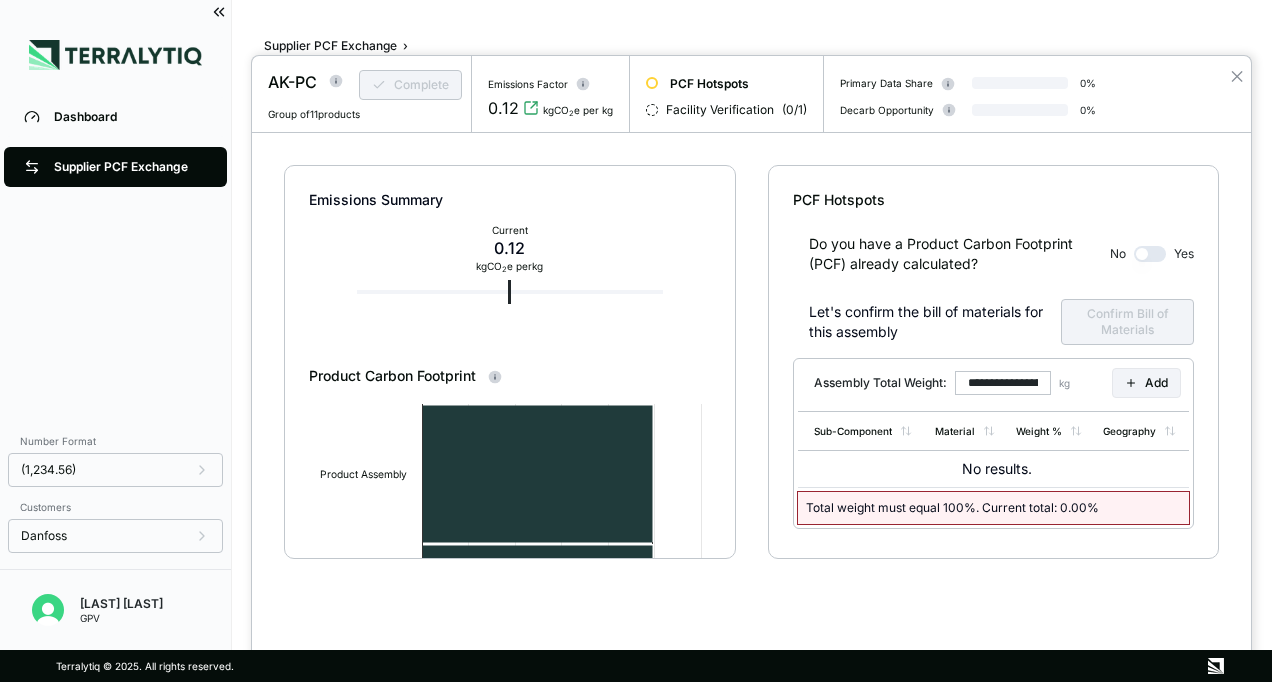click at bounding box center [636, 341] 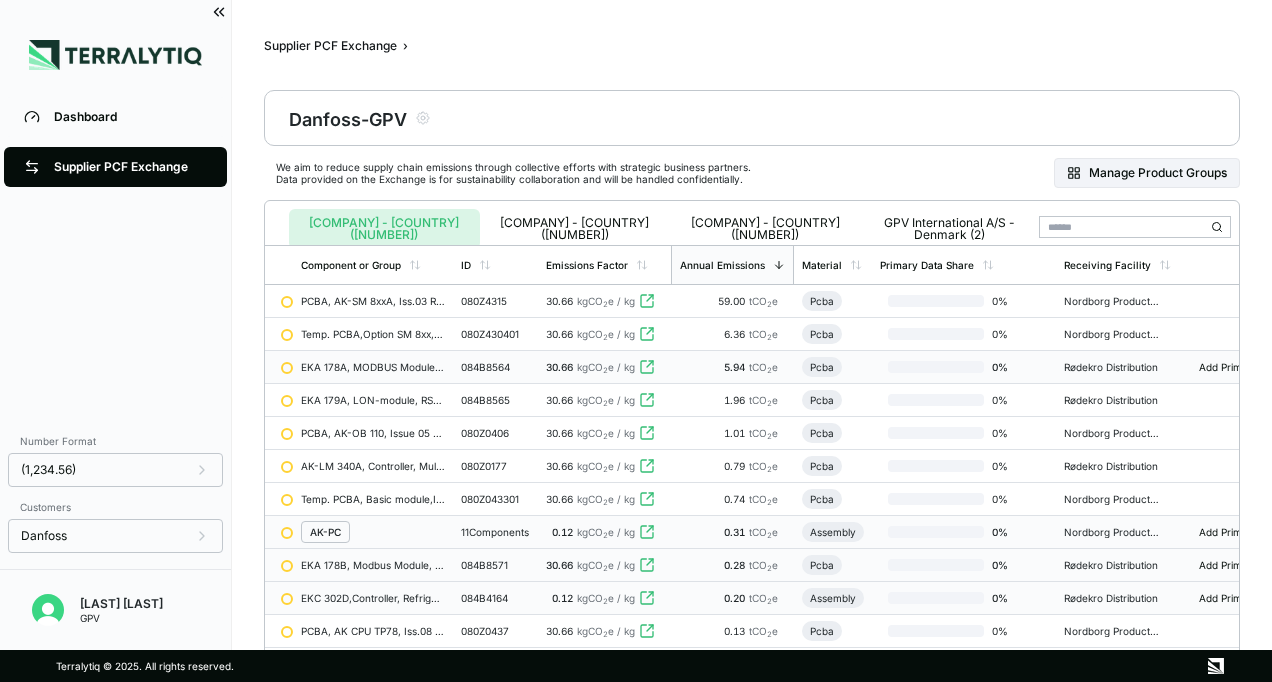 click on "084B8571" at bounding box center [495, 565] 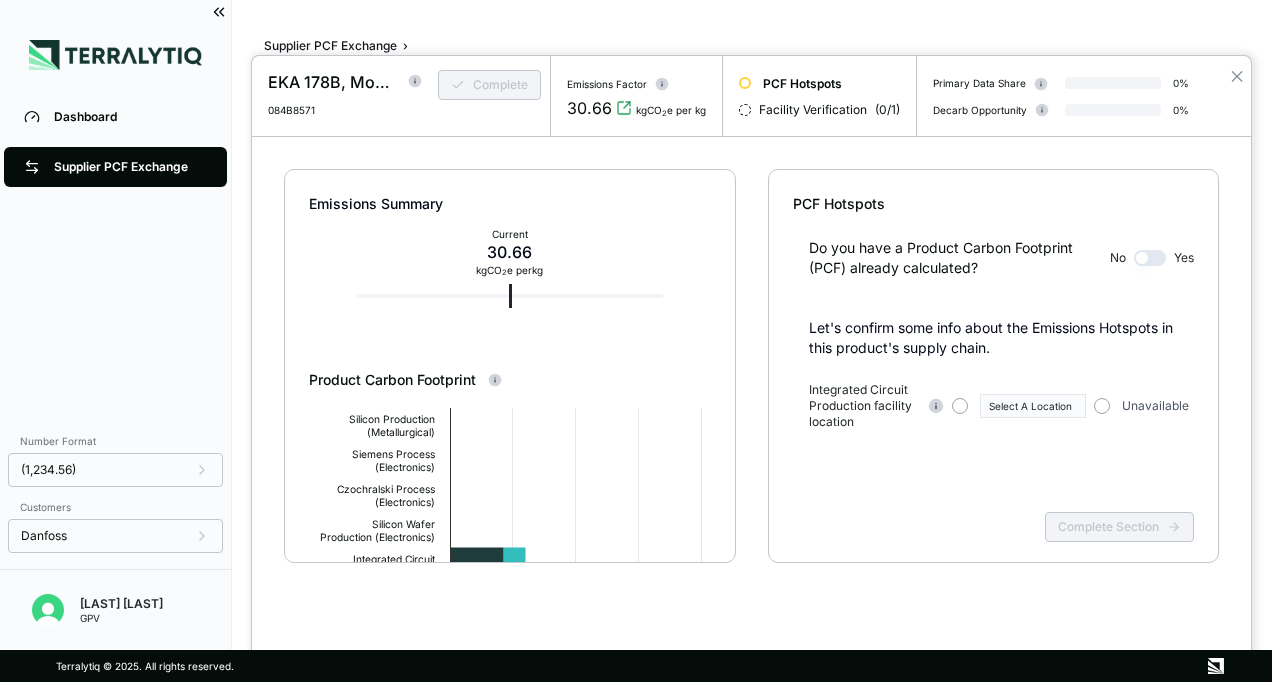 click at bounding box center [636, 341] 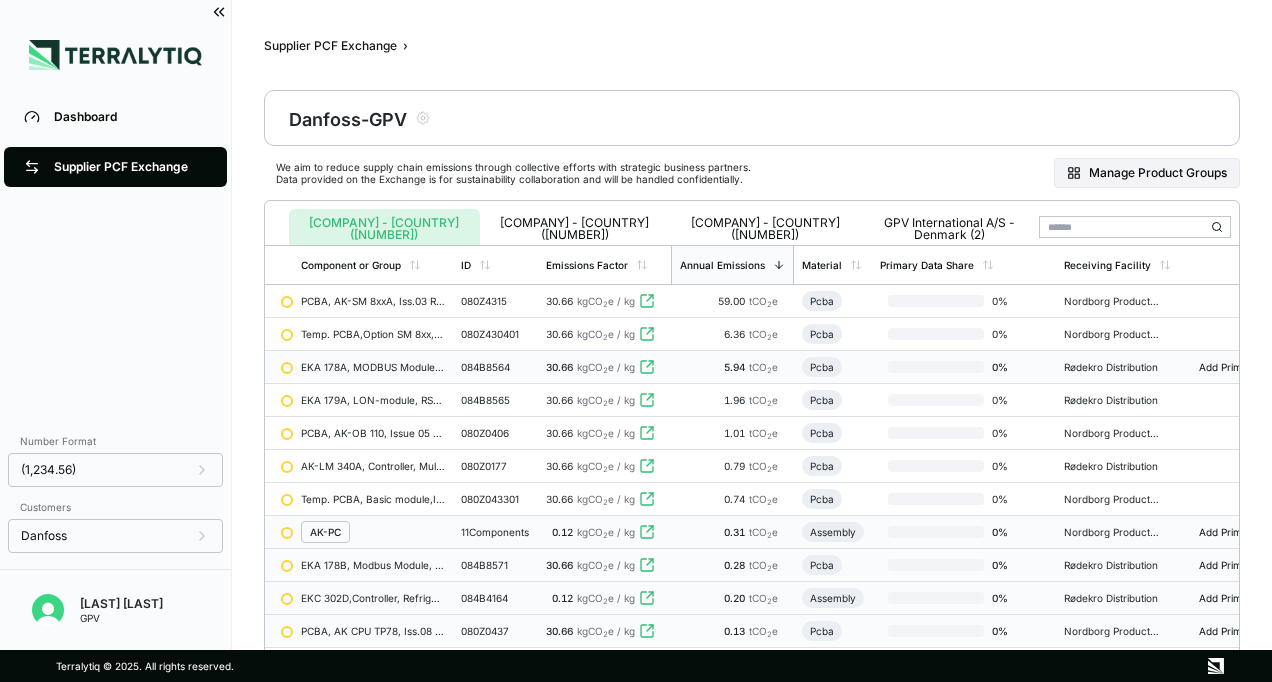 click on "080Z0437" at bounding box center (495, 631) 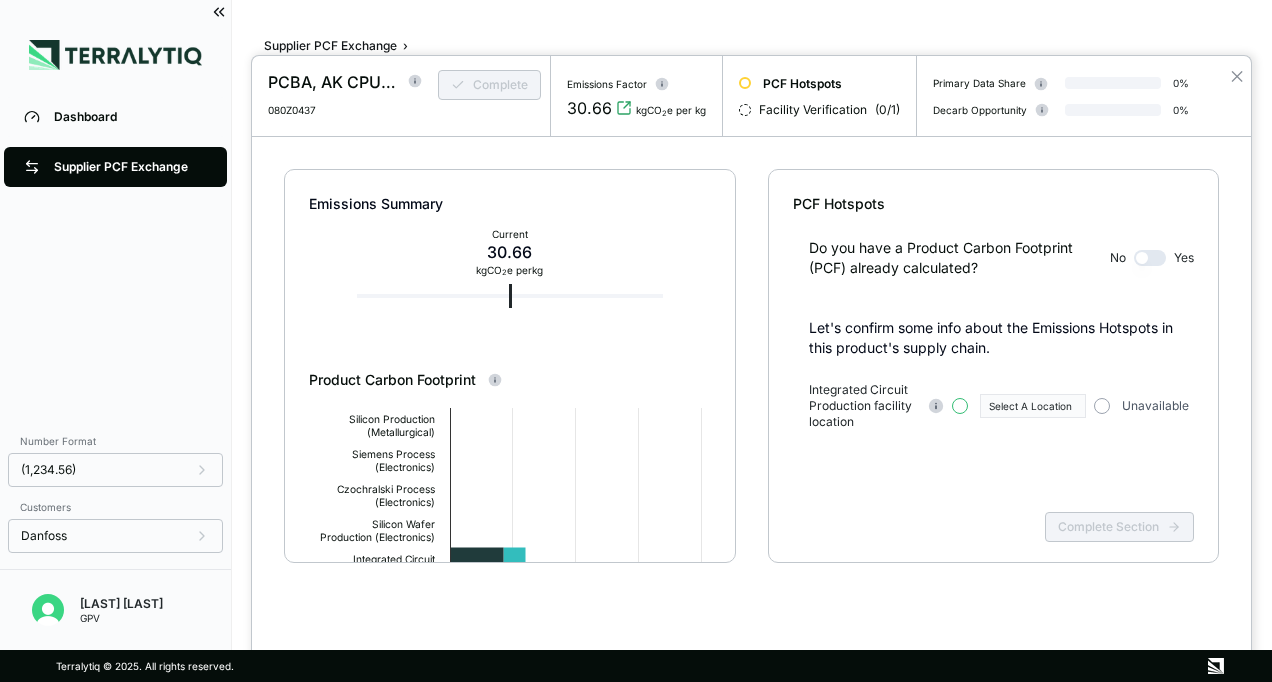 click at bounding box center [960, 406] 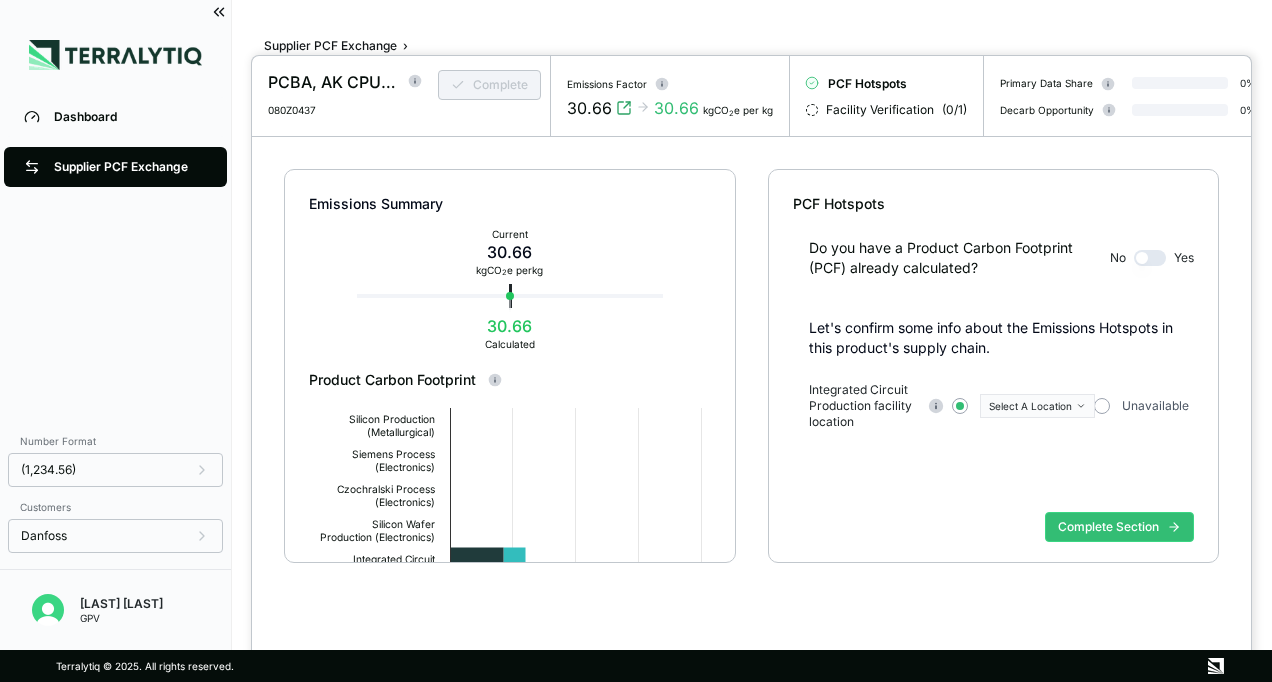 click on "Select A Location" at bounding box center (1019, 406) 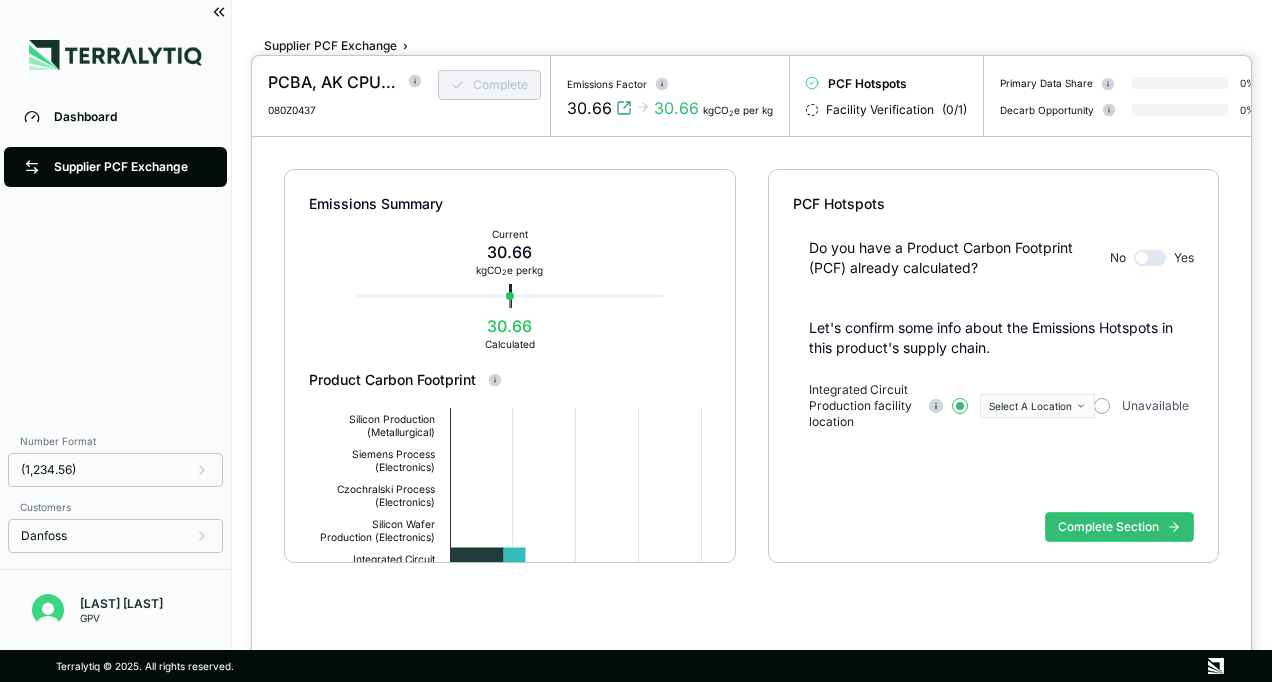 click at bounding box center [960, 406] 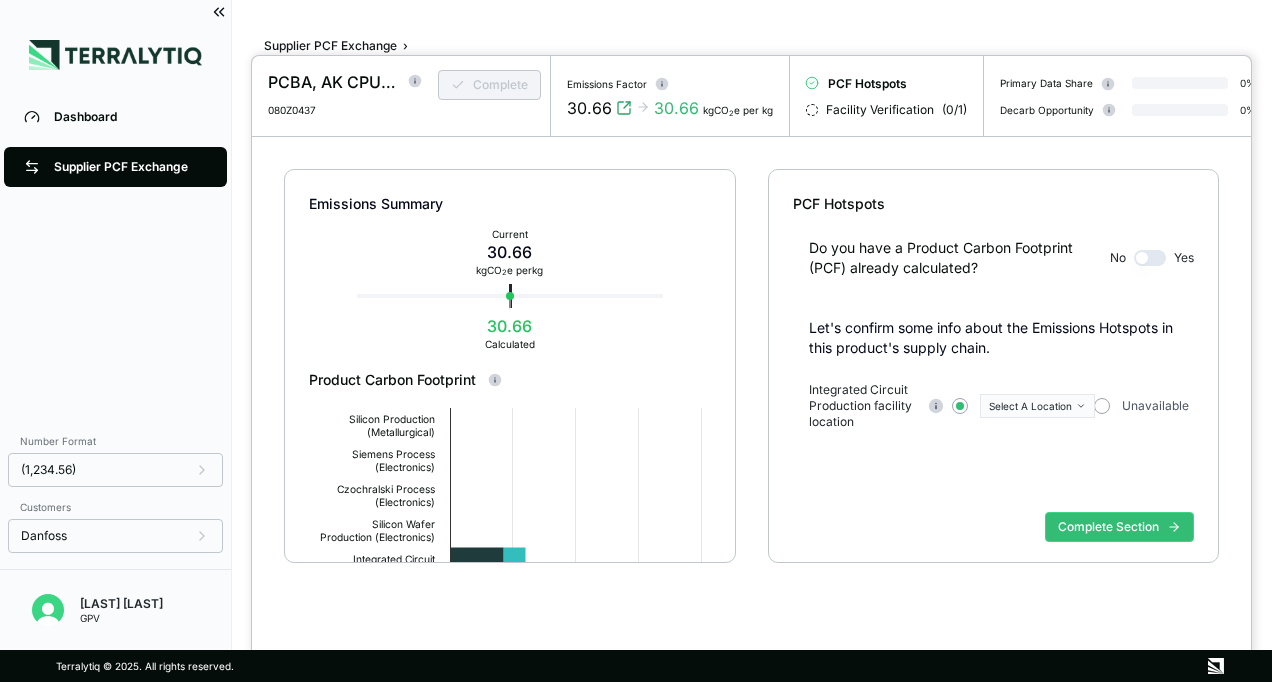 click on "Do you have a Product Carbon Footprint (PCF) already calculated? No Yes Let's confirm some info about the Emissions Hotspots in this product's supply chain. Integrated Circuit Production facility location Select A Location Unavailable" at bounding box center (993, 359) 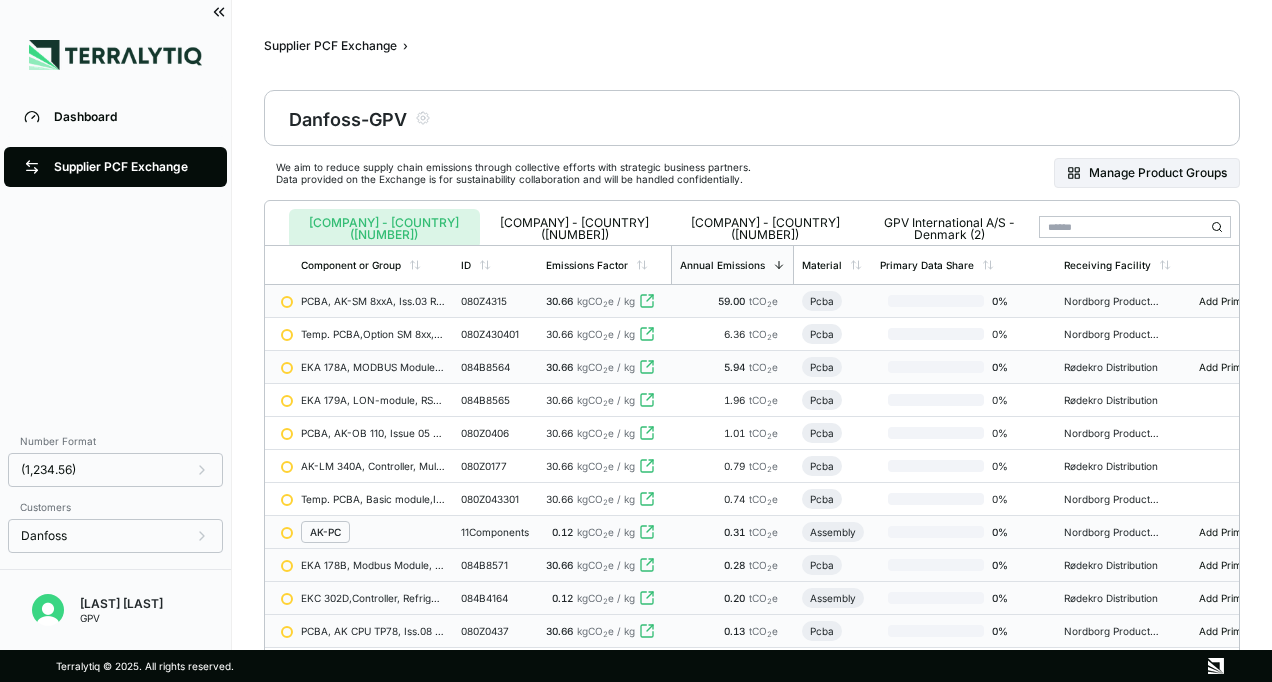 click on "080Z4315" at bounding box center (495, 301) 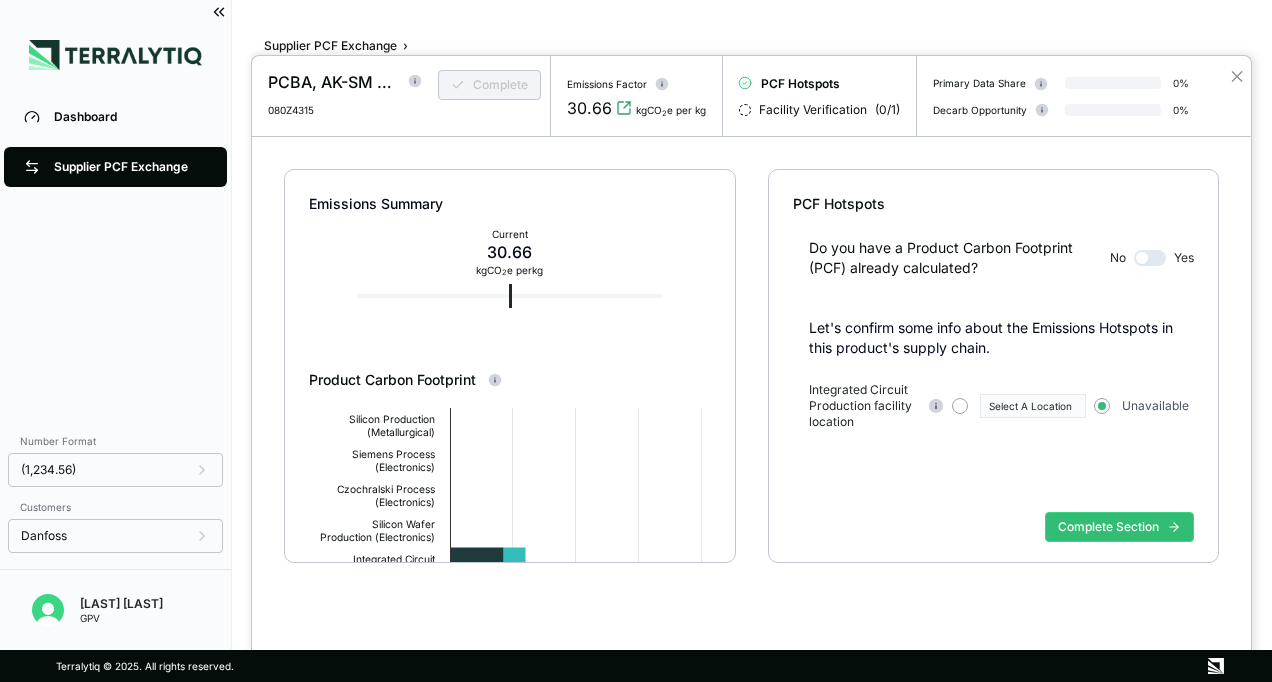 click at bounding box center (636, 341) 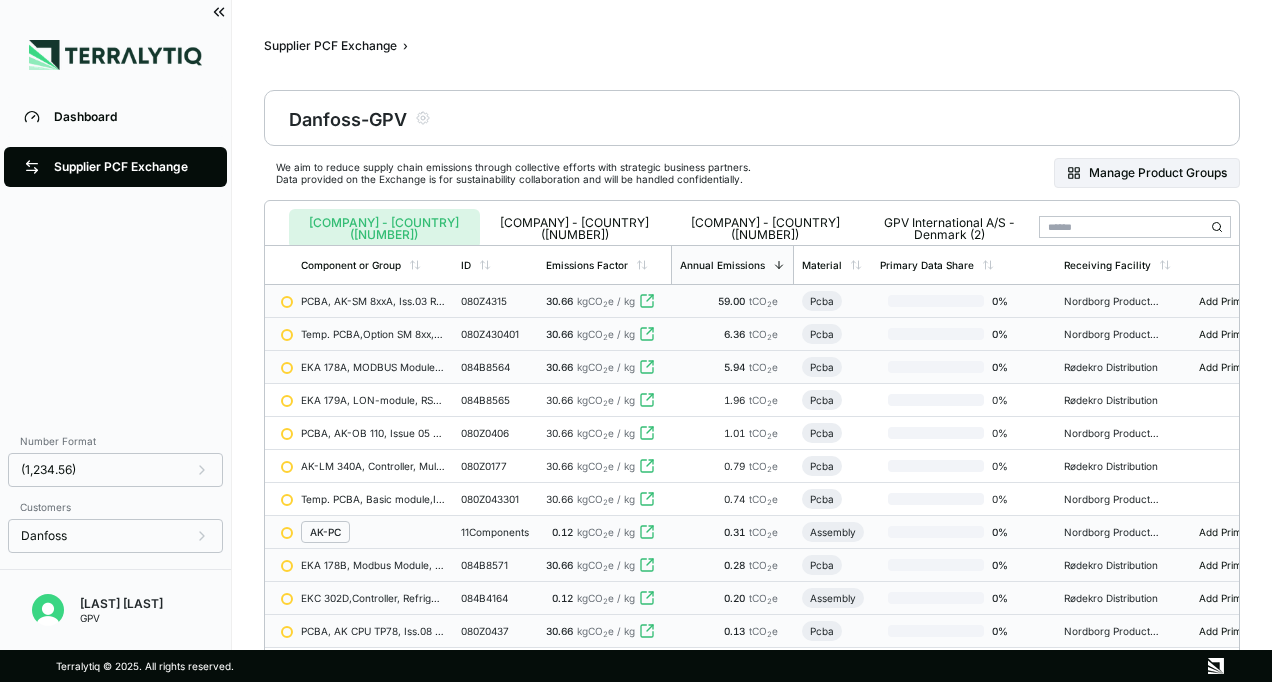 click on "Temp. PCBA,Option SM 8xx, I.02 R.04,HW04" at bounding box center (373, 334) 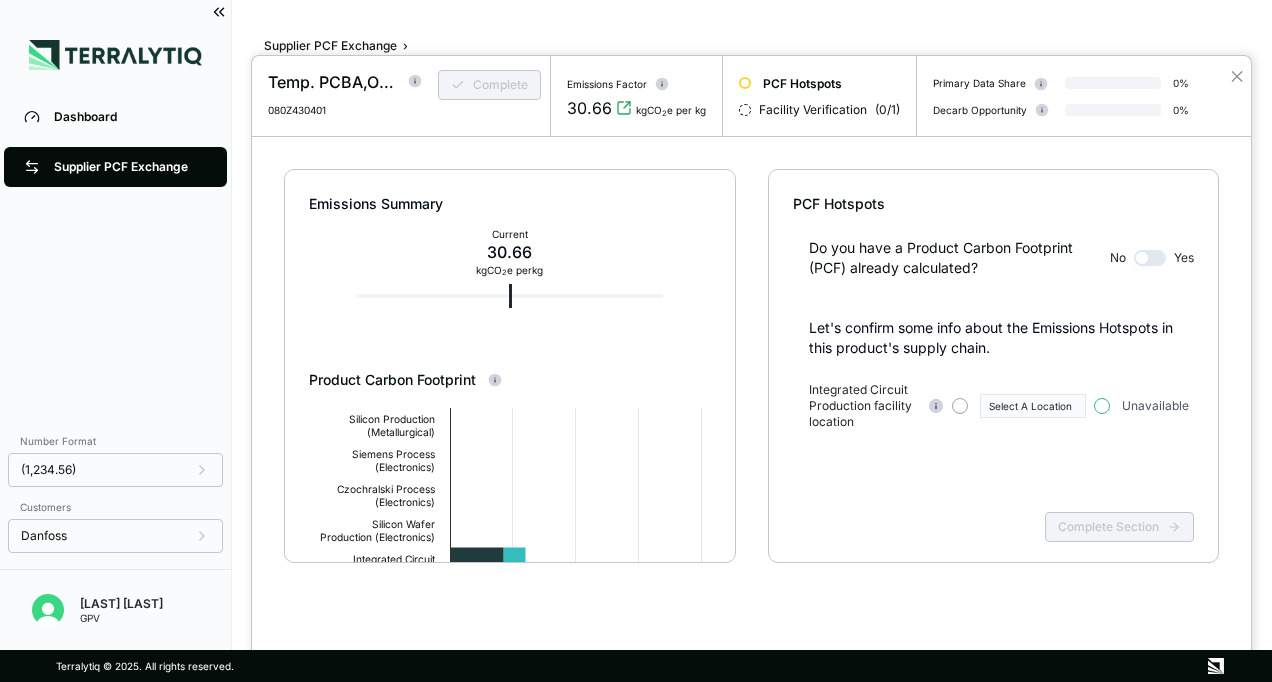 click at bounding box center [1102, 406] 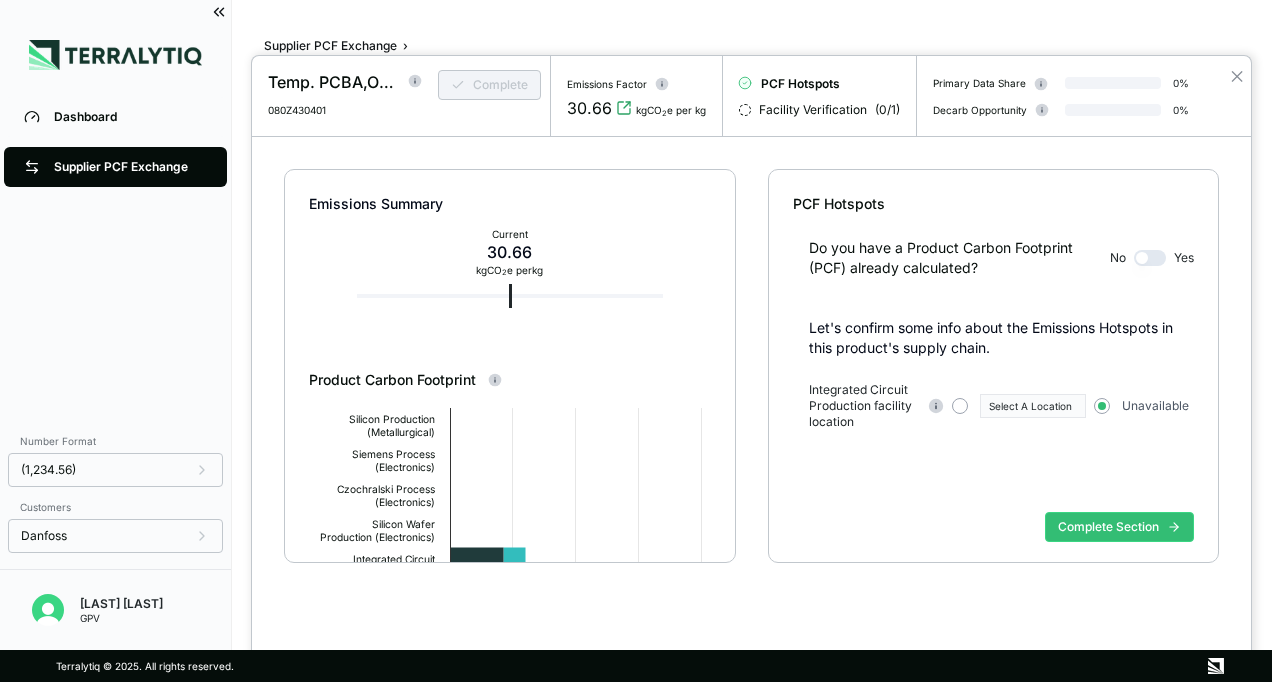 click at bounding box center (636, 341) 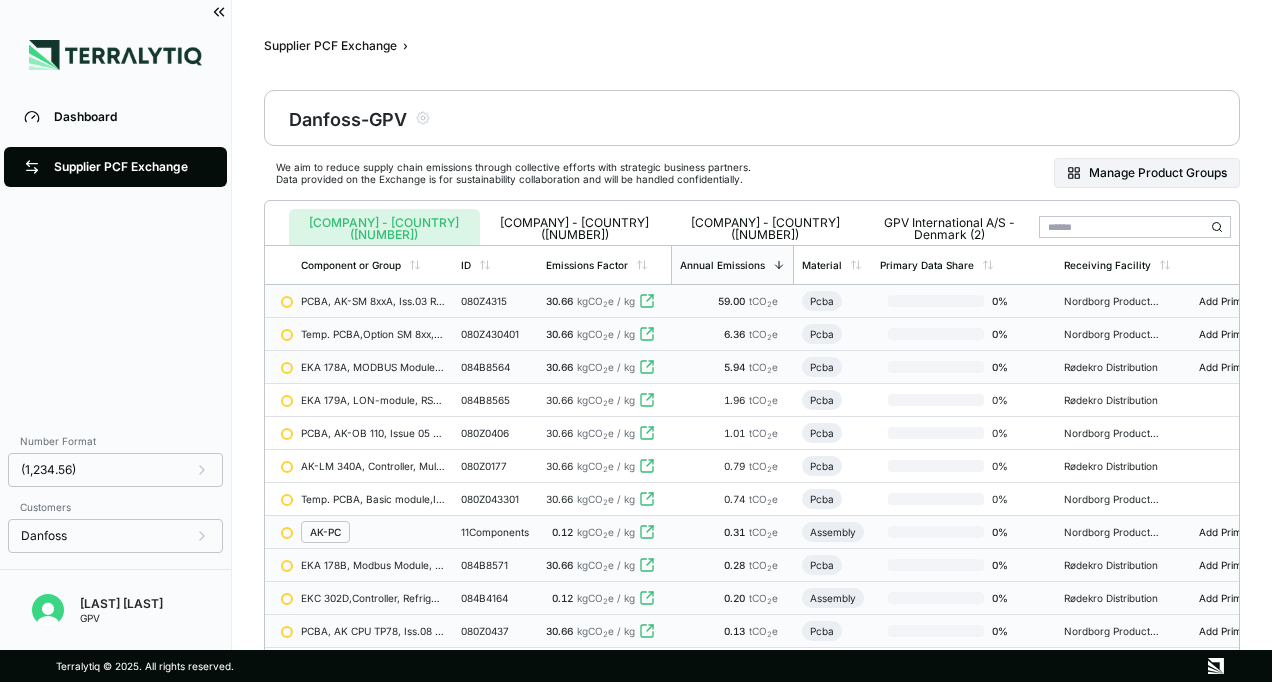 click on "084B4164" at bounding box center [495, 598] 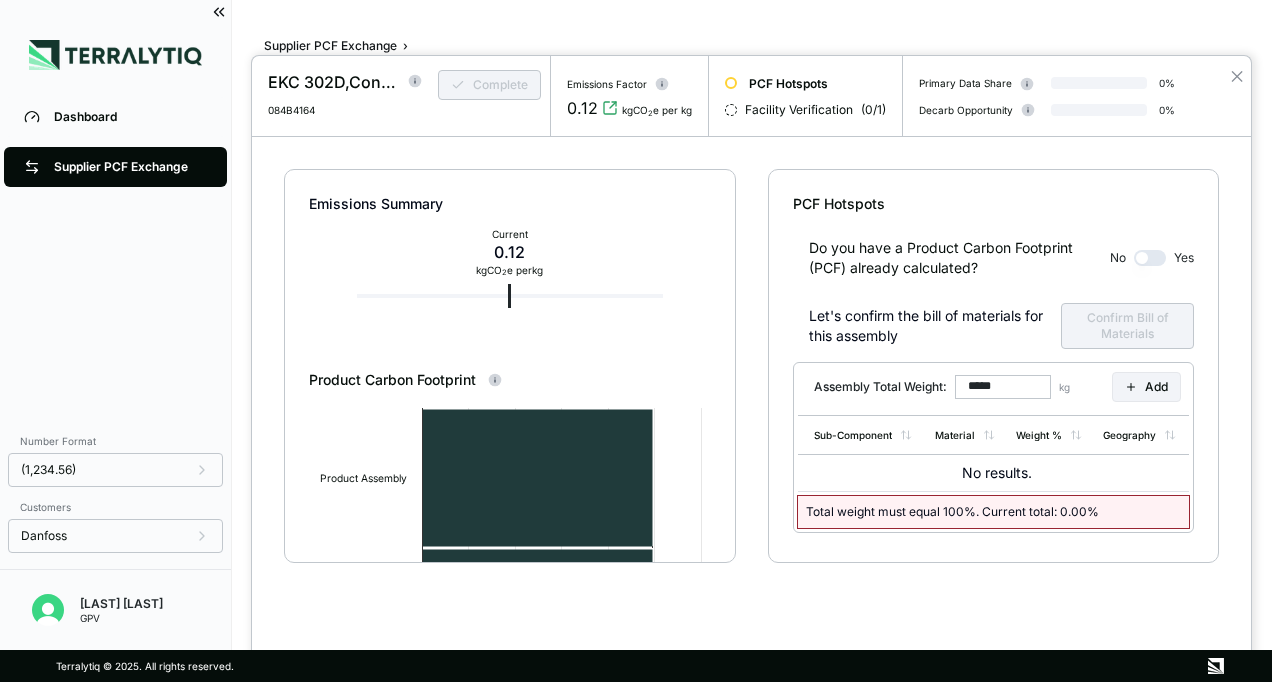 click at bounding box center [636, 341] 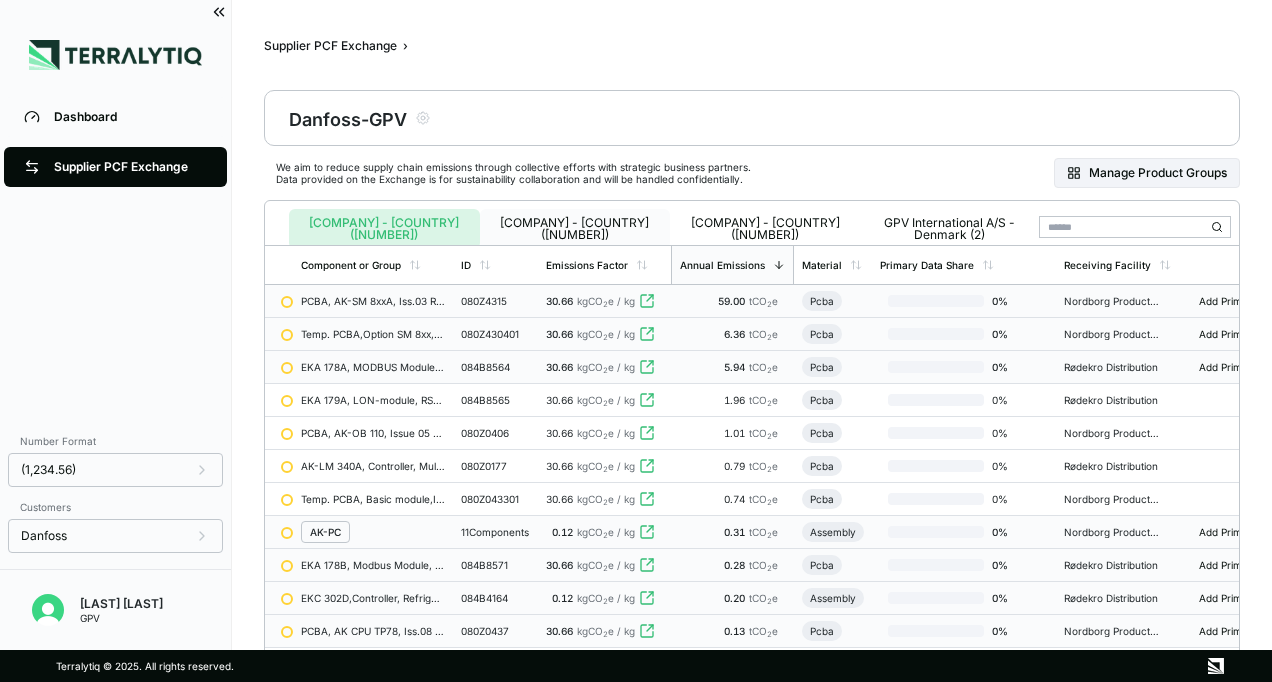 click on "[COMPANY] - [COUNTRY] ([NUMBER])" at bounding box center [575, 229] 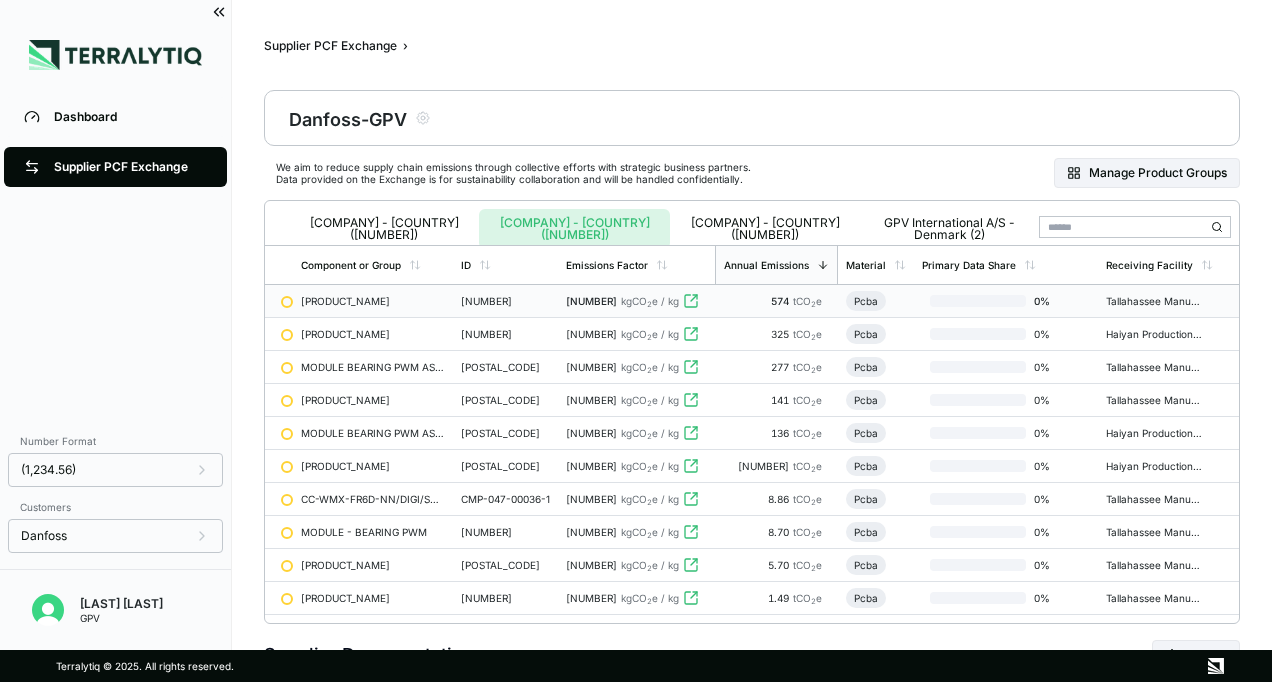 click on "[NUMBER]" at bounding box center (505, 301) 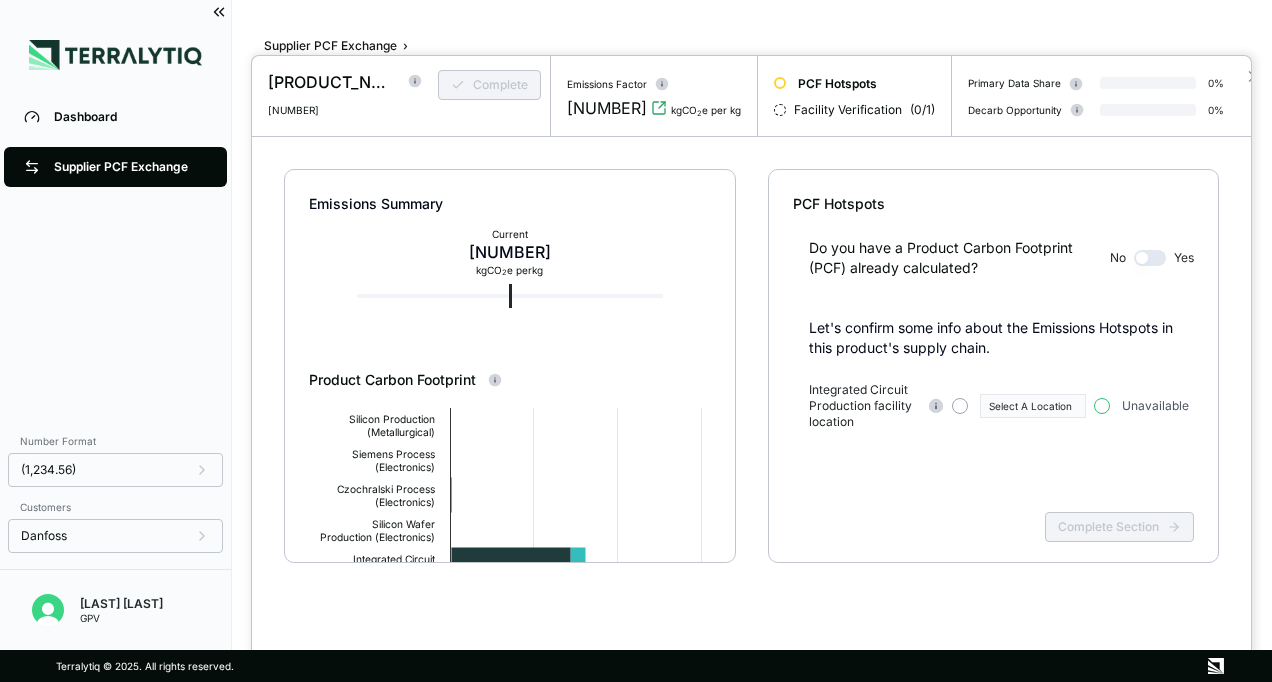 click at bounding box center [1102, 406] 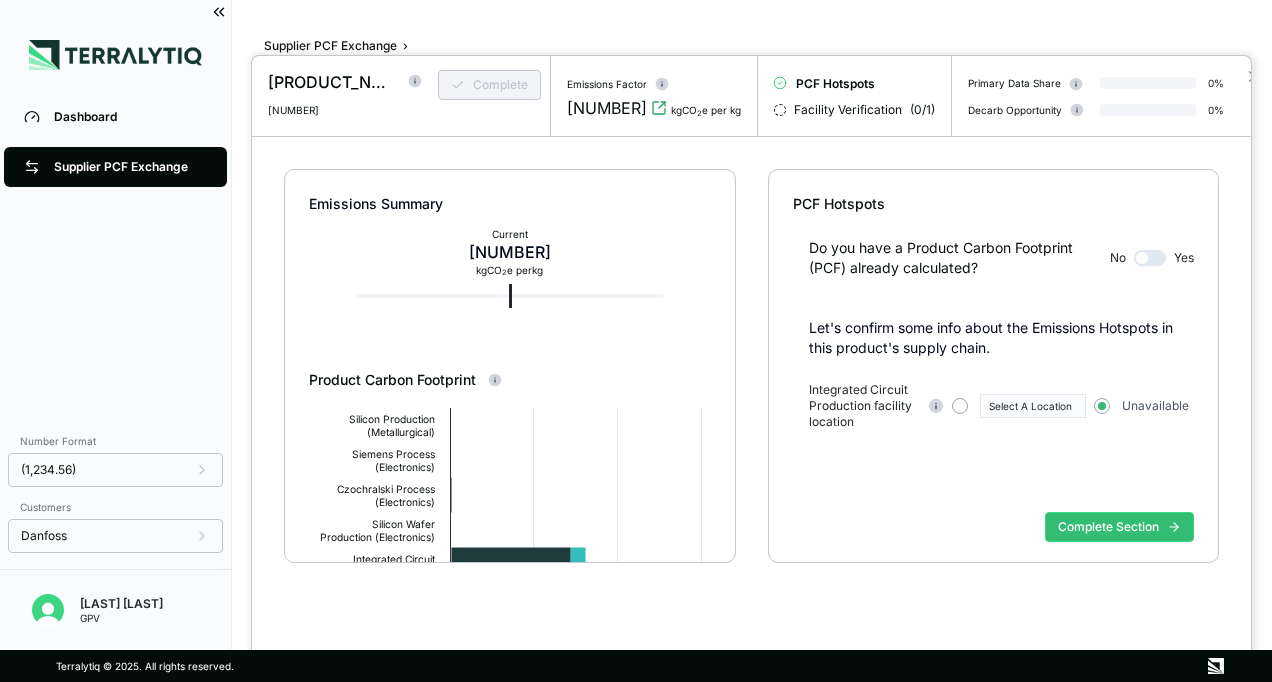 click on "Complete Section" at bounding box center (993, 543) 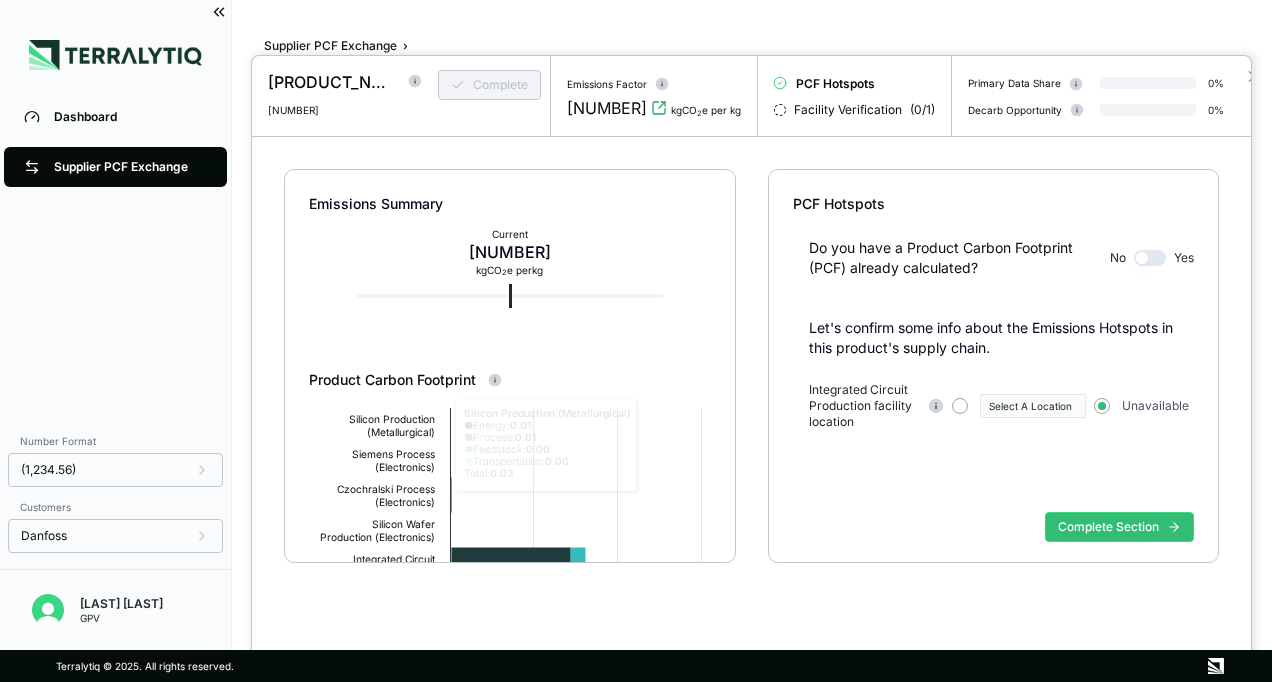 click at bounding box center (636, 341) 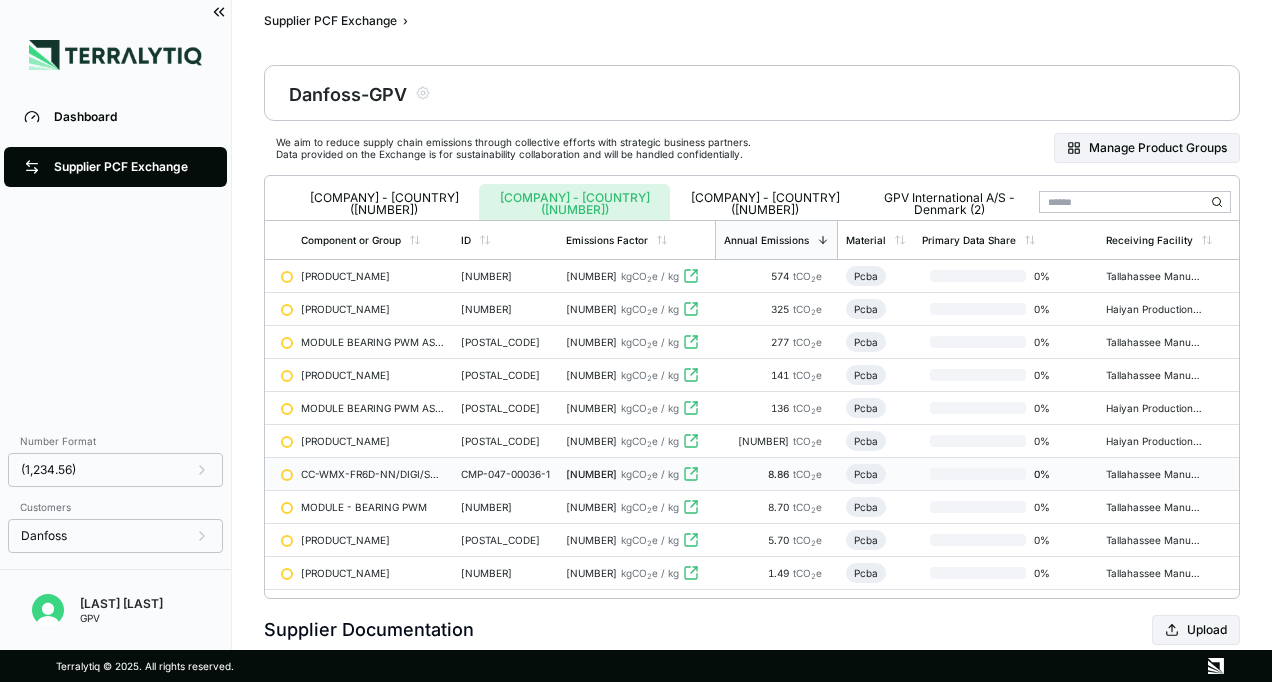 scroll, scrollTop: 0, scrollLeft: 0, axis: both 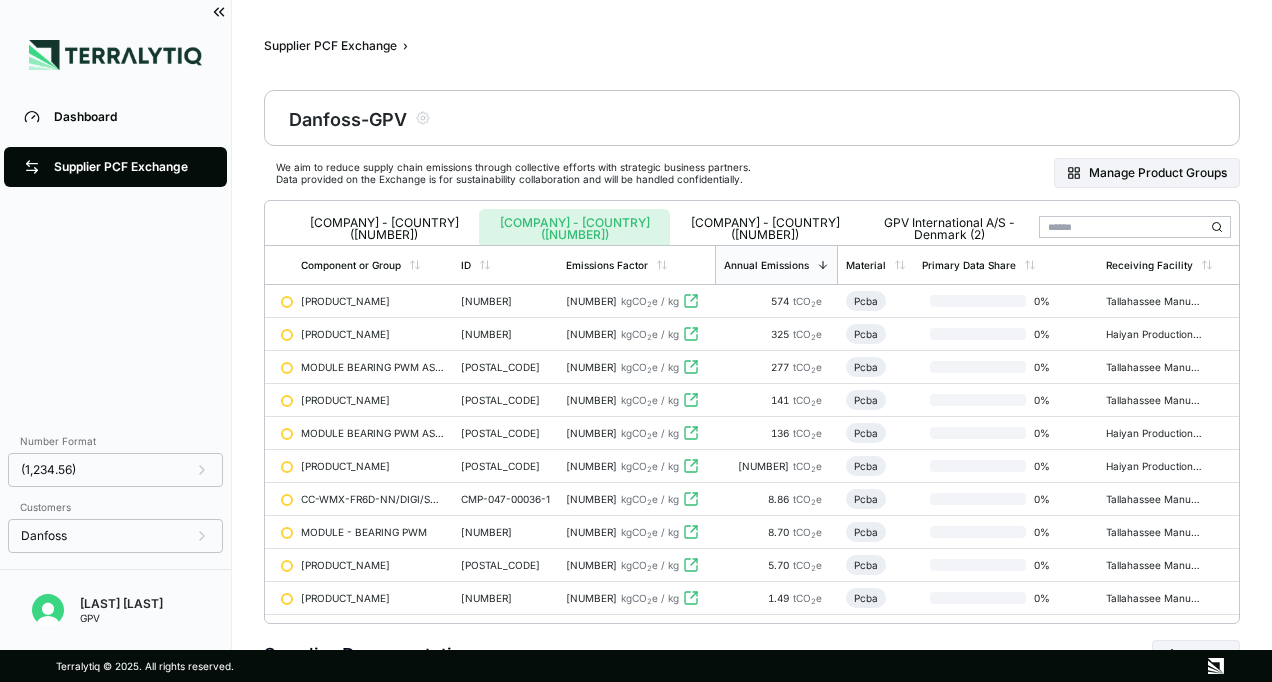 click on "[COMPANY] - [COUNTRY] ([NUMBER]) [COMPANY] - [COUNTRY] ([NUMBER]) [COMPANY] - [COUNTRY] ([NUMBER]) [COMPANY] - [COUNTRY] ([NUMBER])" at bounding box center (656, 225) 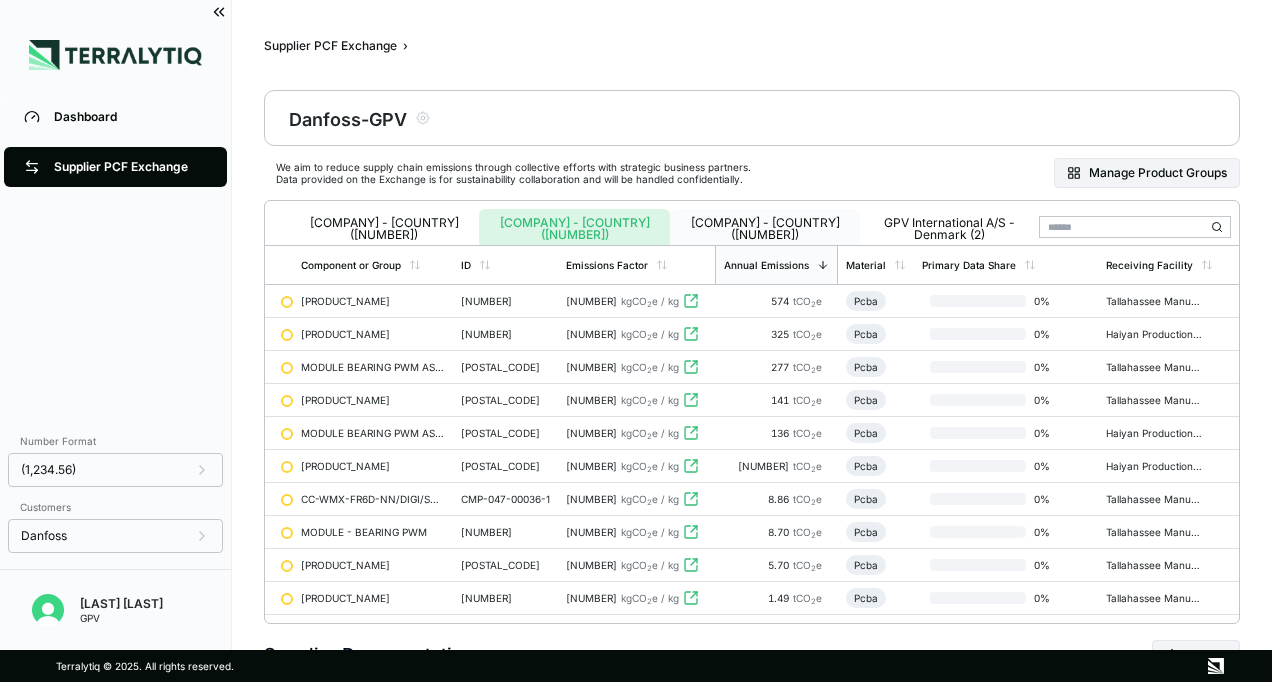 click on "[COMPANY] - [COUNTRY] ([NUMBER])" at bounding box center (765, 229) 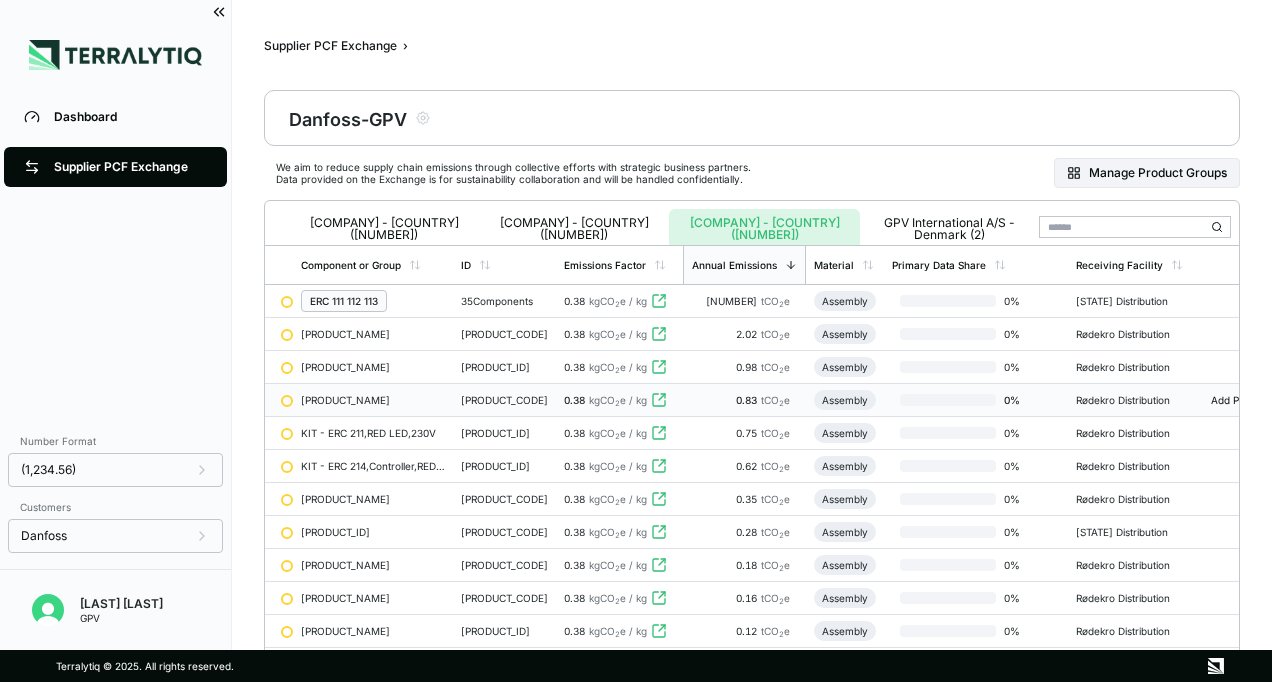 click on "[PRODUCT_CODE]" at bounding box center [504, 400] 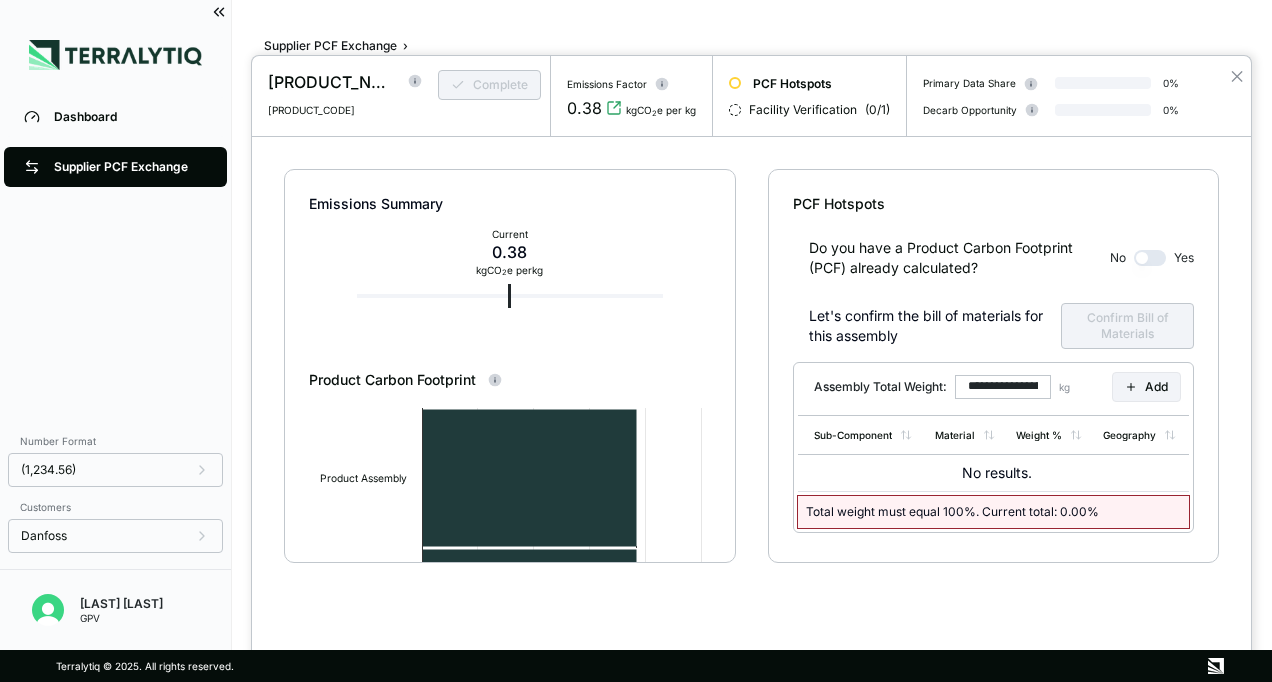 click at bounding box center [636, 341] 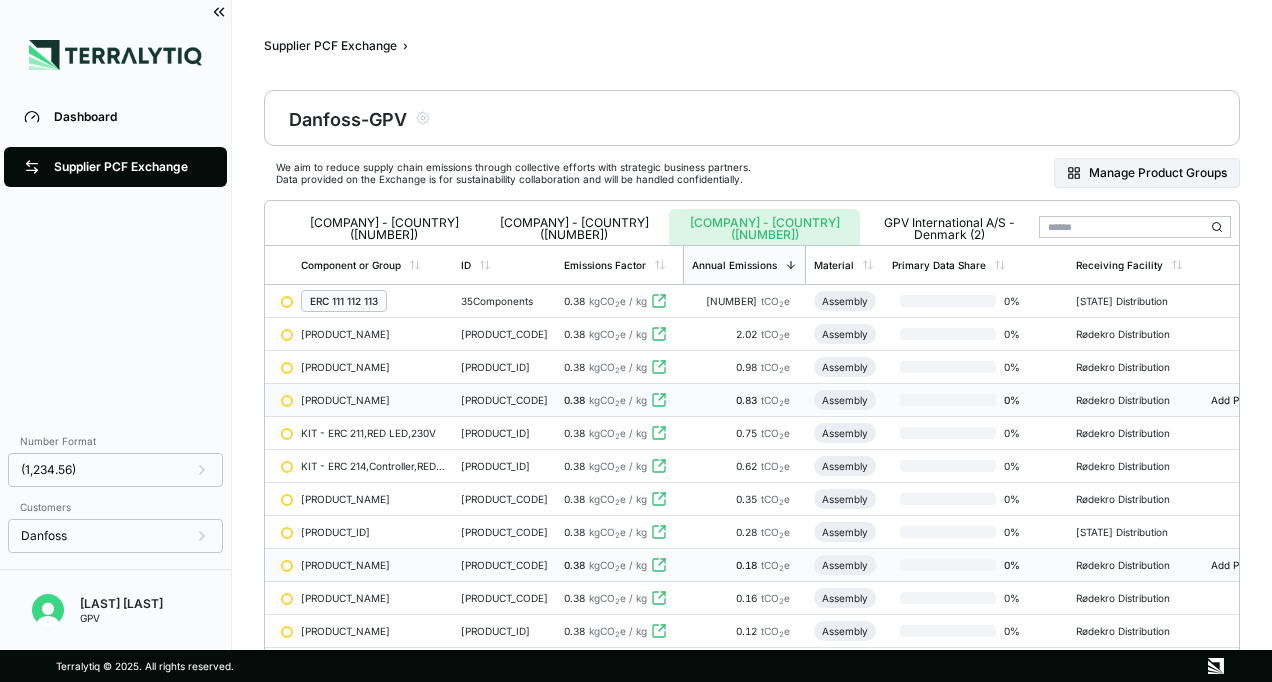 scroll, scrollTop: 0, scrollLeft: 0, axis: both 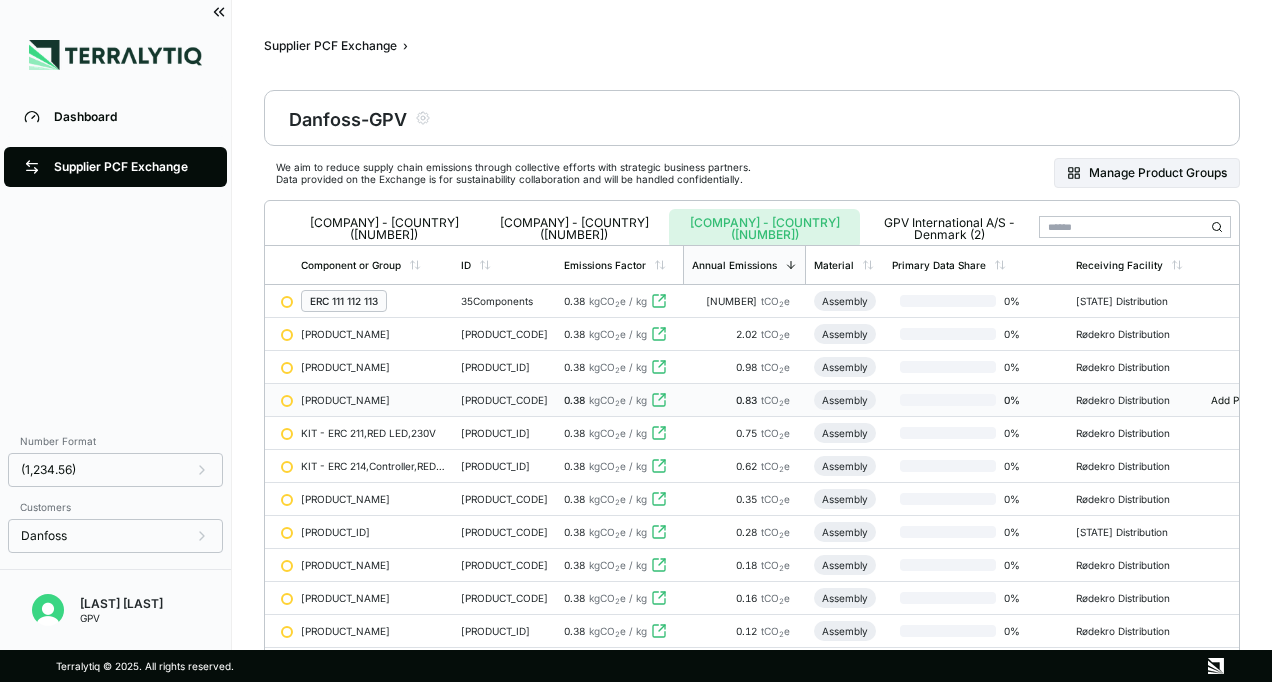 click on "Components Initiatives Component Component ID Annual Spend Annual Emissions Product Group Primary Data Share Material Tier 1 Facility Tier 1 Region Receiving Facility AK-CC 350,Controller, Refrigeration 084B4165 9,990 US$ 0.01 tCO 2 e 0  /  100 % Assembly GPV [COUNTRY] ([PROVINCE]) [COUNTRY] Rødekro Distribution AK-CC 750A,  Case Controller 080Z0140 13,243 US$ 0.01 tCO 2 e 0  /  100 % Assembly GPV [COUNTRY] ([PROVINCE]) [COUNTRY] Rødekro Distribution AK-LM 340A, Controller,  Multipurpose 080Z0177 5,426 US$ 0.79 tCO 2 e 0  /  100 % Pcba GPV [COUNTRY] ([PROVINCE]) [COUNTRY] Rødekro Distribution AK-PC 772B, Pack Controller 080Z0195 2,452 US$ 0.00 tCO 2 e AK-PC 0  /  100 % Assembly GPV [COUNTRY] ([PROVINCE]) [COUNTRY] Nordborg Production AK-PC 772B, Pack Controller 080Z0195 11,892 US$ 0.01 tCO 2 e AK-PC 0  /  100 % Assembly GPV [COUNTRY] ([PROVINCE]) [COUNTRY] Rødekro Distribution AK-PC 781A, Pack Controller 080Z0191 106 US$ 0.00 tCO 2 e AK-PC 0  /  100 % US$" at bounding box center (636, 341) 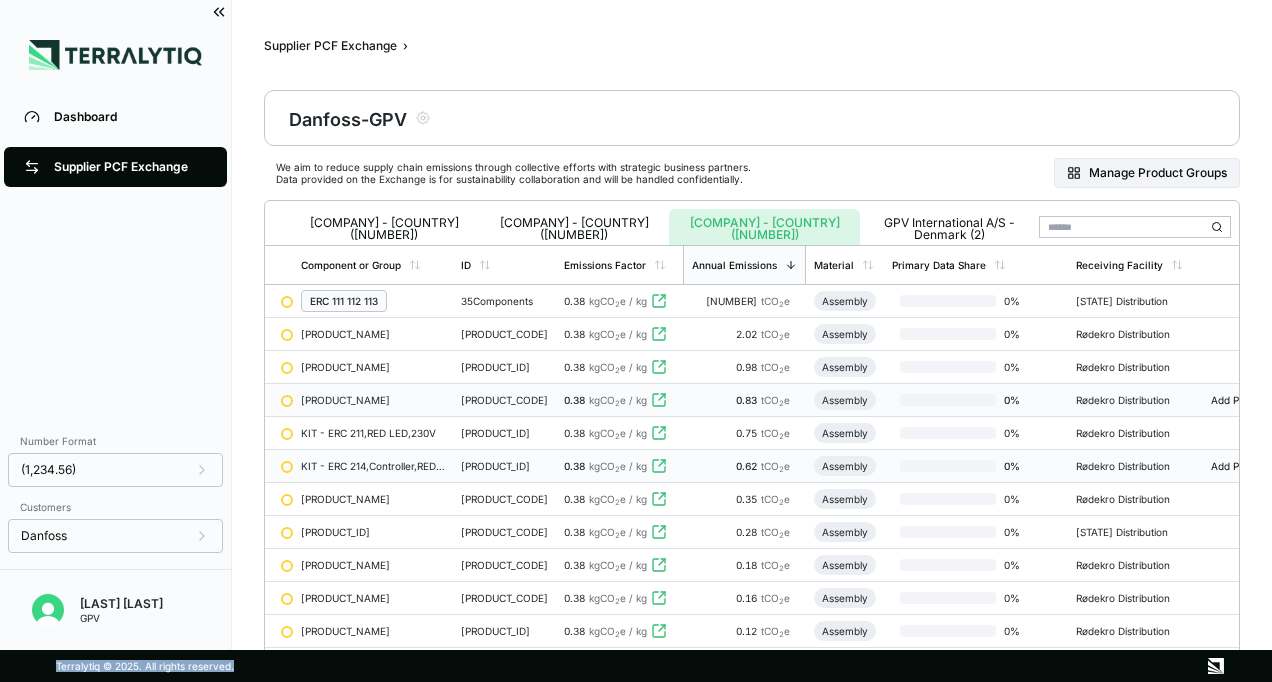 scroll, scrollTop: 0, scrollLeft: 0, axis: both 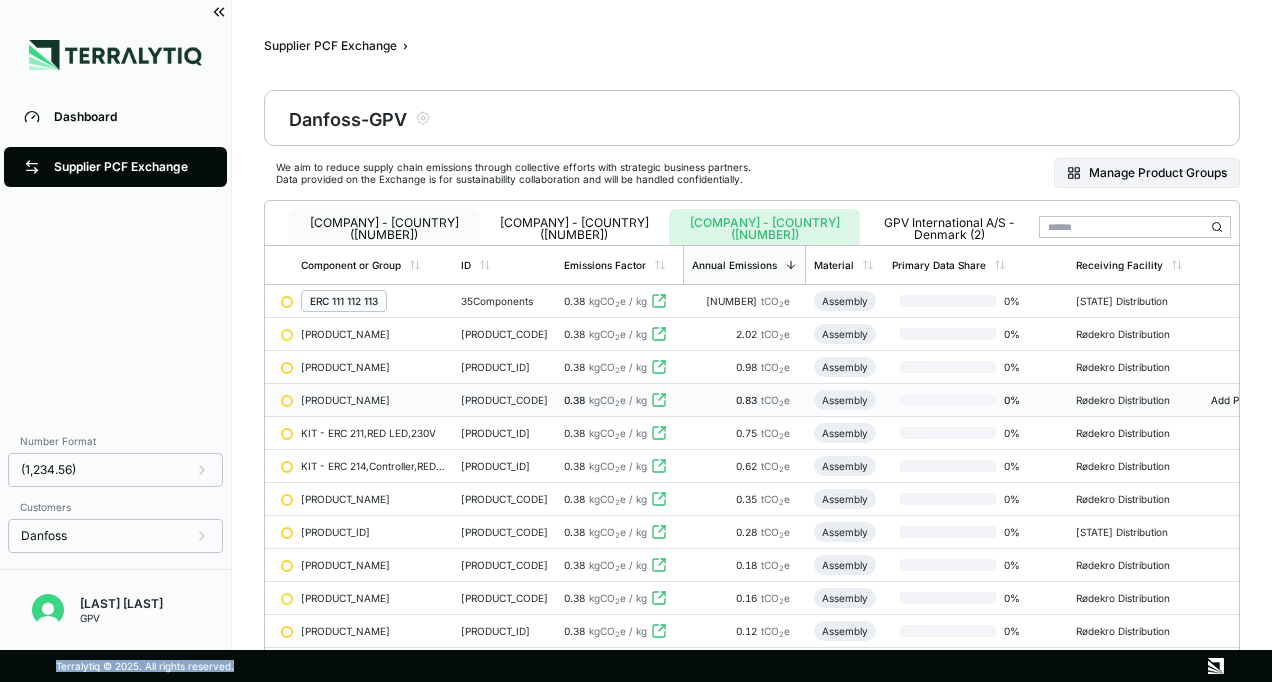 click on "[COMPANY] - [COUNTRY] ([NUMBER])" at bounding box center (384, 229) 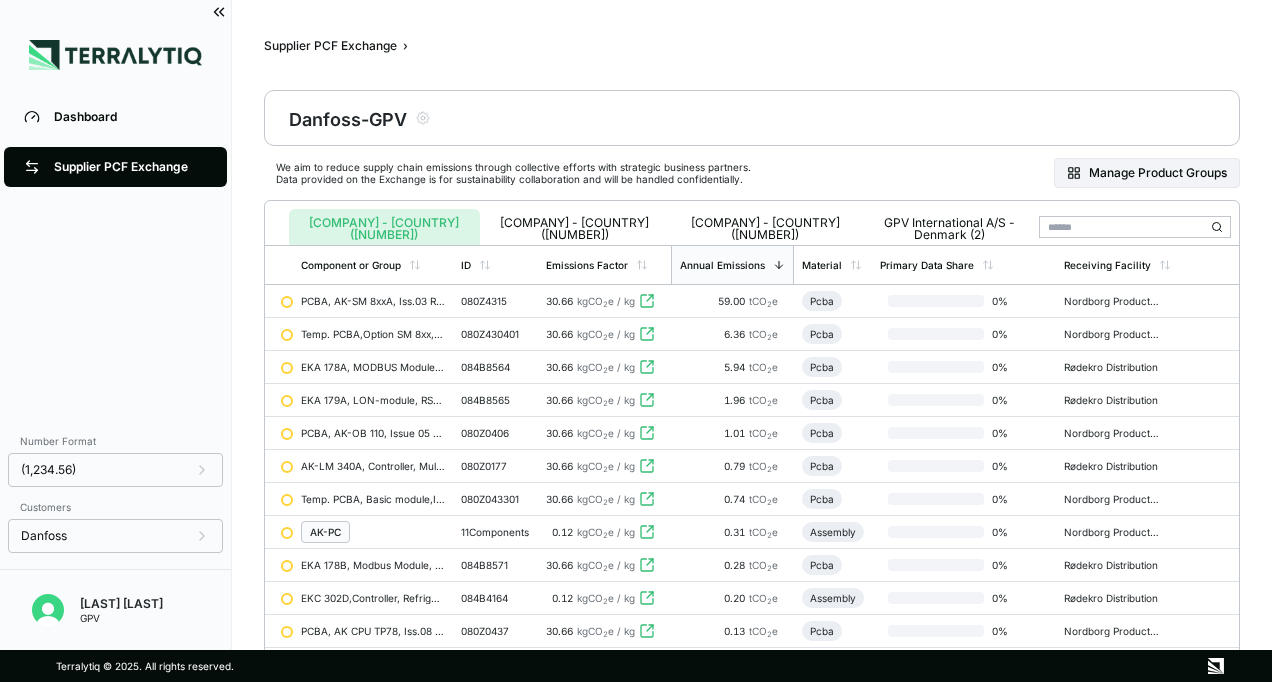 click on "Dashboard Supplier PCF Exchange" at bounding box center [115, 256] 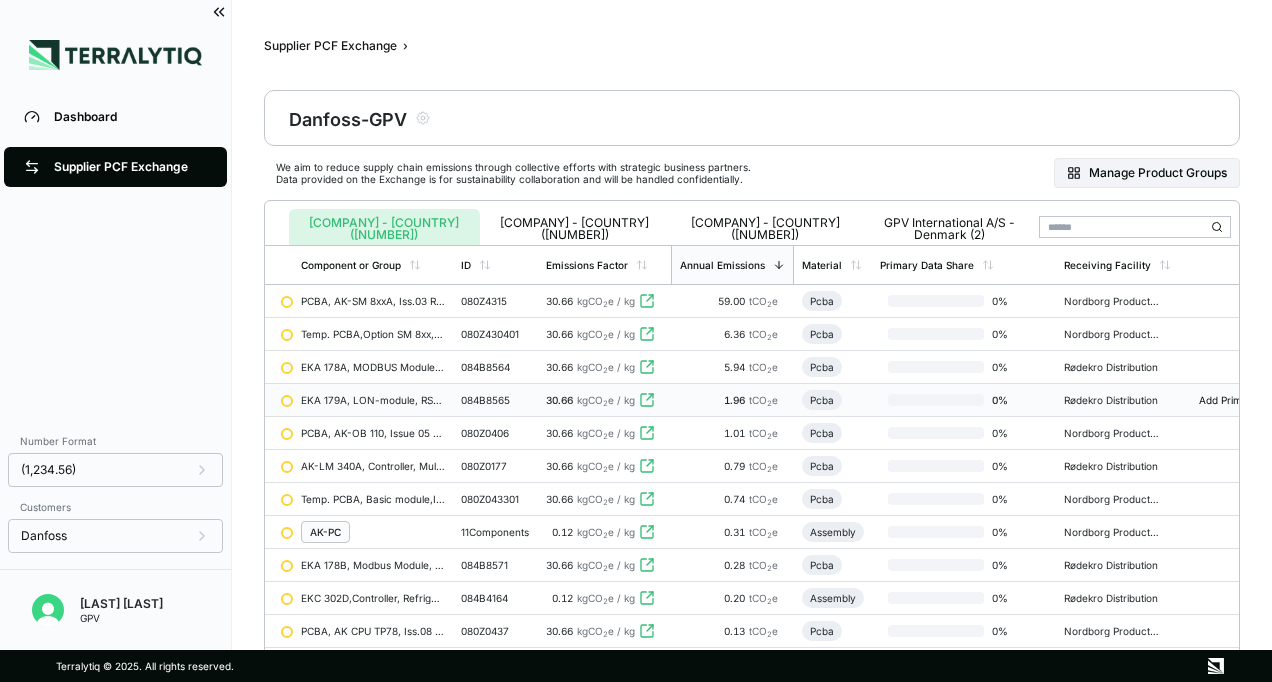 scroll, scrollTop: 0, scrollLeft: 0, axis: both 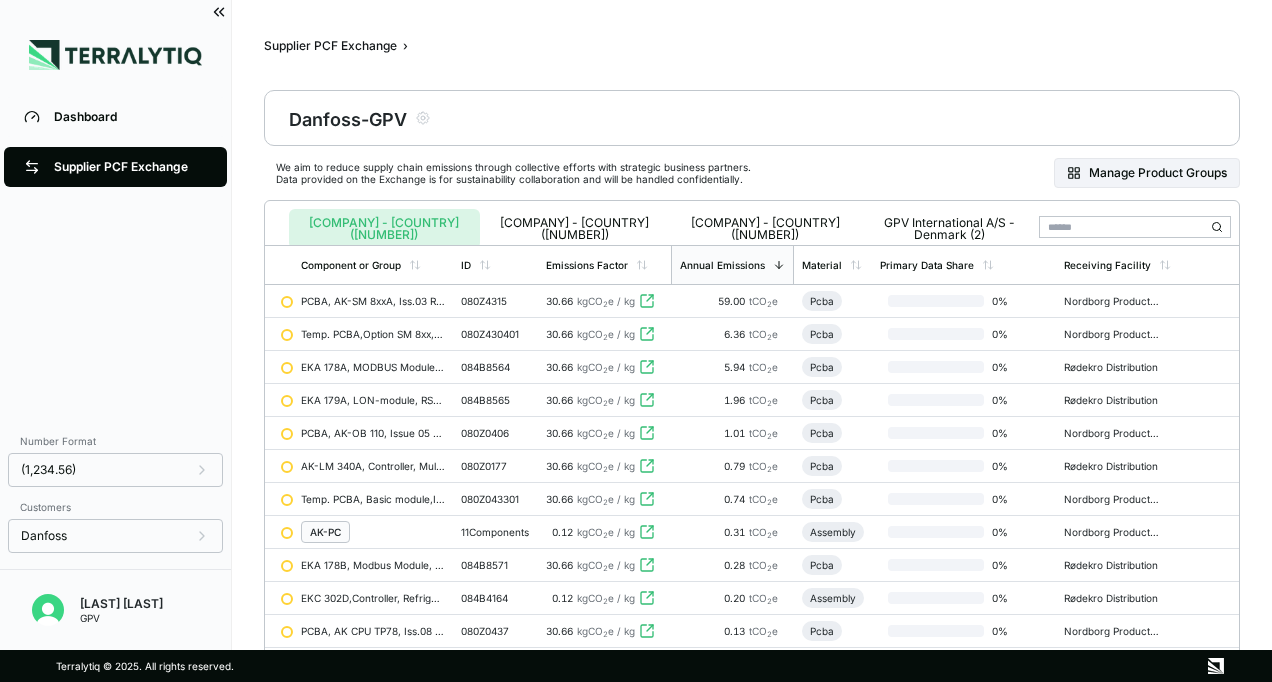 click on "Dashboard Supplier PCF Exchange" at bounding box center (115, 256) 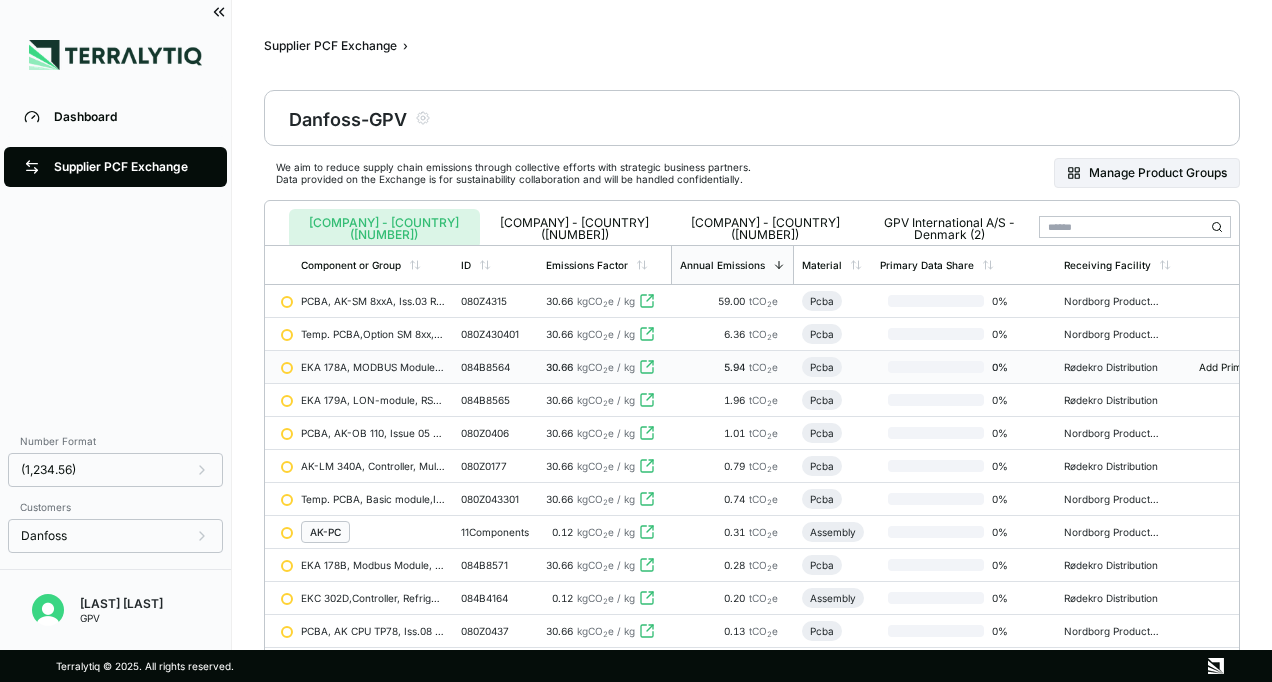 click on "084B8564" at bounding box center (495, 367) 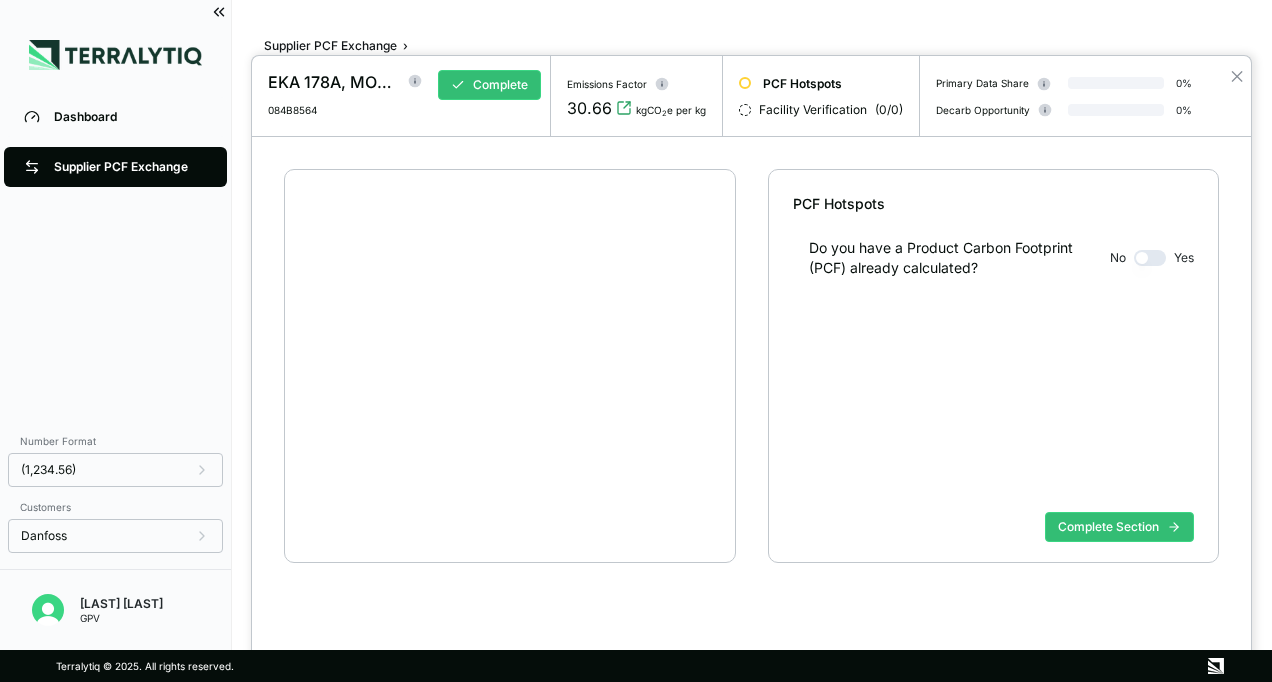 click at bounding box center [636, 341] 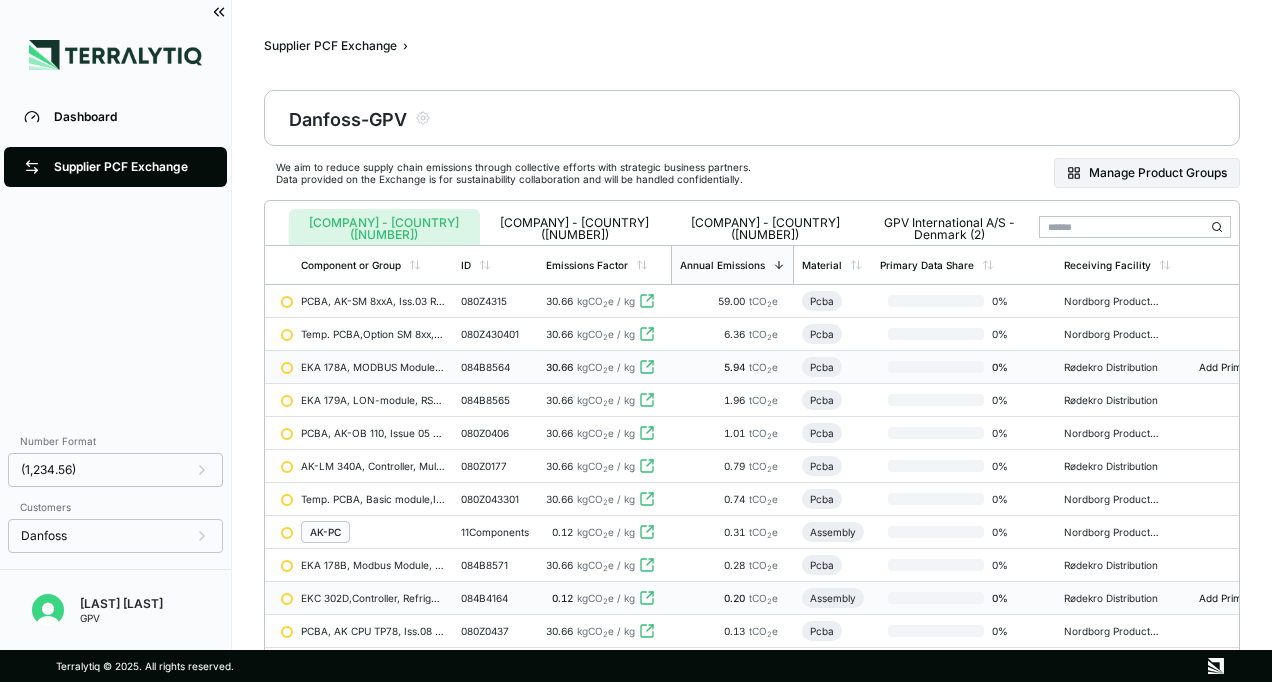 click on "084B4164" at bounding box center [495, 598] 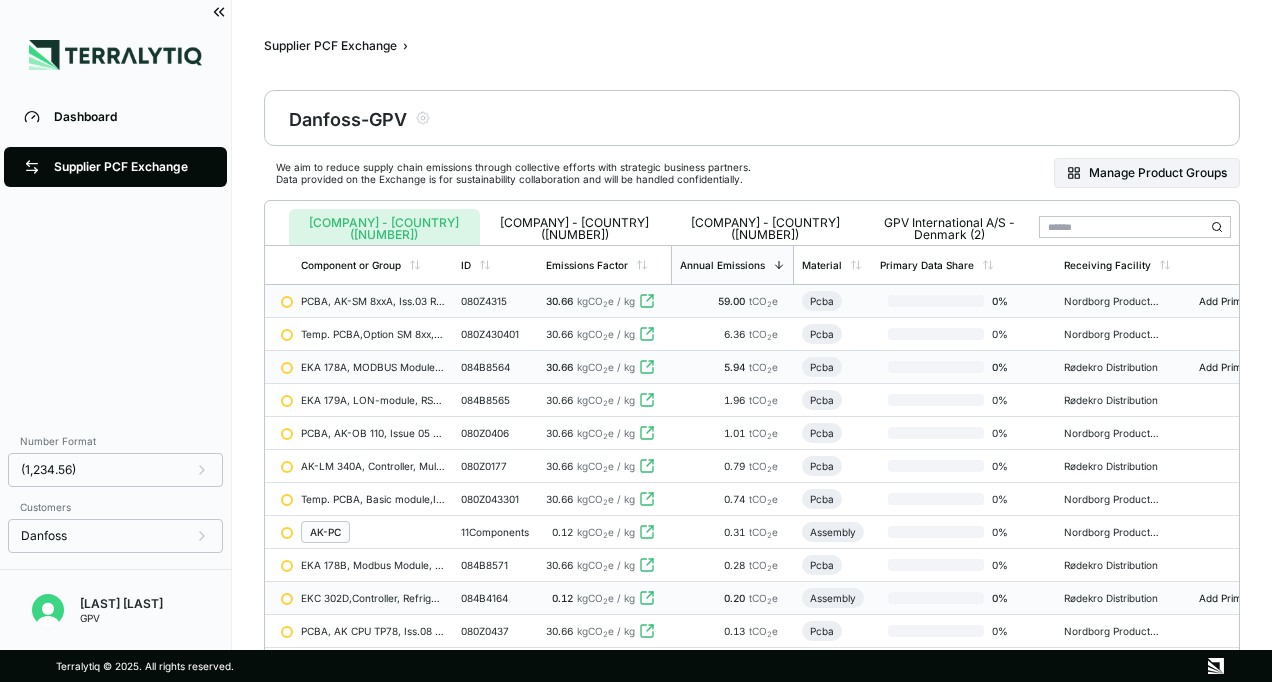 click on "080Z4315" at bounding box center [495, 301] 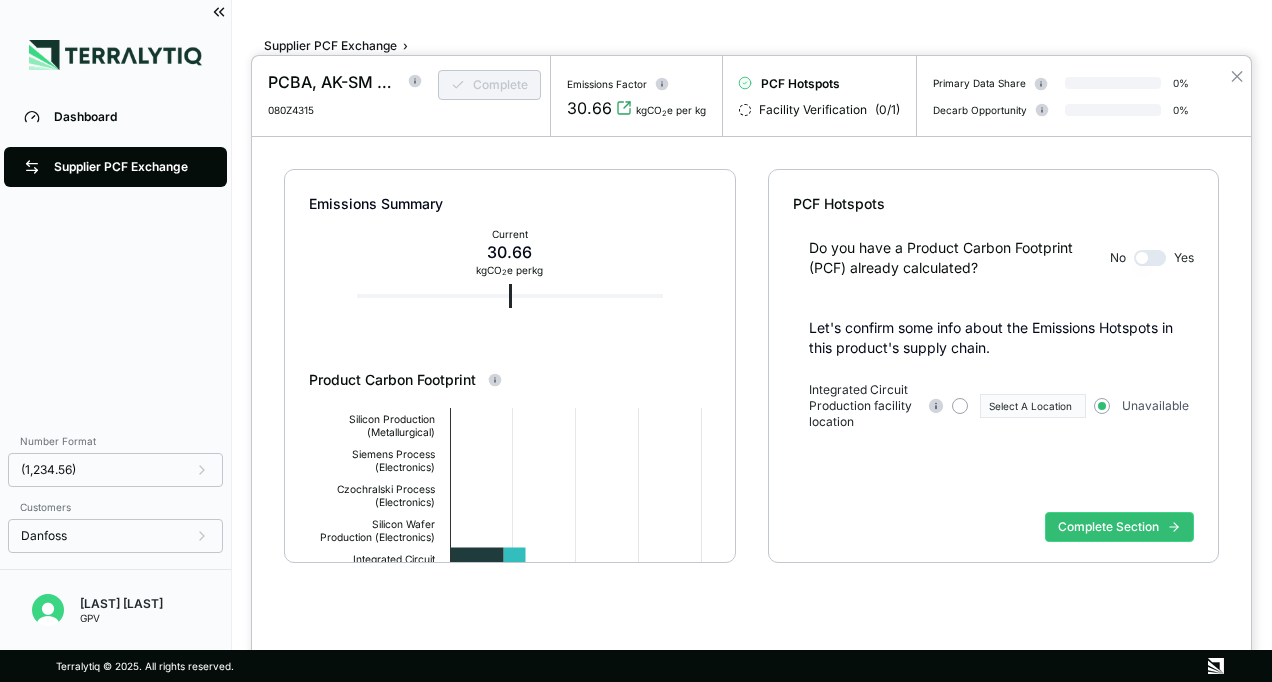 click at bounding box center [636, 341] 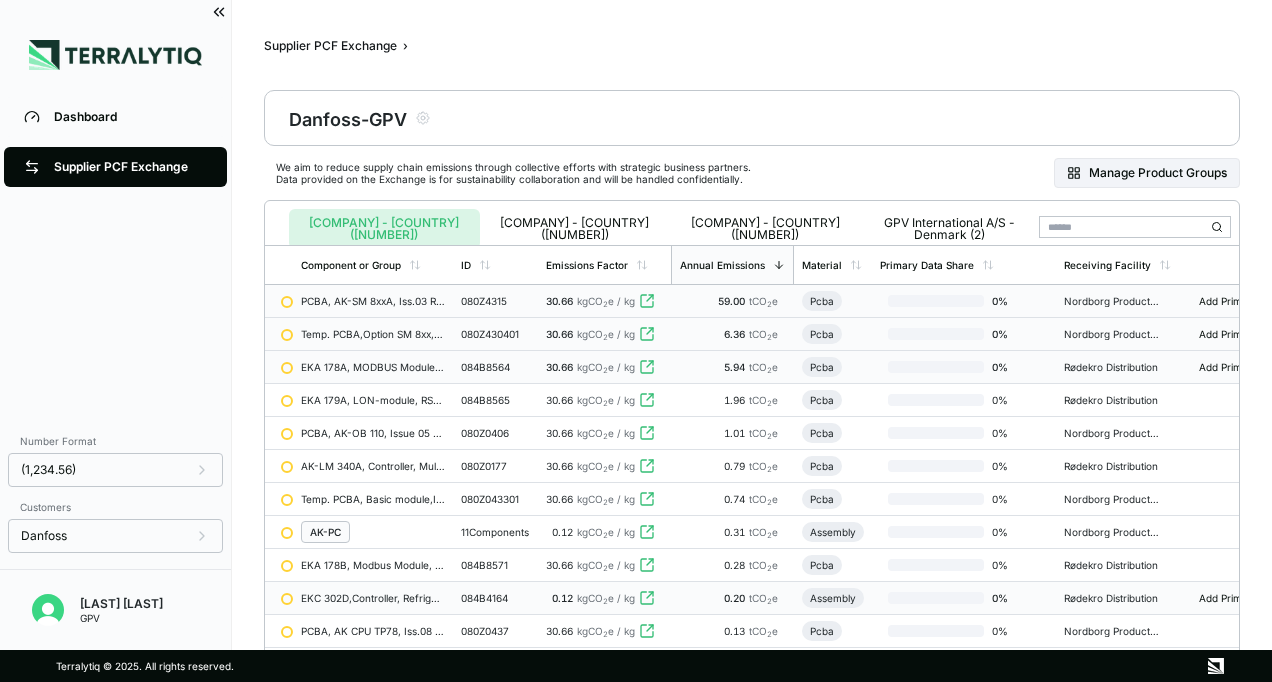 click on "080Z430401" at bounding box center (495, 334) 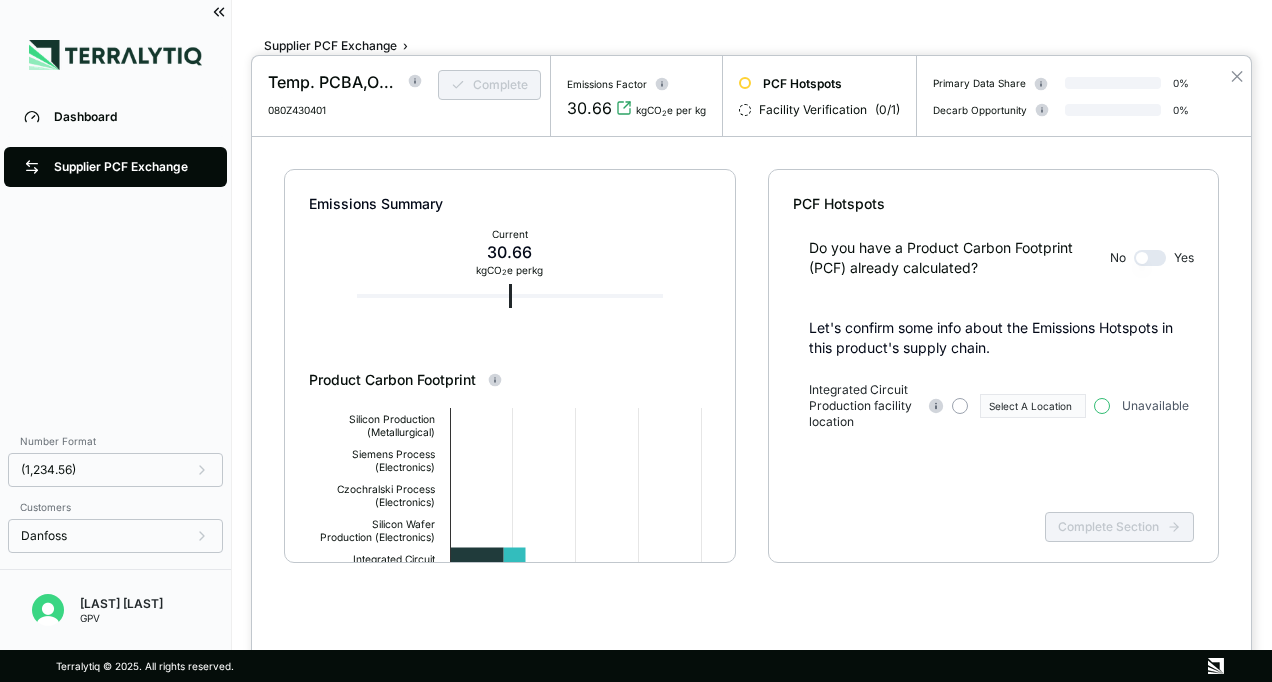 click at bounding box center [1102, 406] 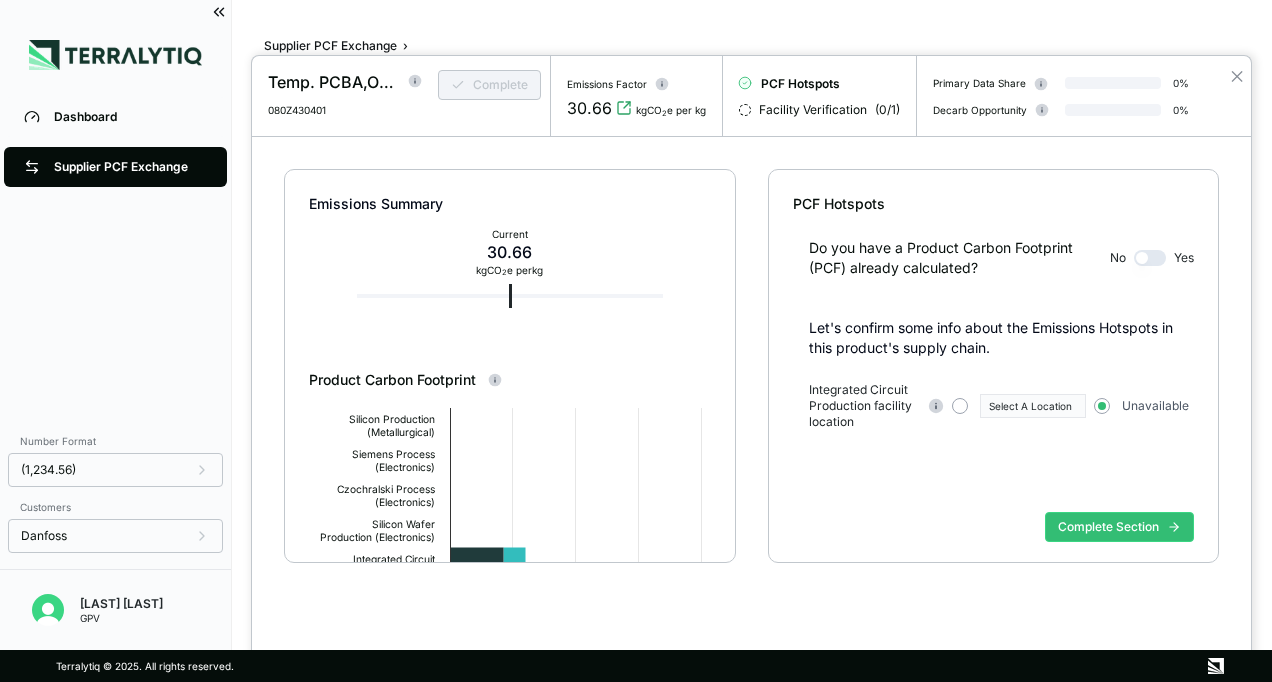 click on "Complete Section" at bounding box center (993, 543) 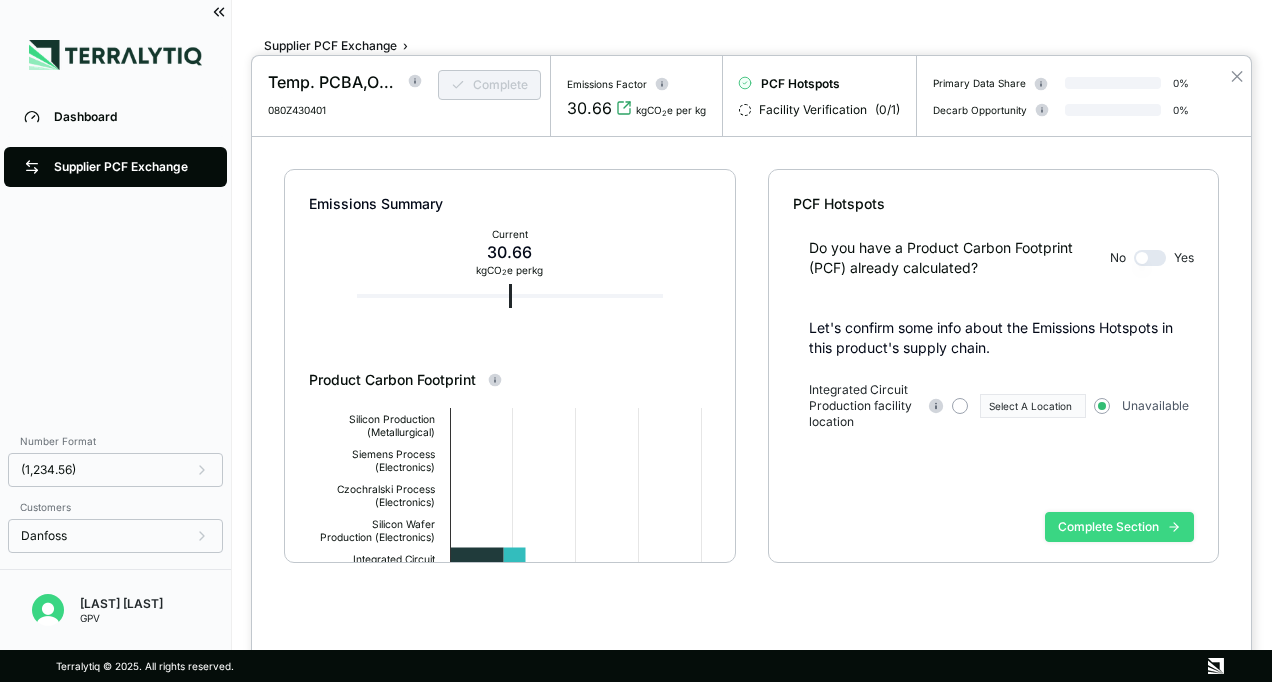 click on "Complete Section" at bounding box center (1119, 527) 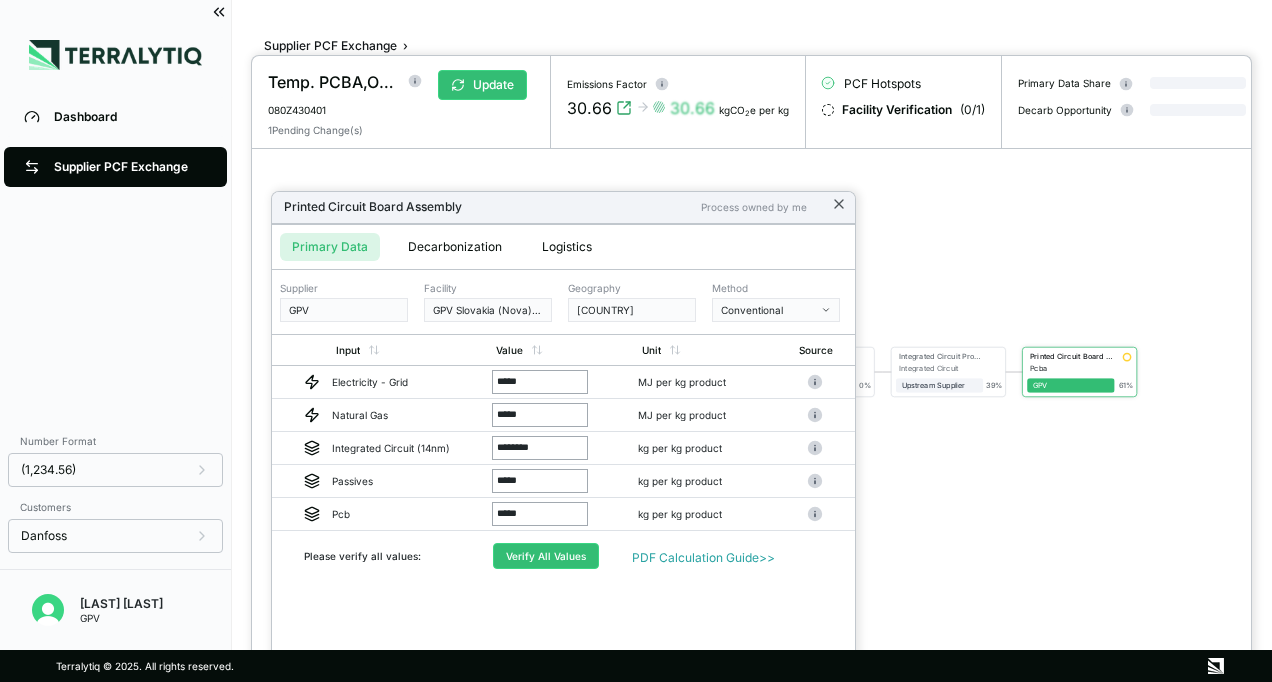 click 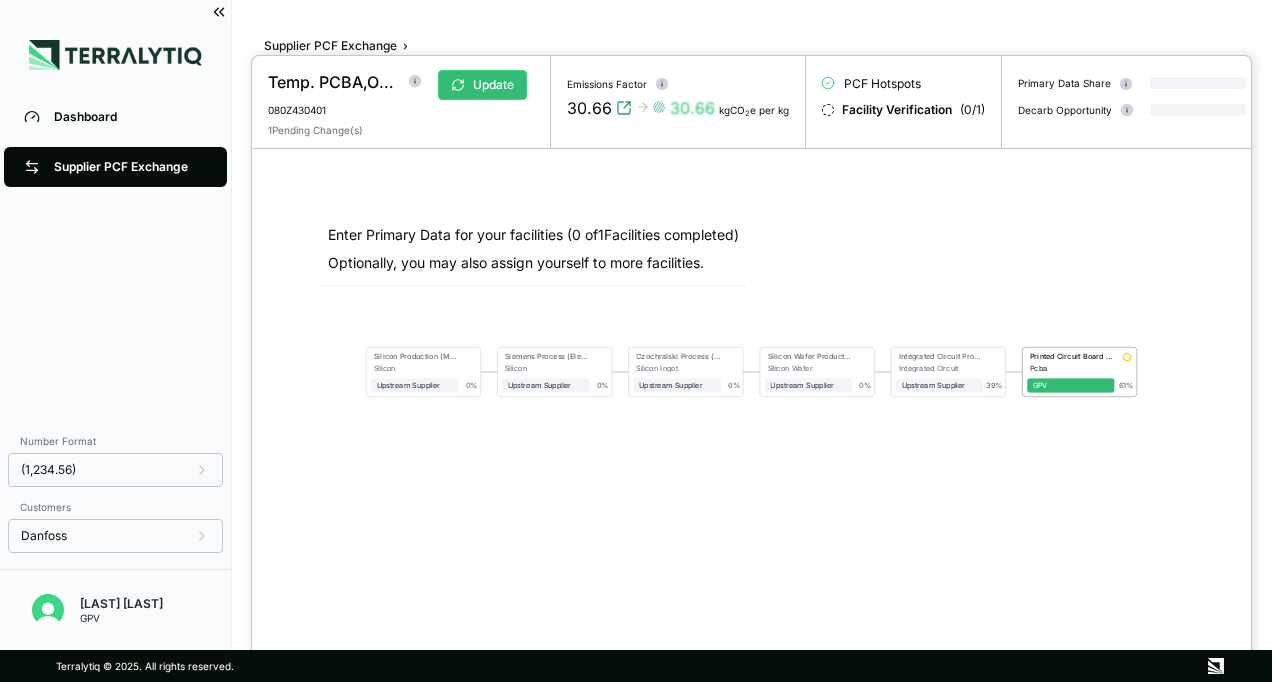 click at bounding box center [636, 341] 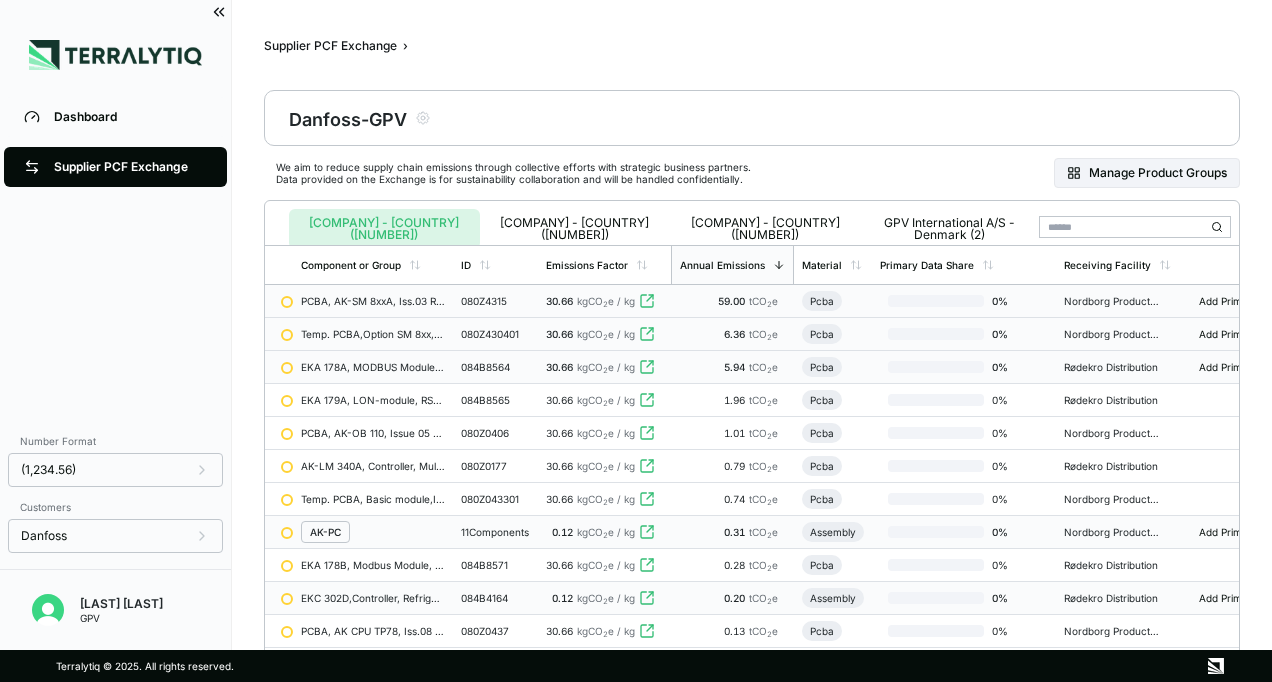 click on "11  Components" at bounding box center (495, 532) 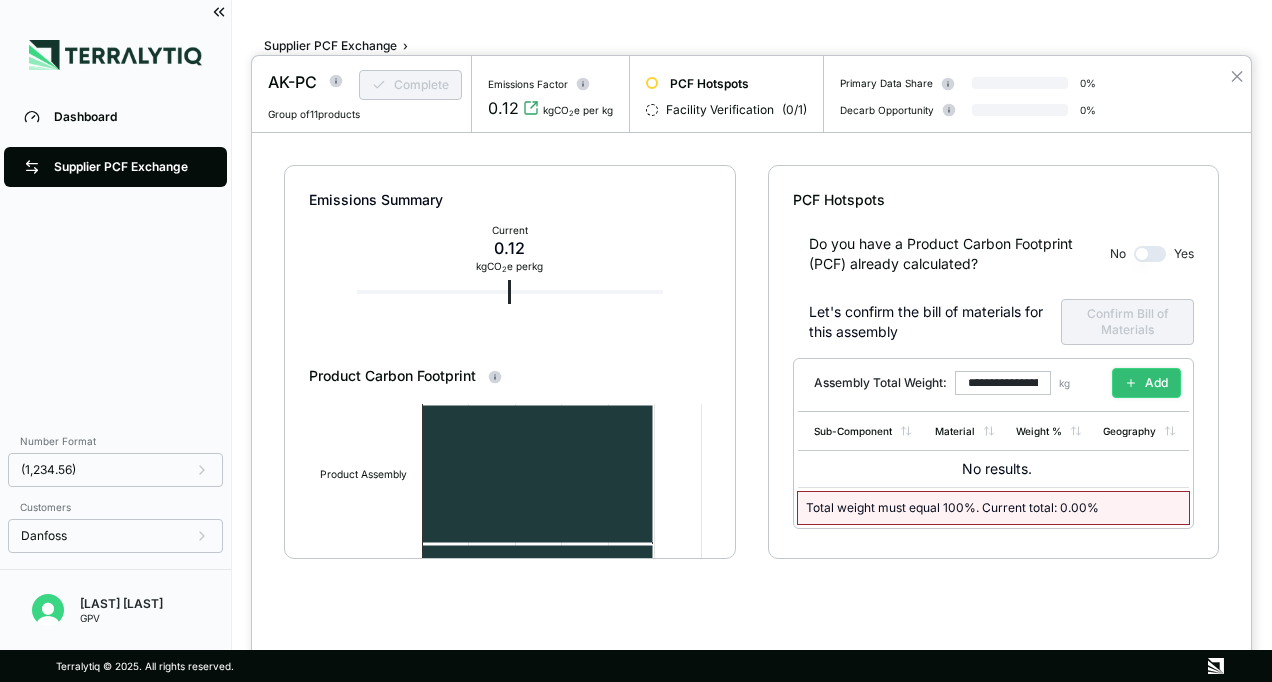 click on "Add" at bounding box center [1146, 383] 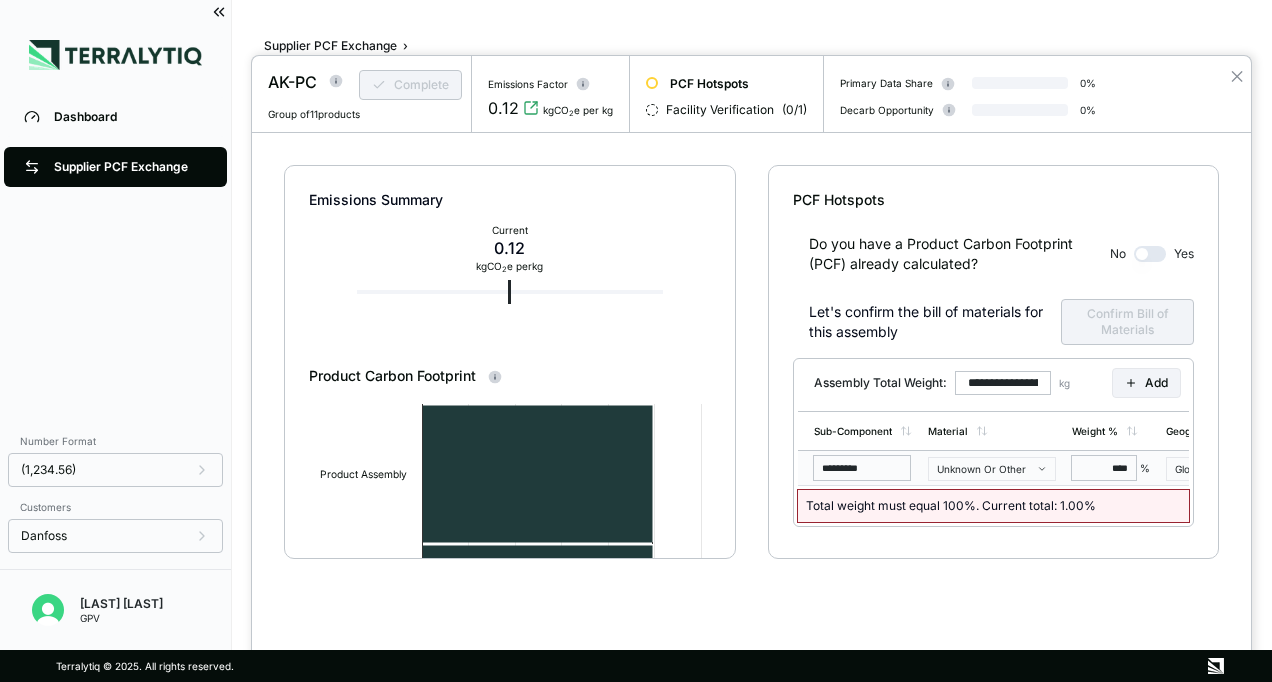 click on "****" at bounding box center (1104, 468) 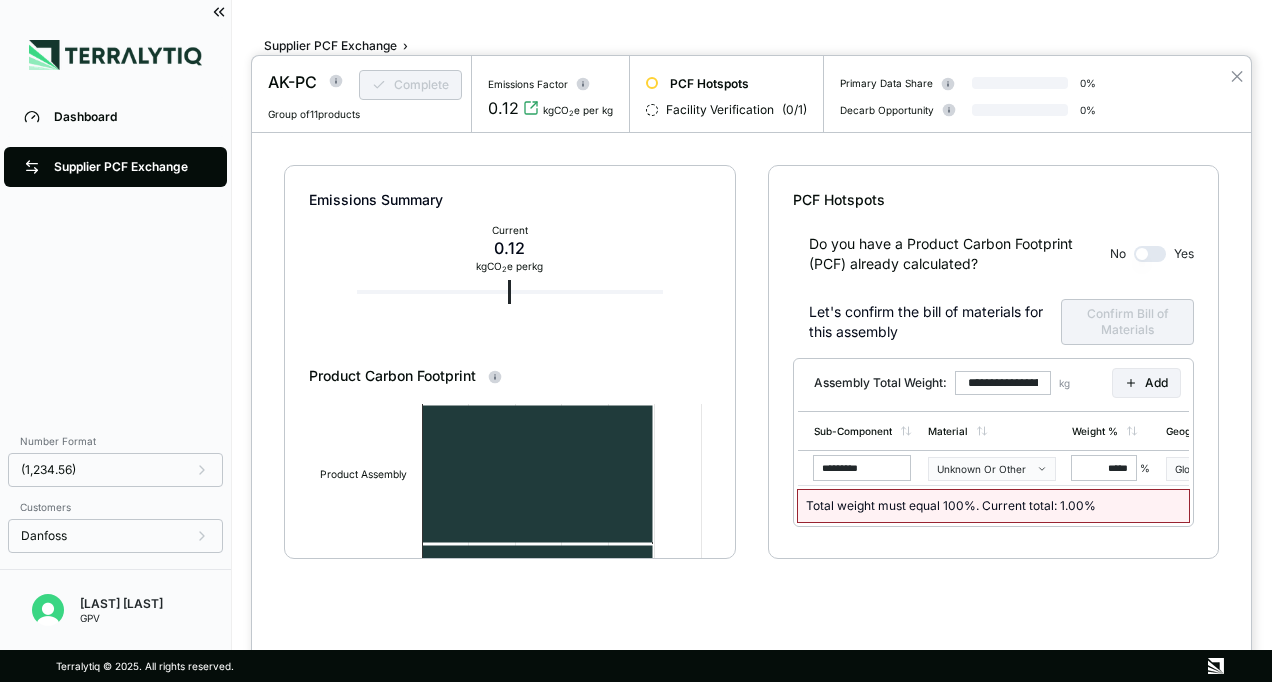 type on "******" 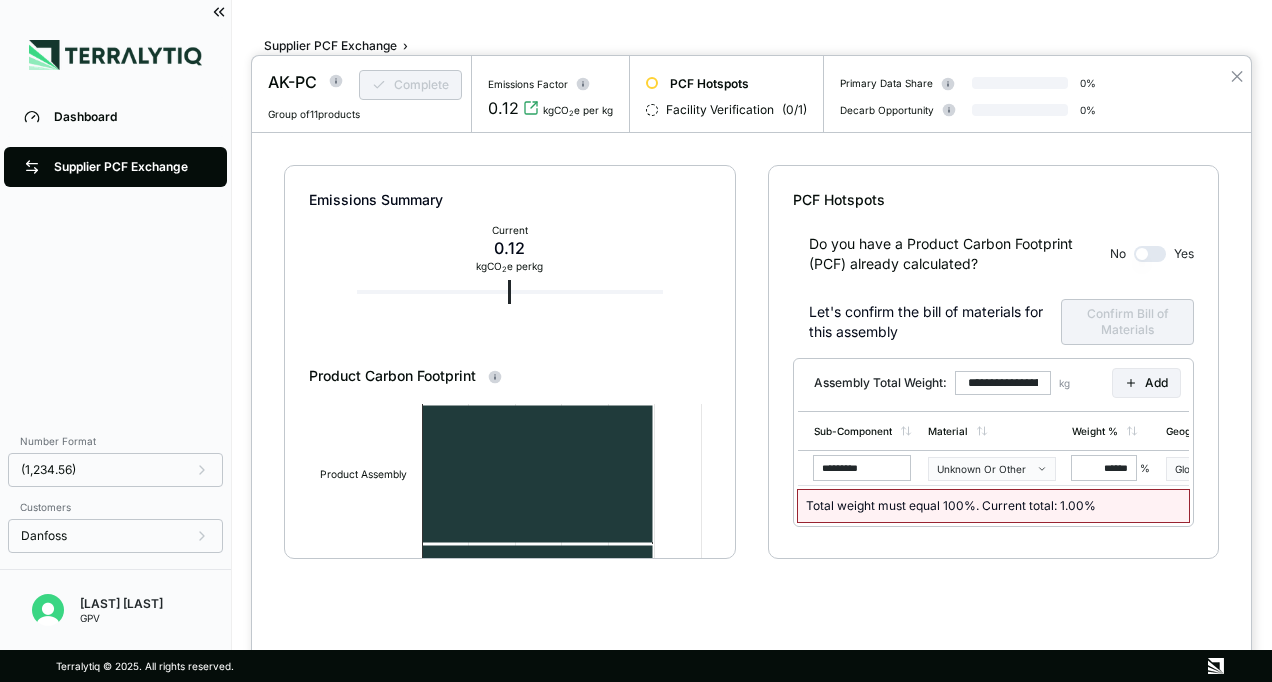 click on "**********" at bounding box center (751, 391) 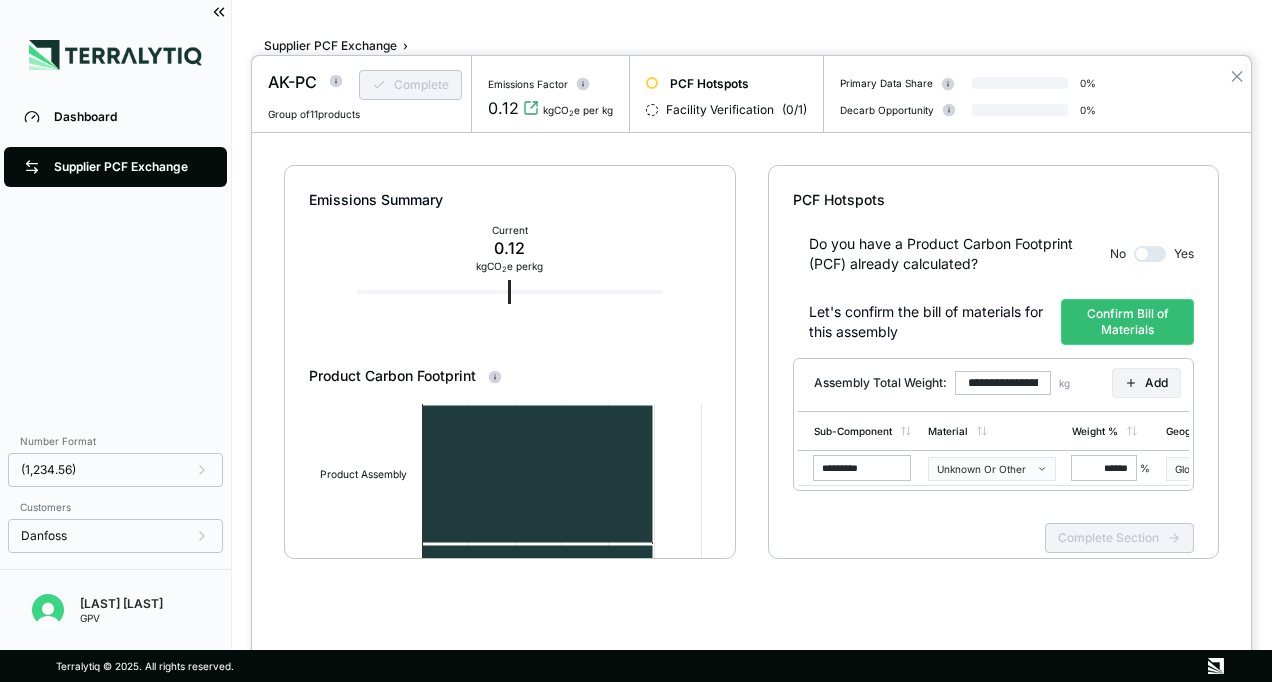 click at bounding box center [636, 341] 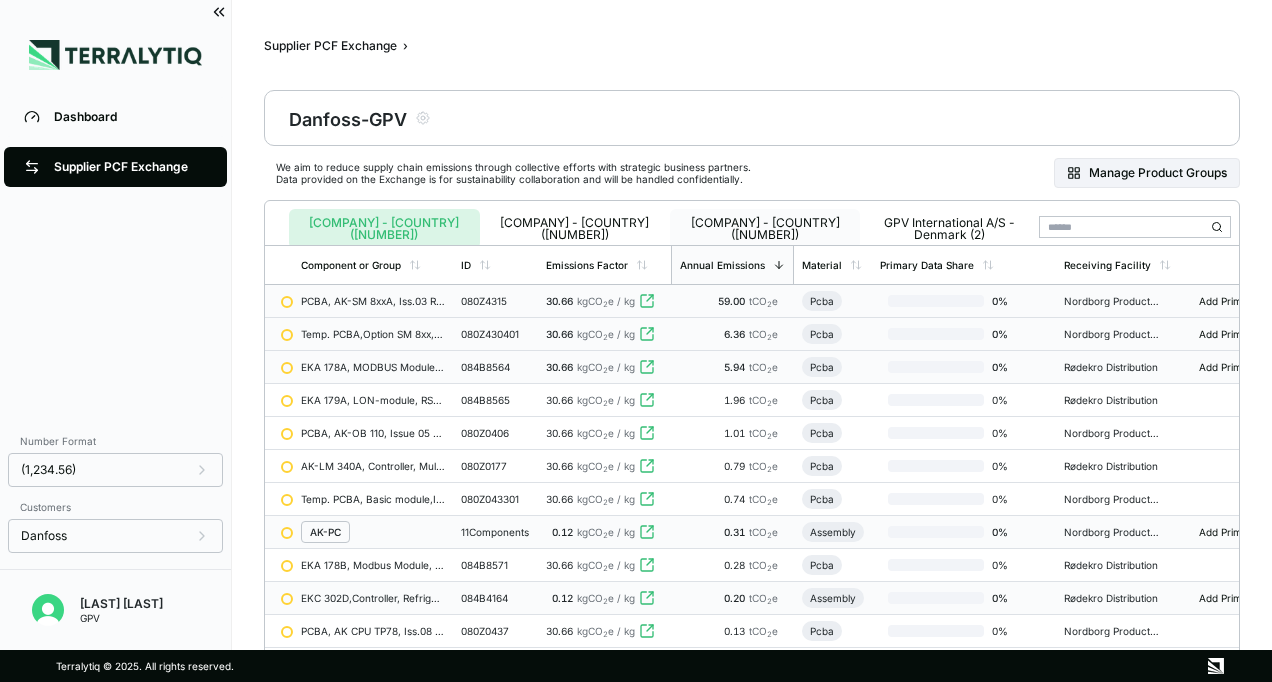 click on "[COMPANY] - [COUNTRY] ([NUMBER])" at bounding box center (765, 229) 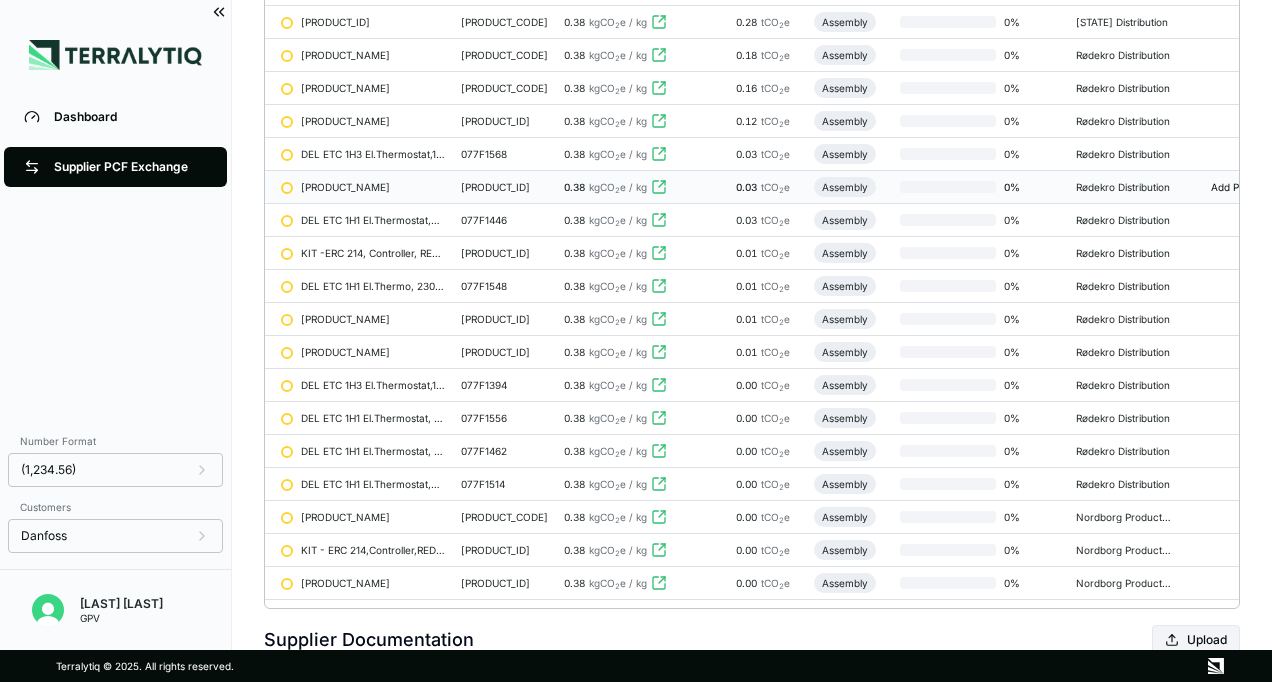 scroll, scrollTop: 336, scrollLeft: 0, axis: vertical 